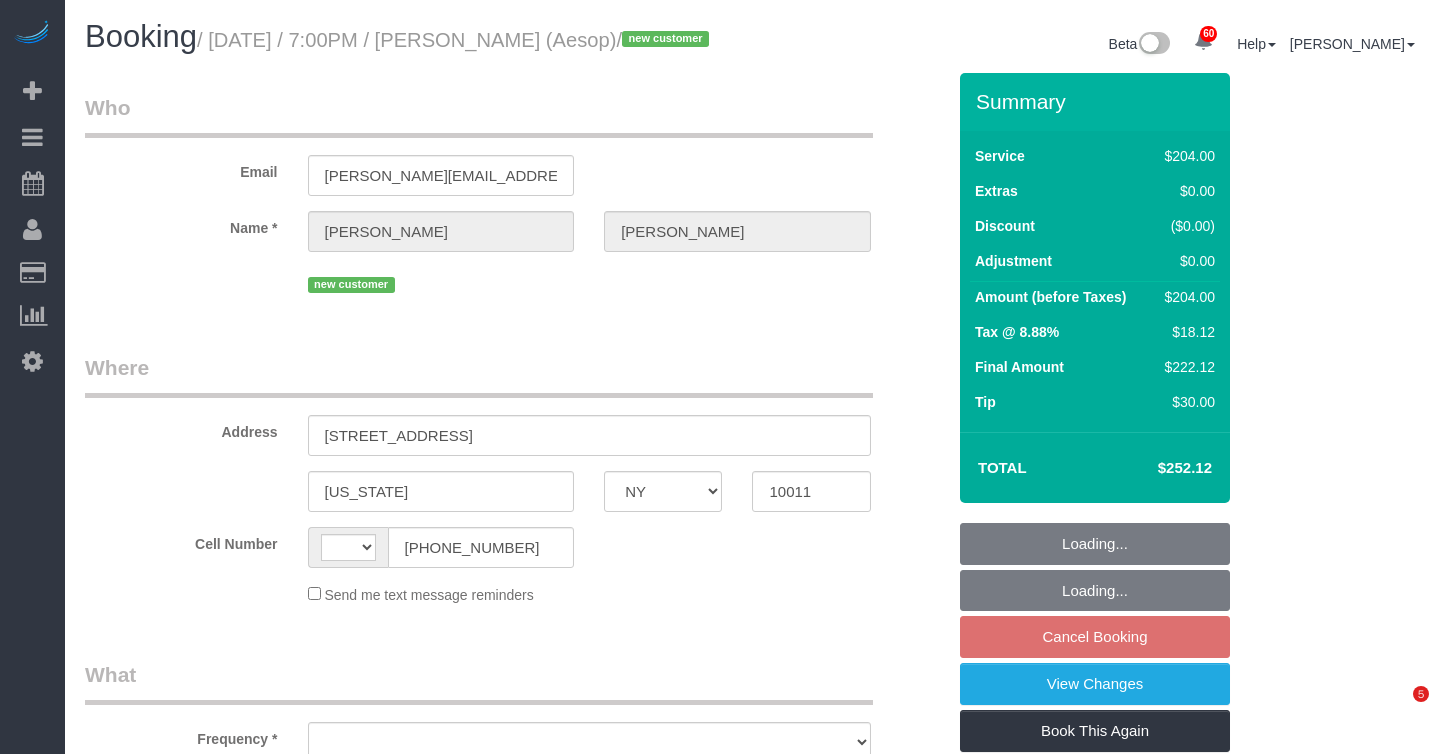 select on "NY" 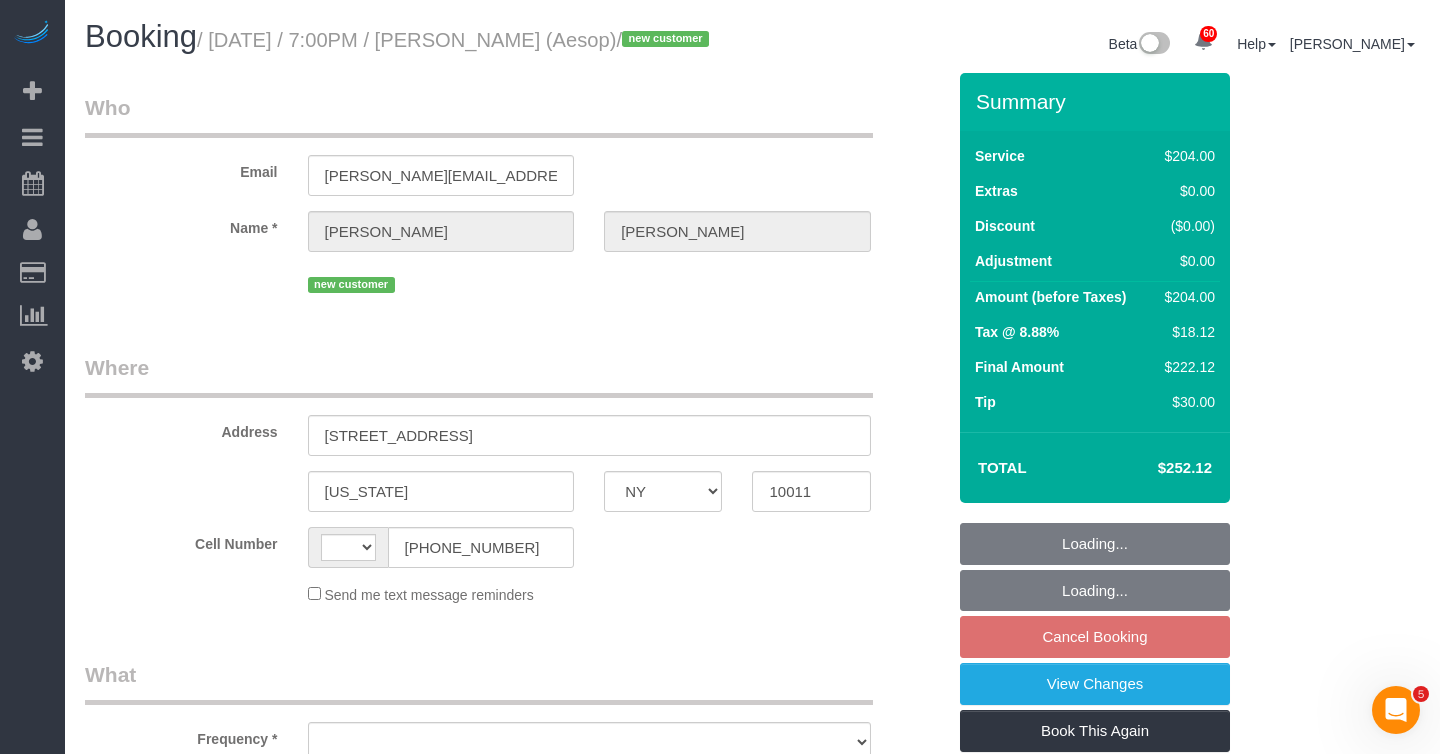 scroll, scrollTop: 0, scrollLeft: 0, axis: both 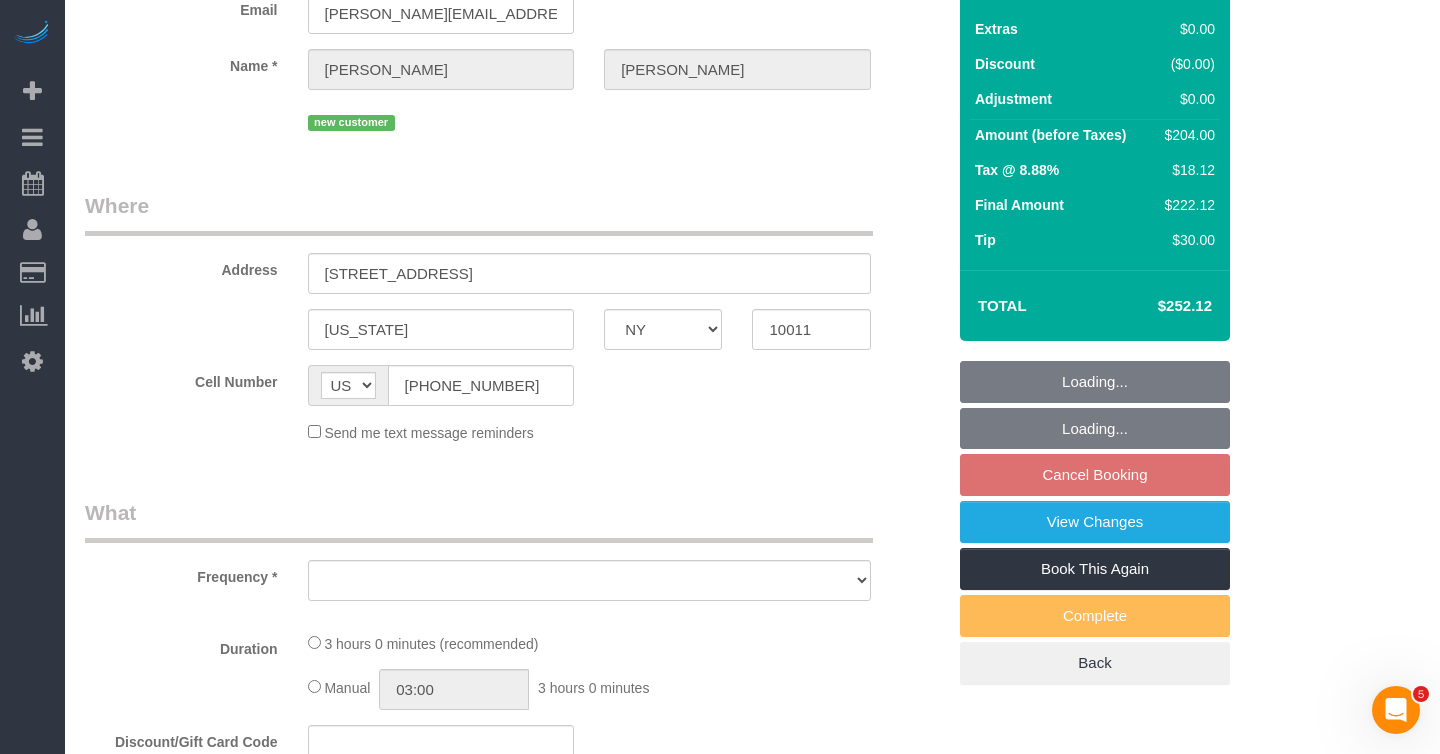 select on "object:4255" 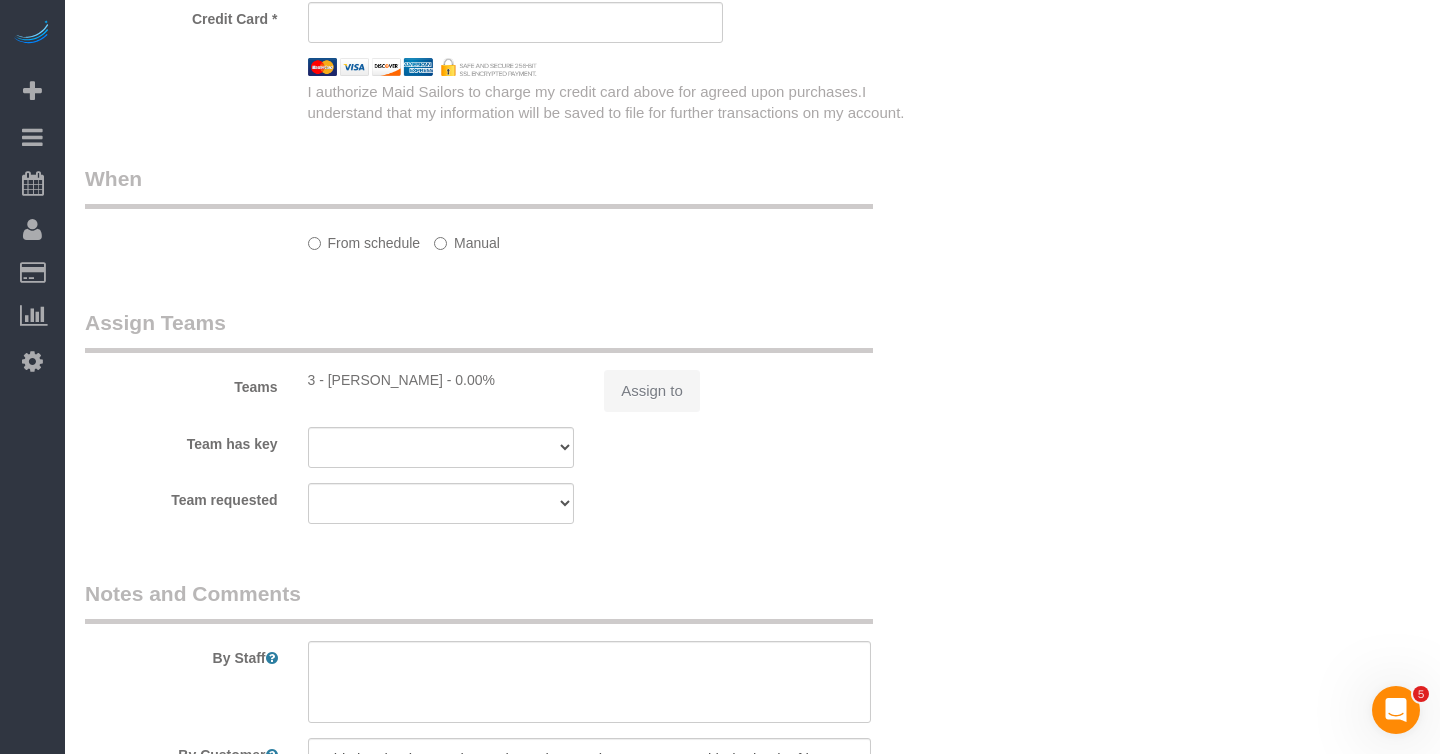 select on "string:stripe-pm_1Rihjp4VGloSiKo7SUGhMRmO" 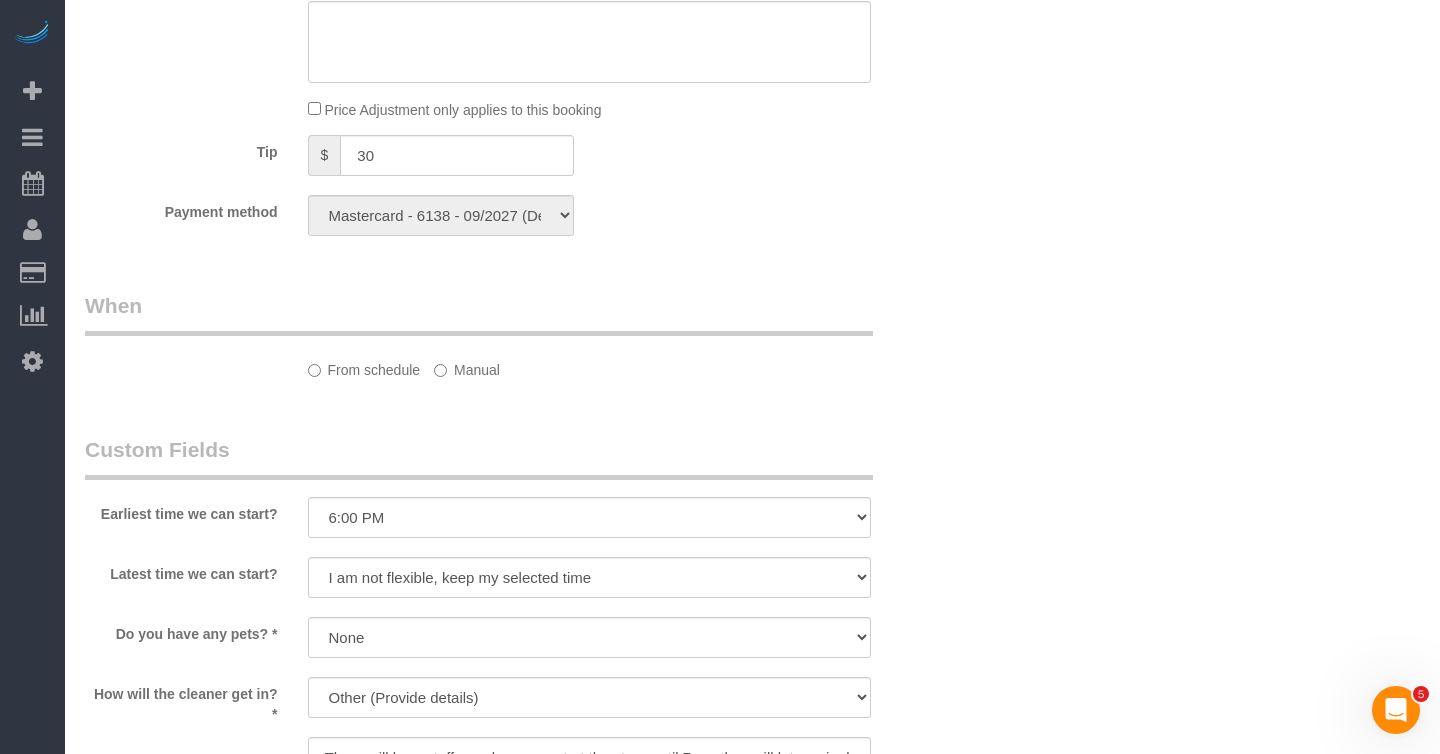 select on "object:5064" 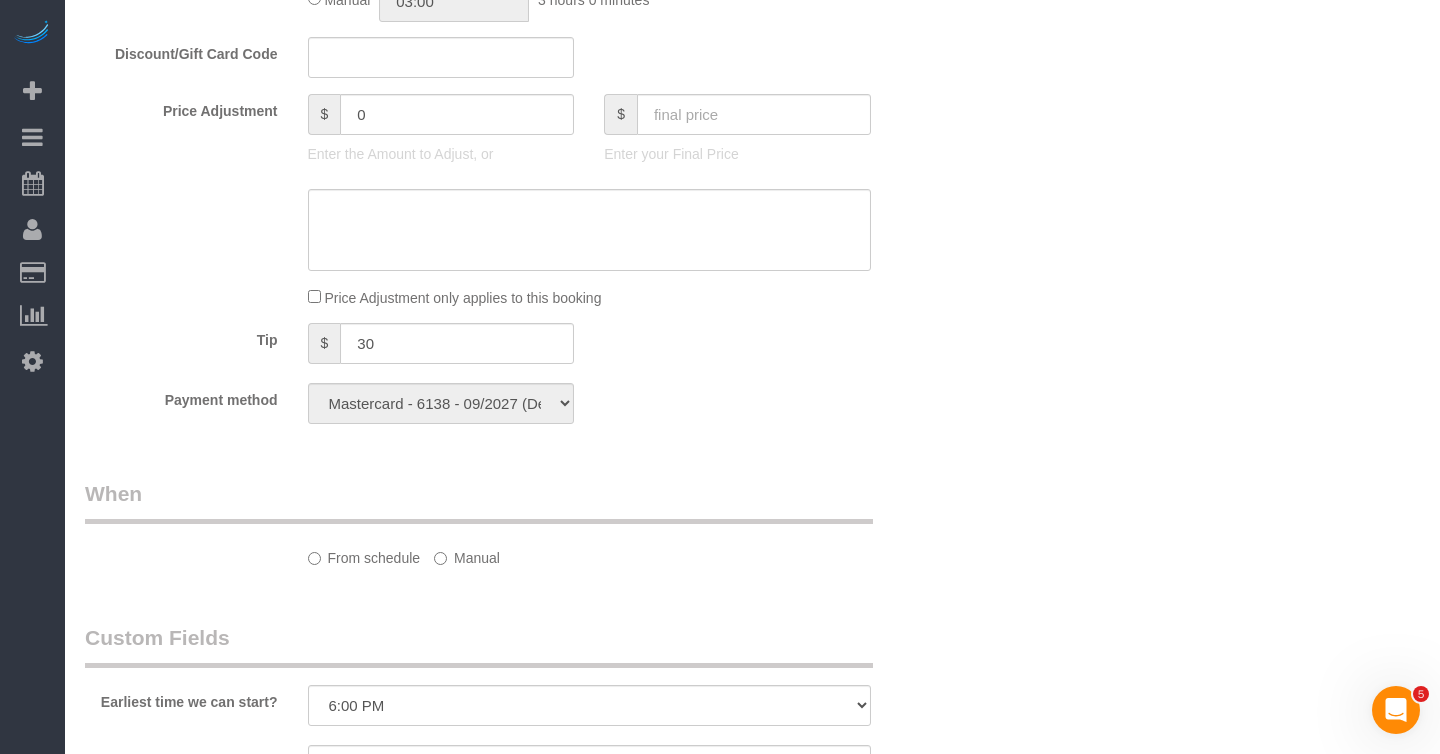 select on "spot9" 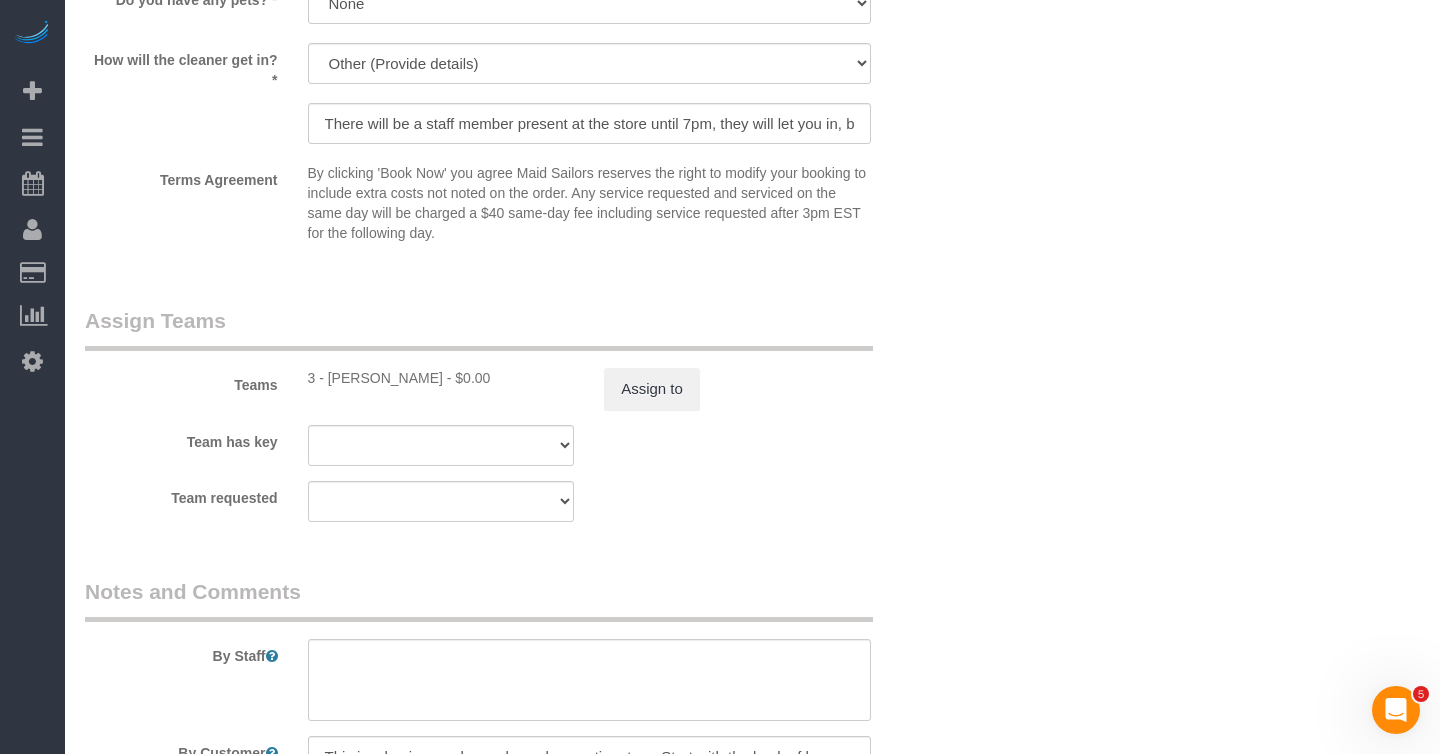 scroll, scrollTop: 1994, scrollLeft: 0, axis: vertical 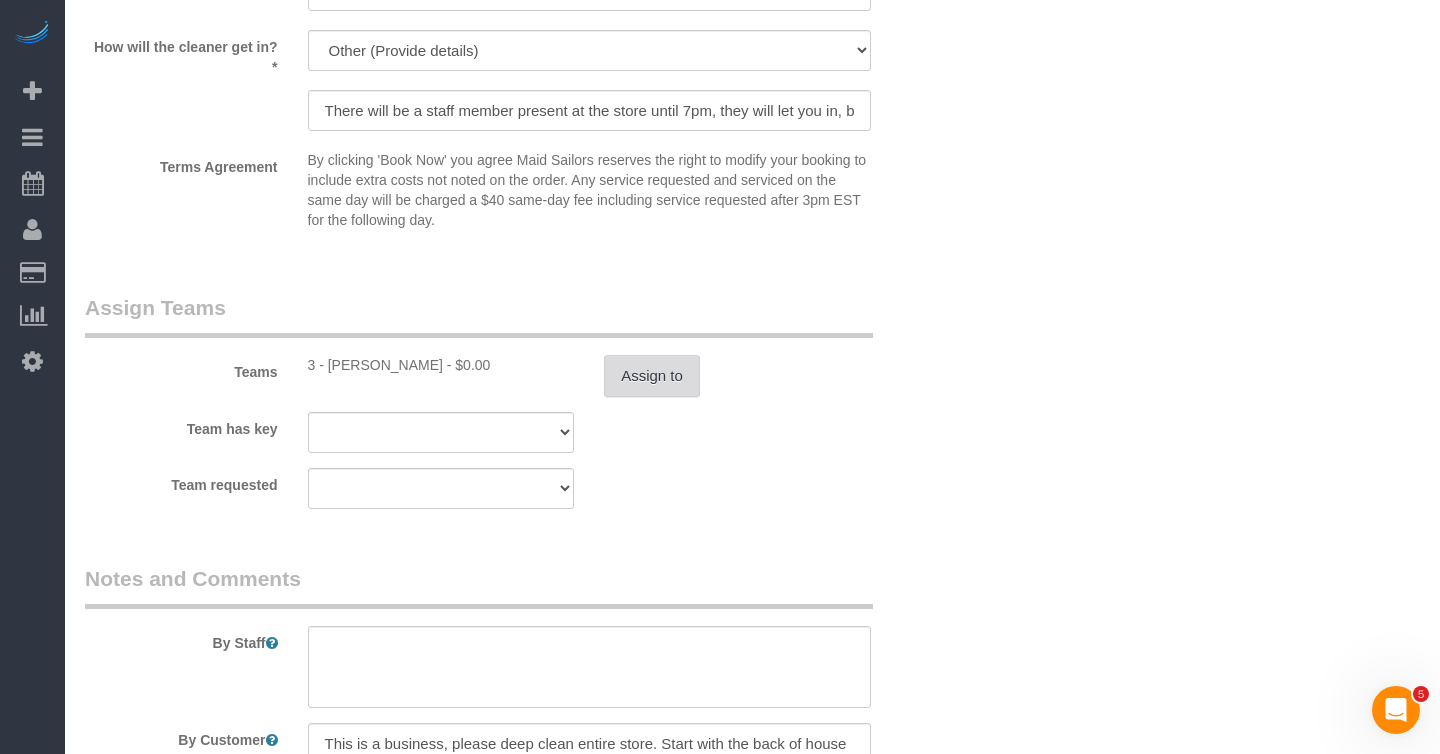 click on "Assign to" at bounding box center [652, 376] 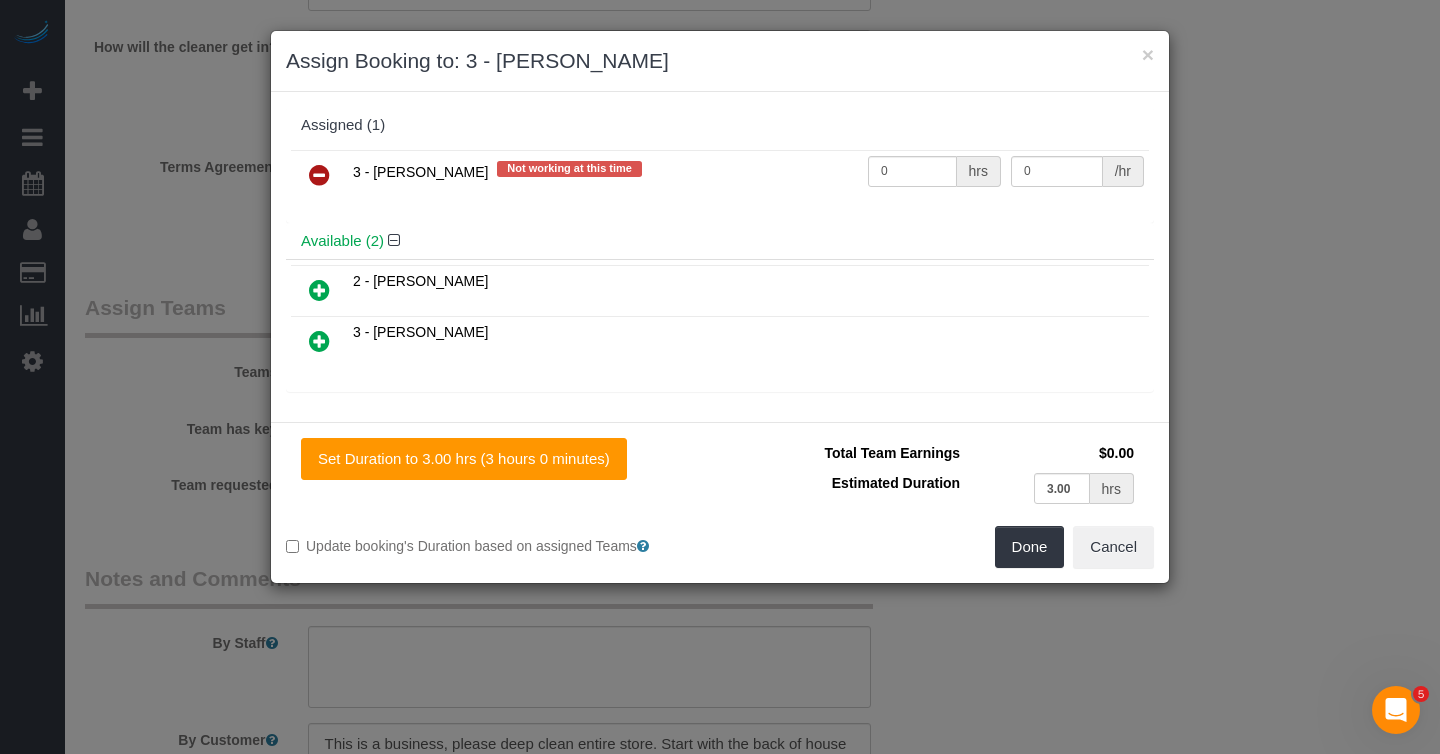click at bounding box center (319, 175) 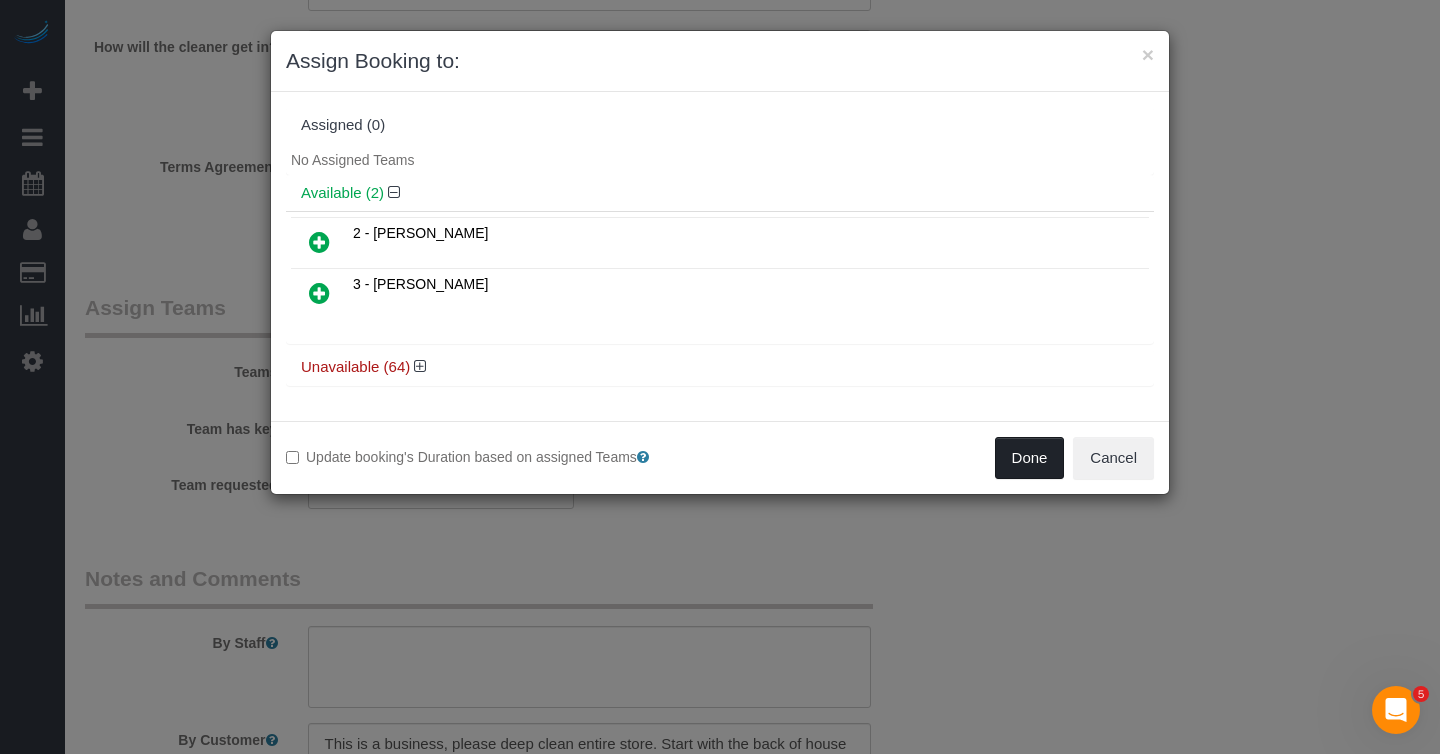 click on "Done" at bounding box center (1030, 458) 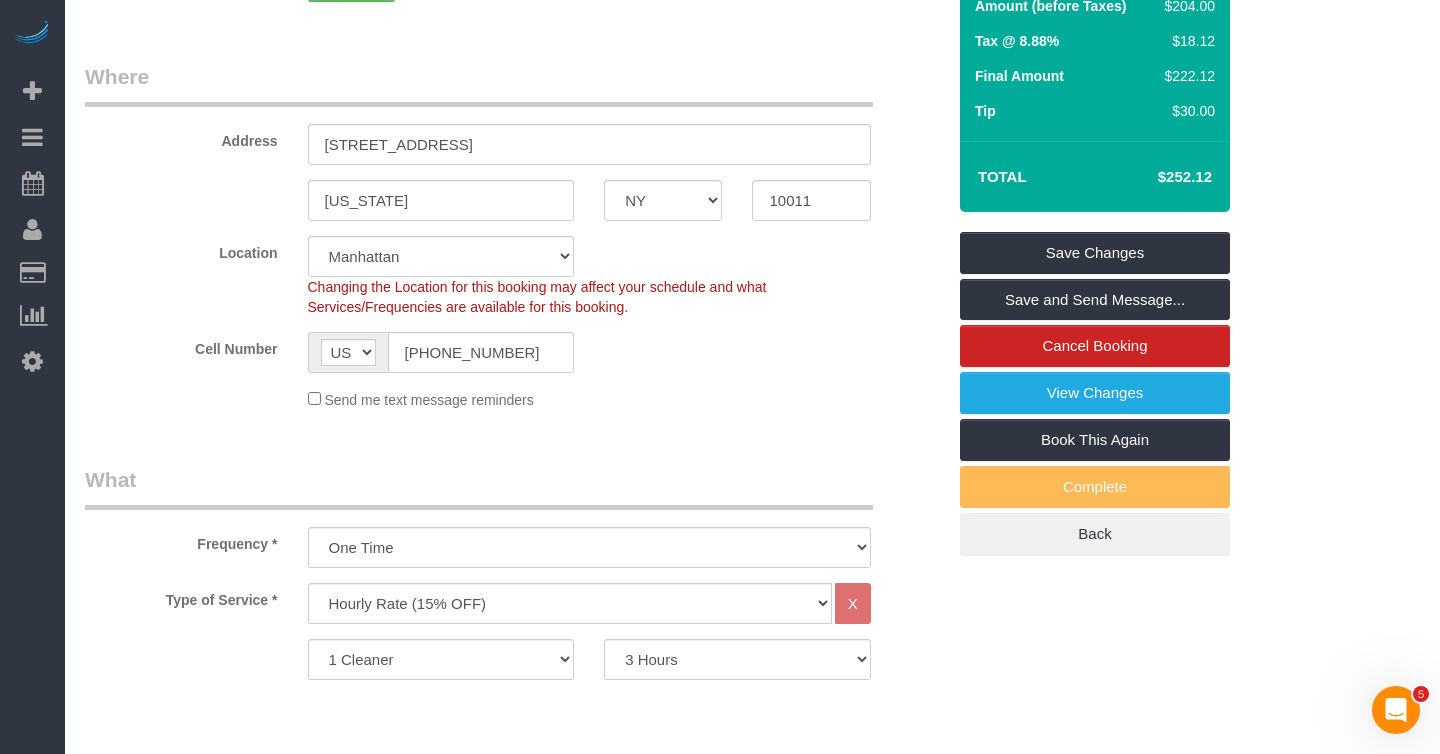 scroll, scrollTop: 0, scrollLeft: 0, axis: both 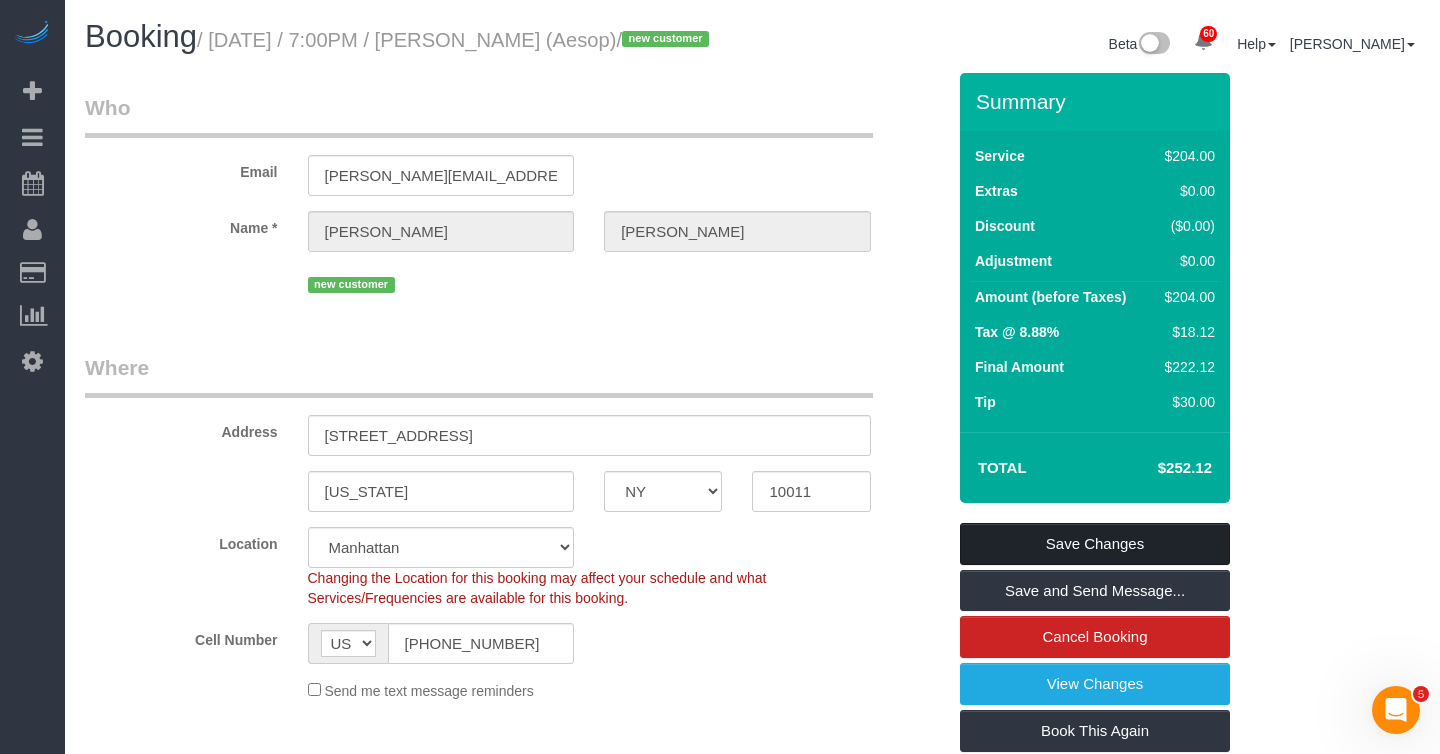 click on "Save Changes" at bounding box center [1095, 544] 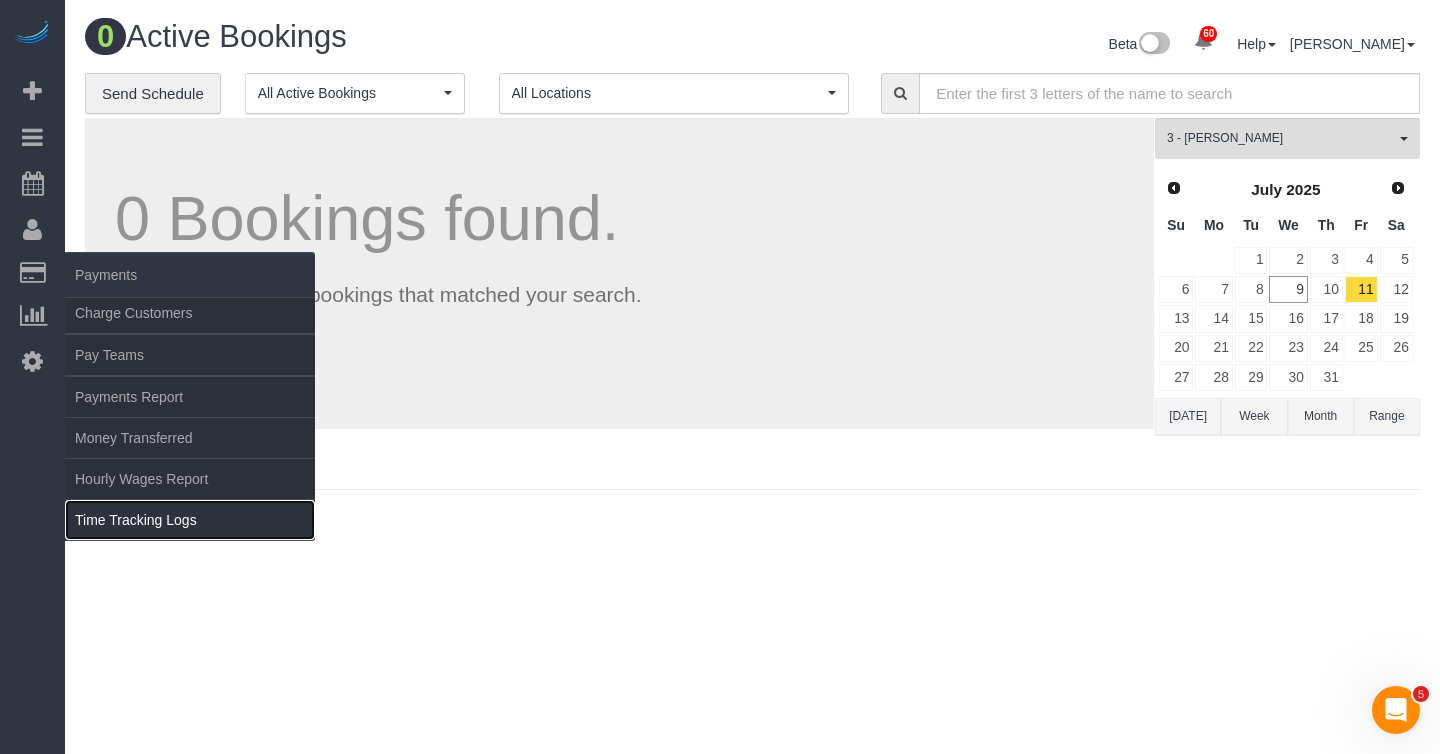click on "Time Tracking Logs" at bounding box center [190, 520] 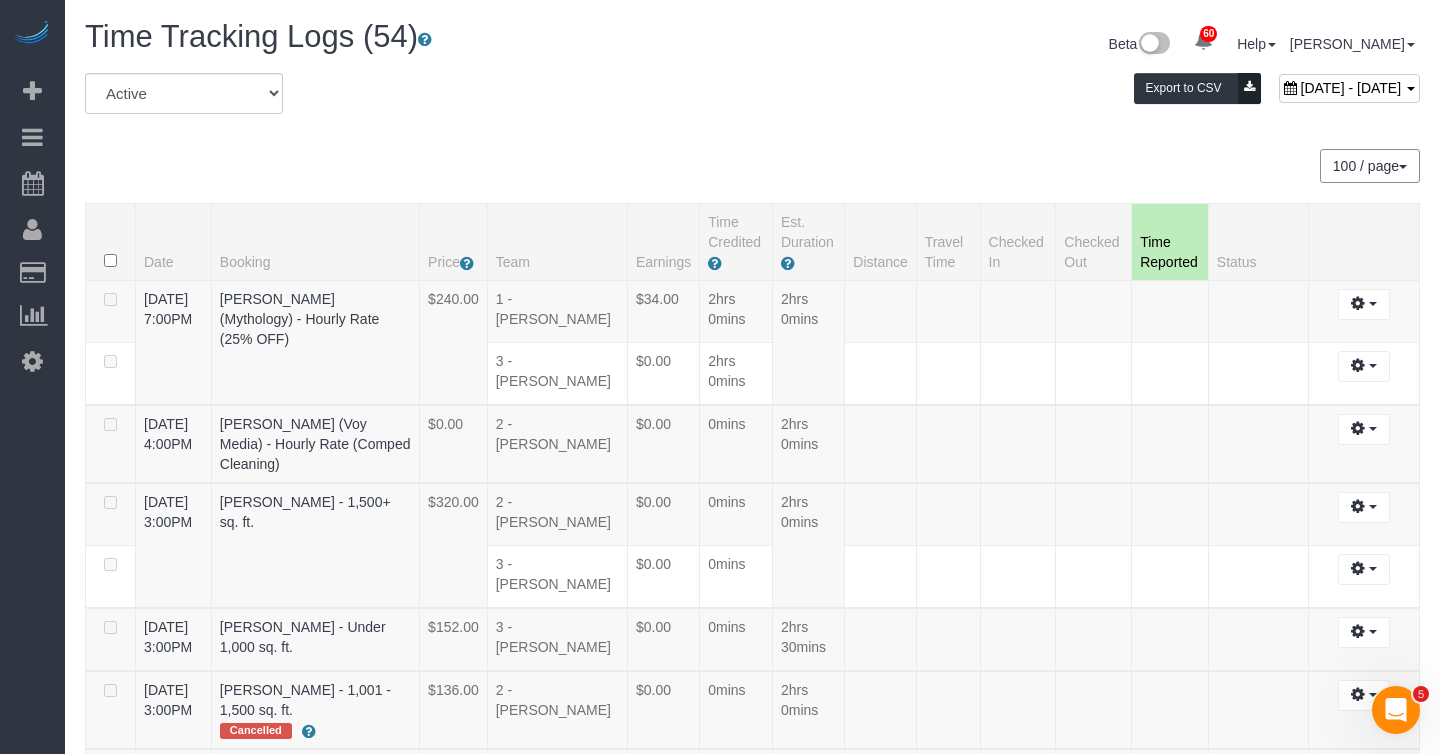 scroll, scrollTop: 1832, scrollLeft: 0, axis: vertical 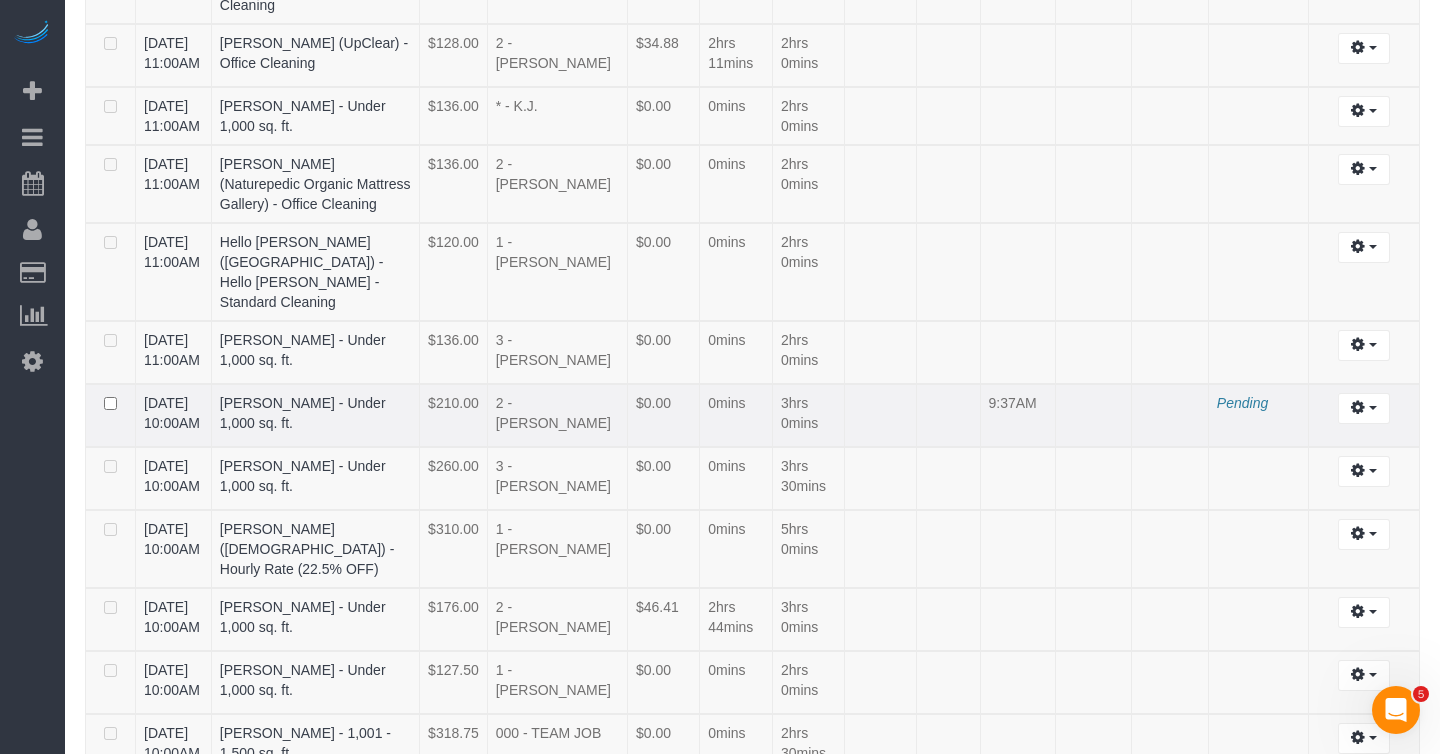 drag, startPoint x: 139, startPoint y: 371, endPoint x: 207, endPoint y: 398, distance: 73.1642 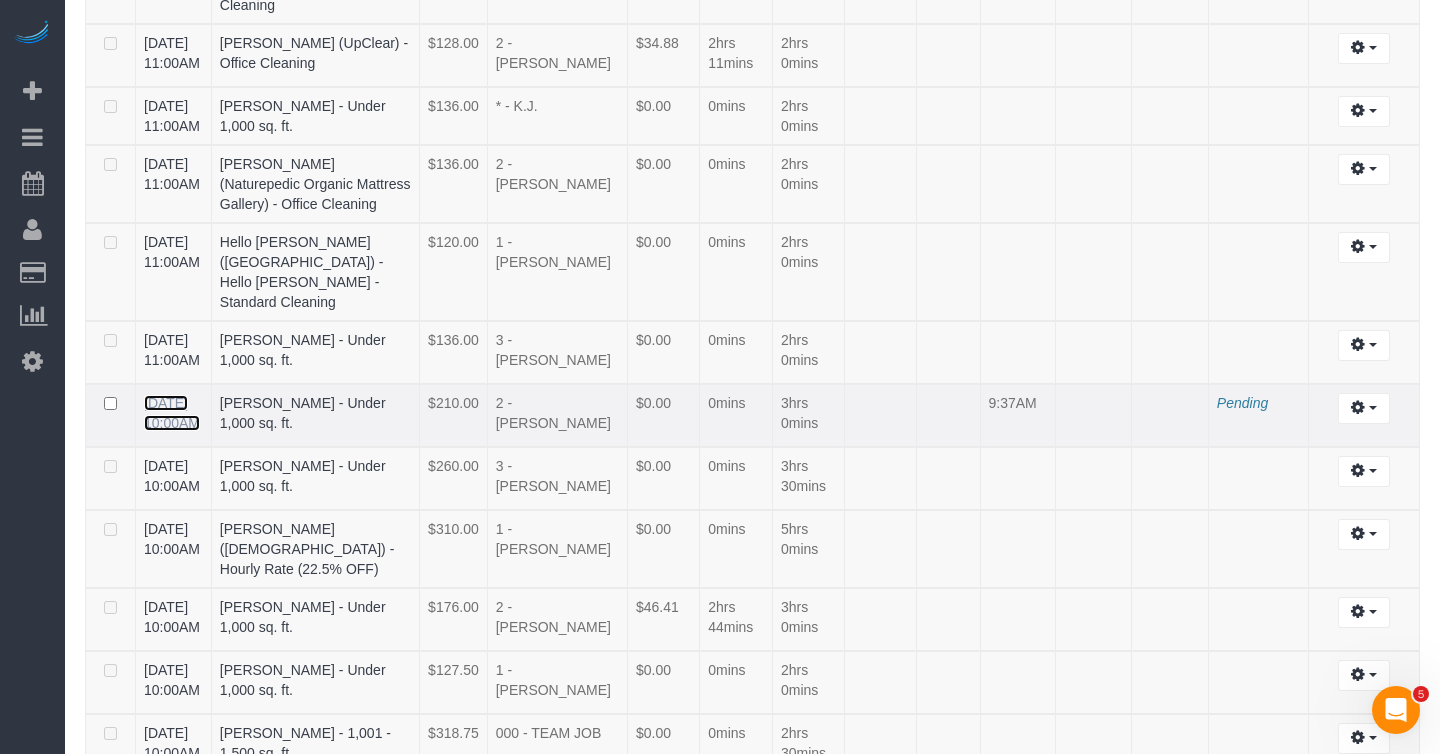 click on "07/09/2025 10:00AM" at bounding box center (172, 413) 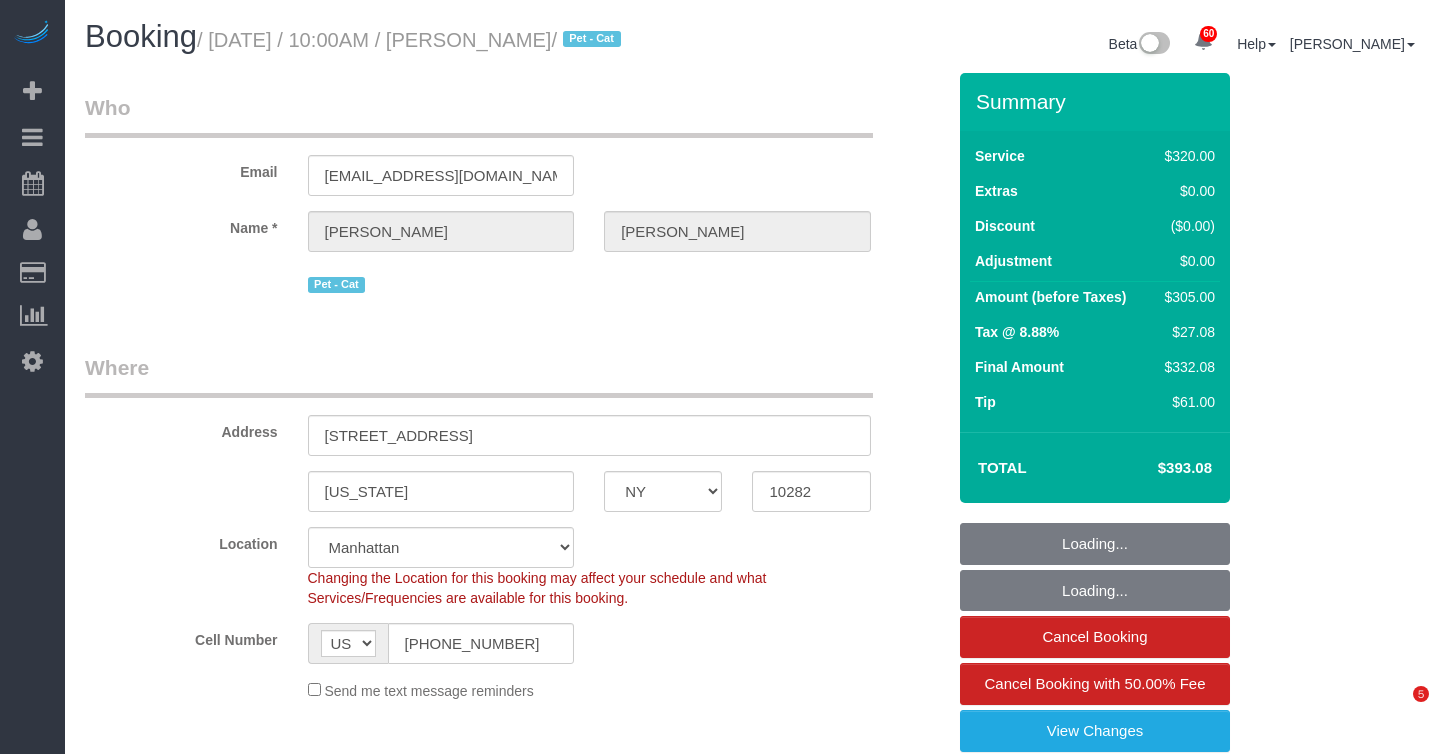select on "NY" 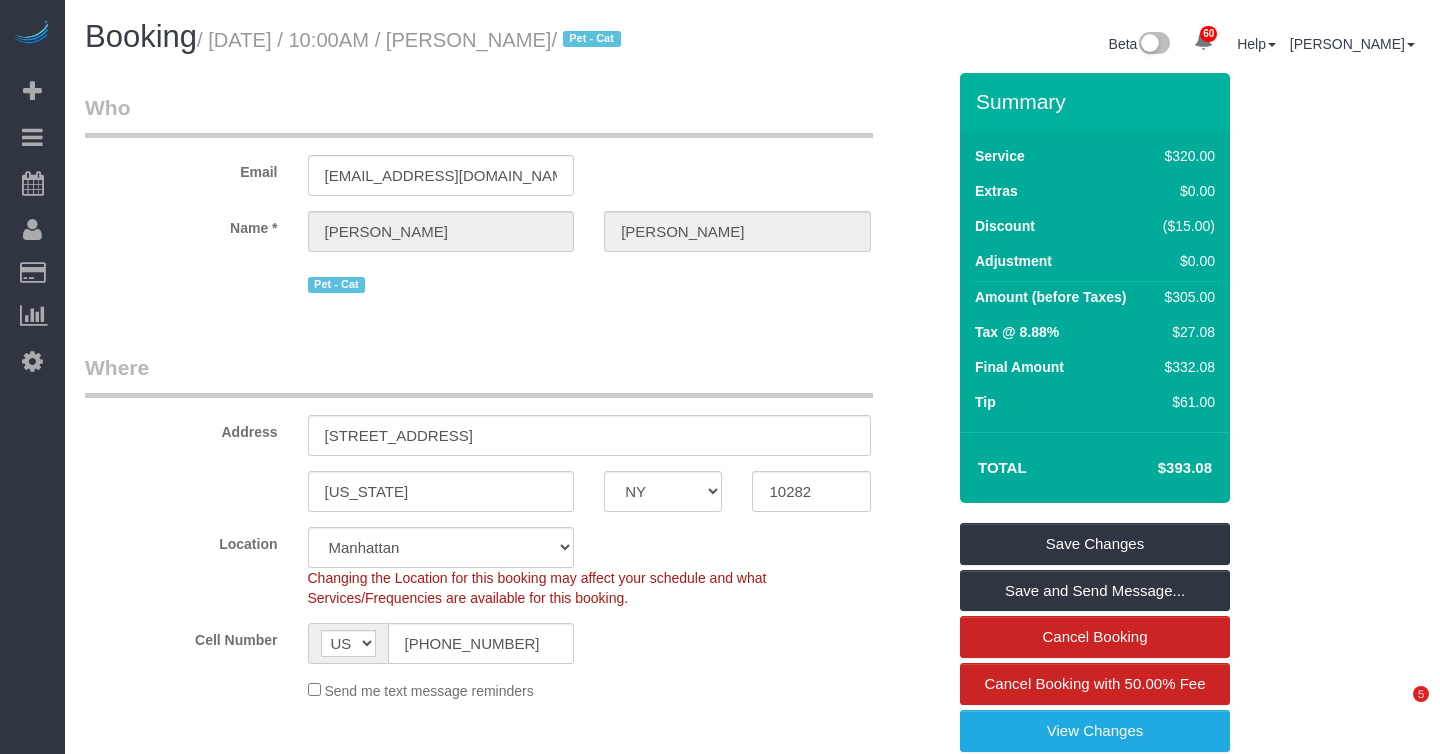 scroll, scrollTop: 0, scrollLeft: 0, axis: both 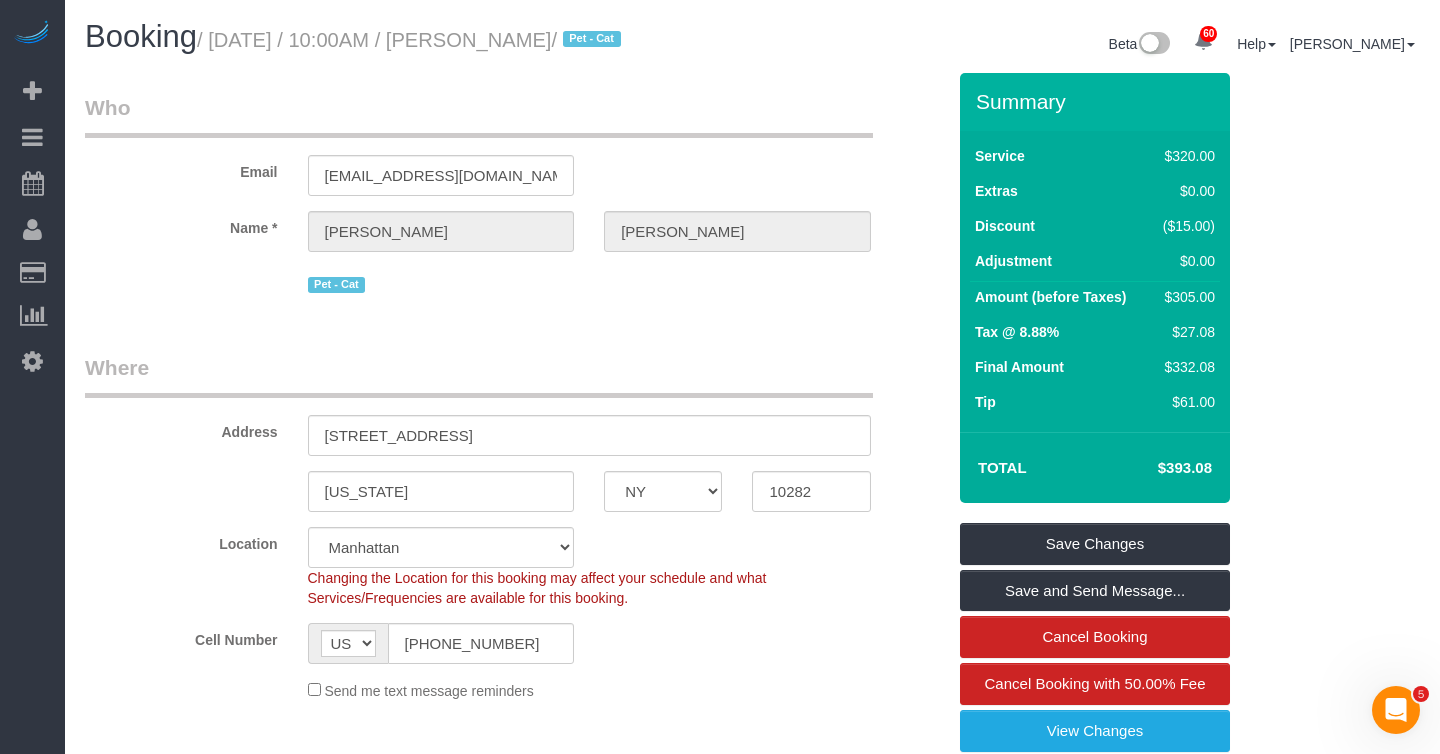 drag, startPoint x: 466, startPoint y: 43, endPoint x: 541, endPoint y: 47, distance: 75.10659 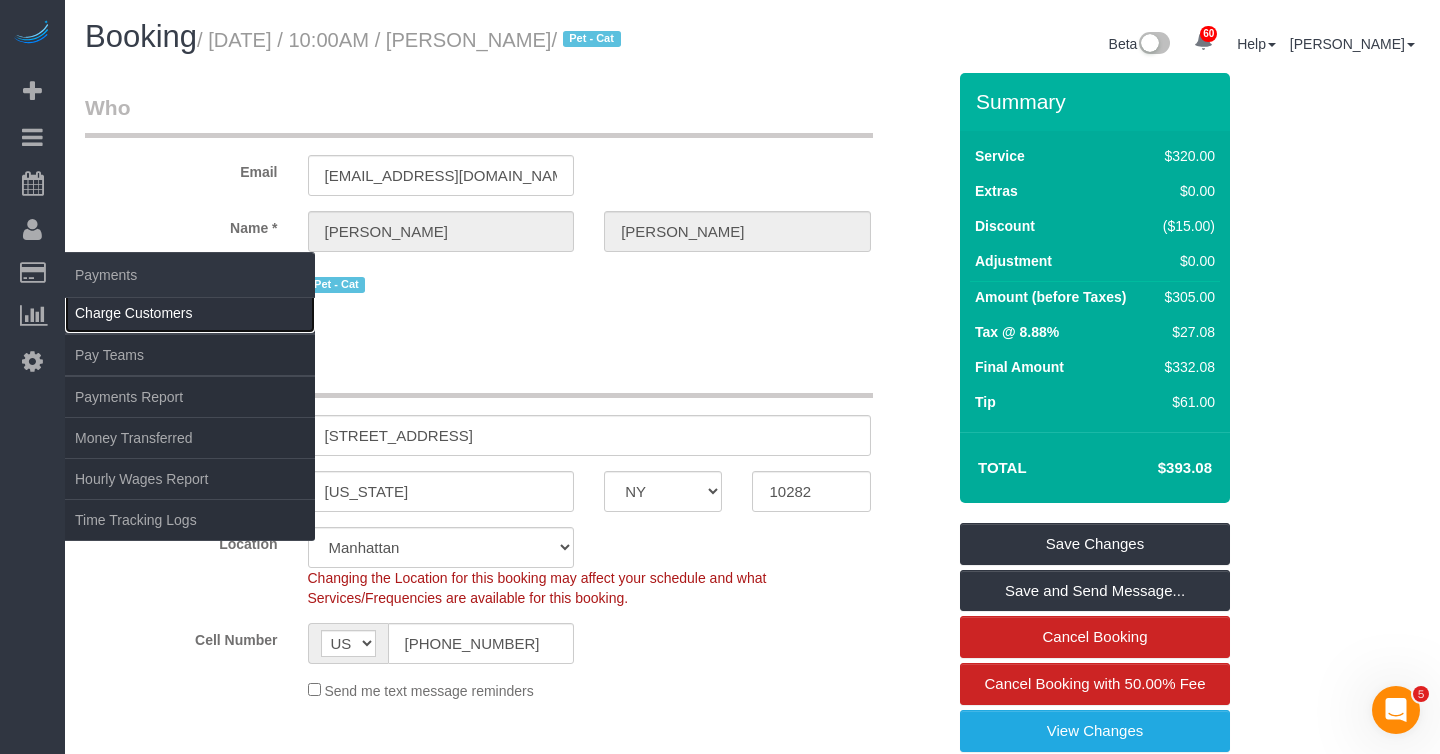 click on "Charge Customers" at bounding box center [190, 313] 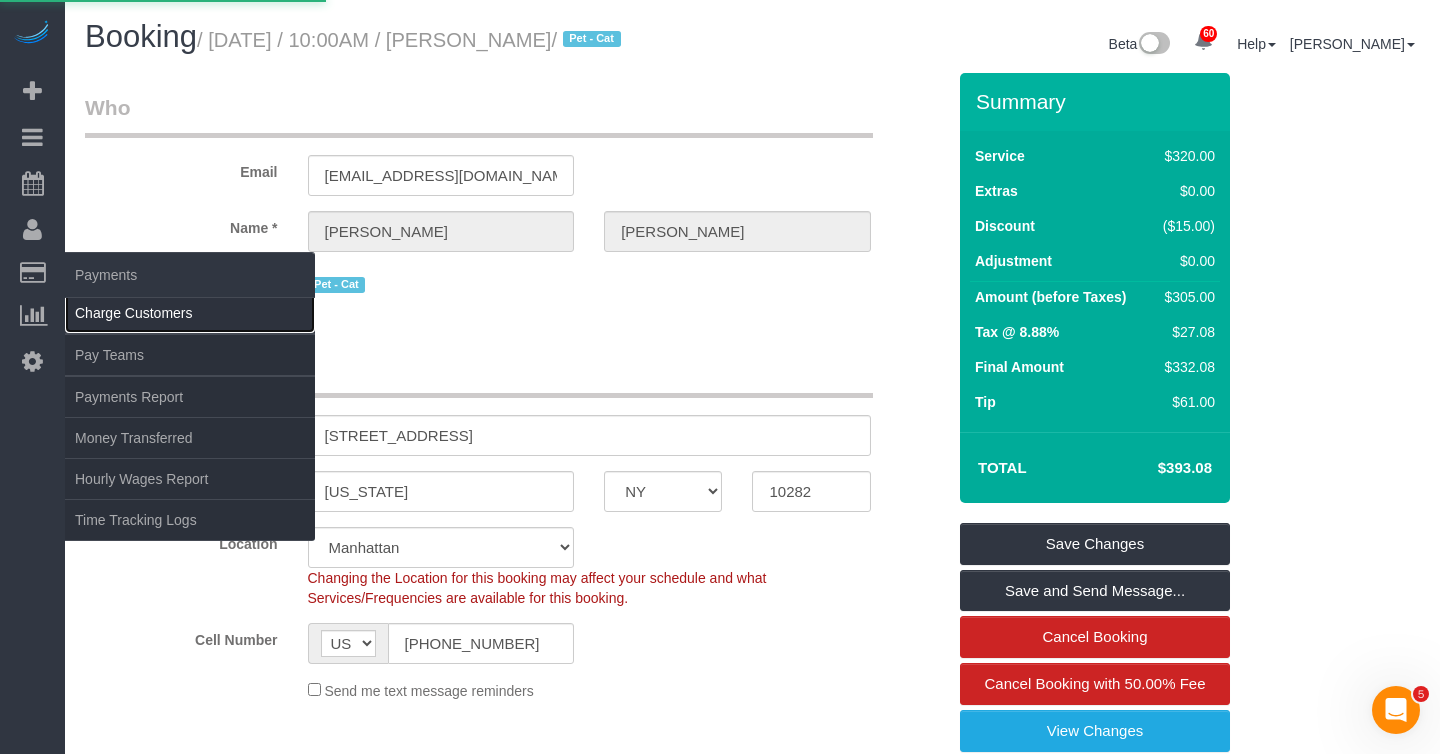 select 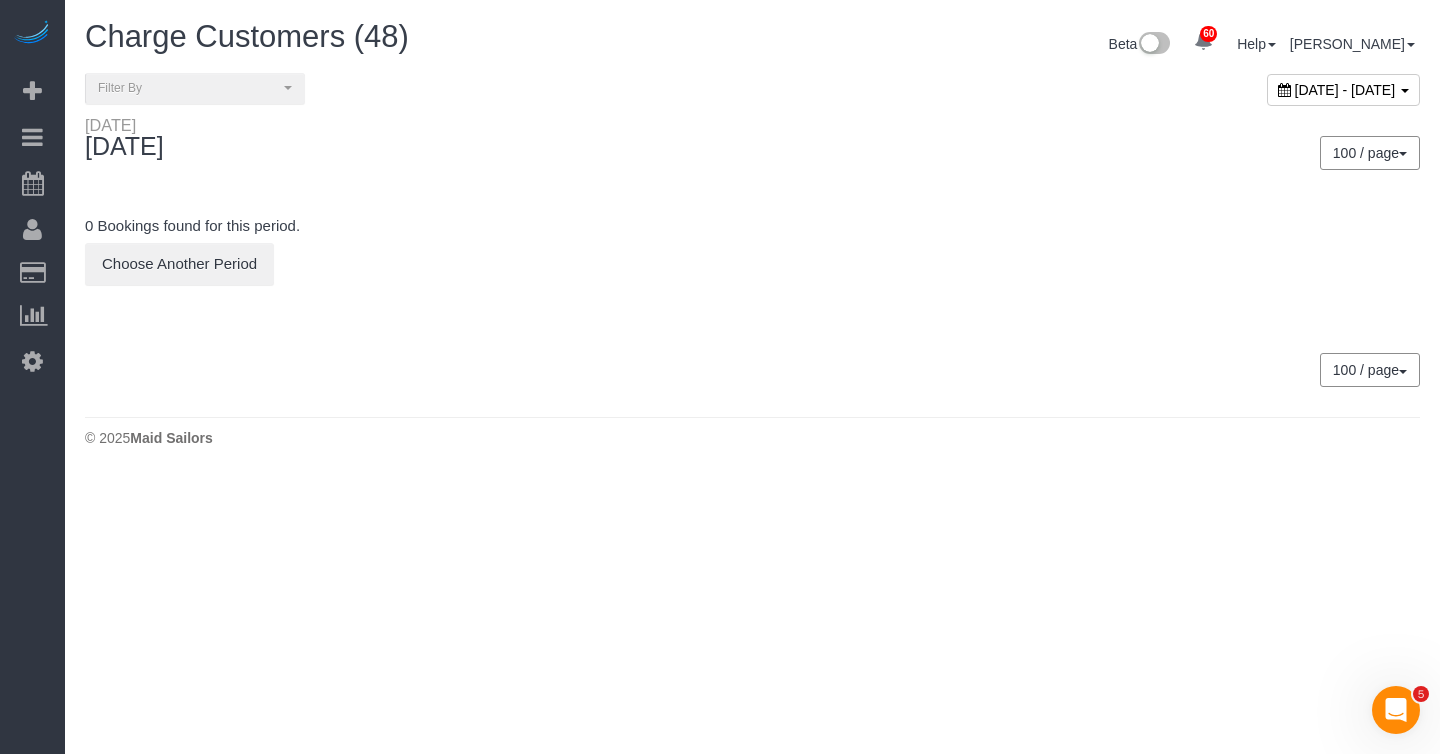 click on "[DATE] - [DATE]" at bounding box center (1345, 90) 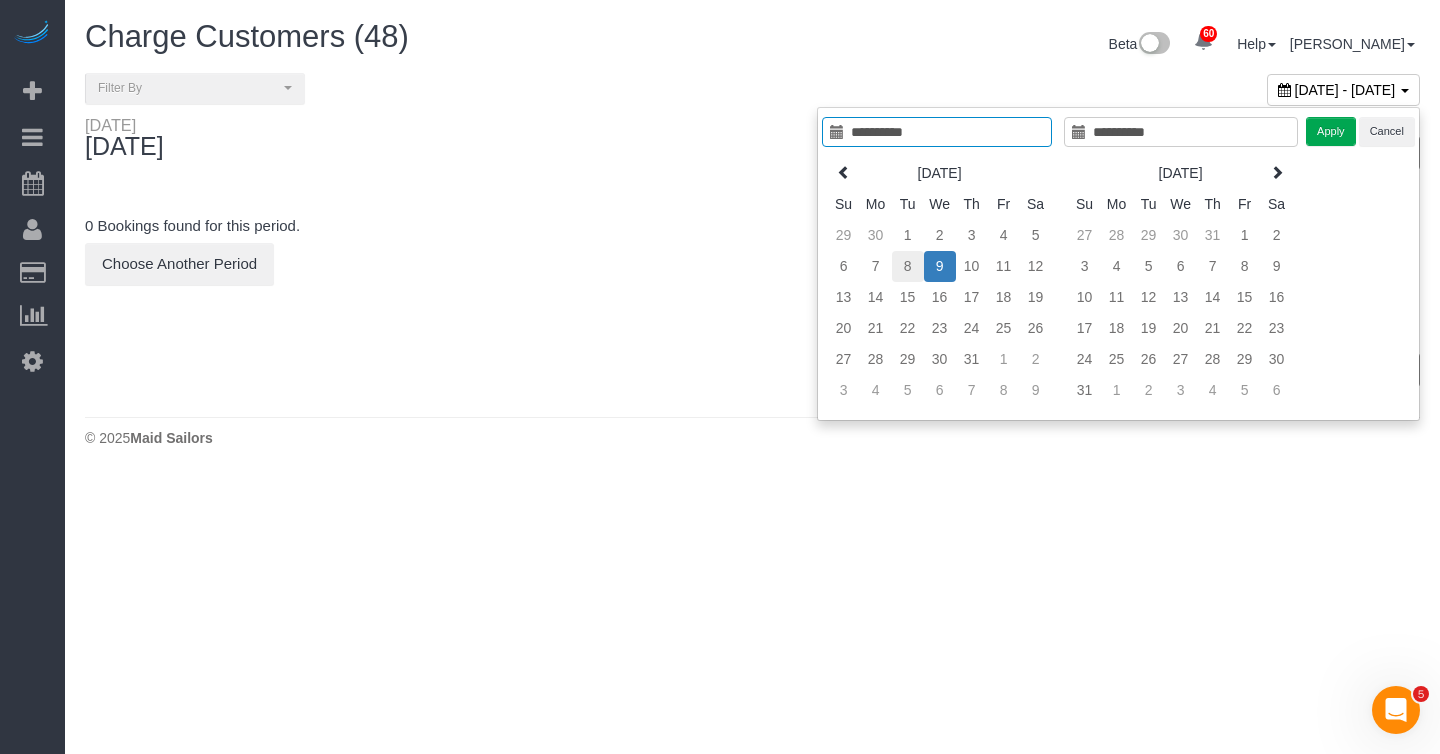 type on "**********" 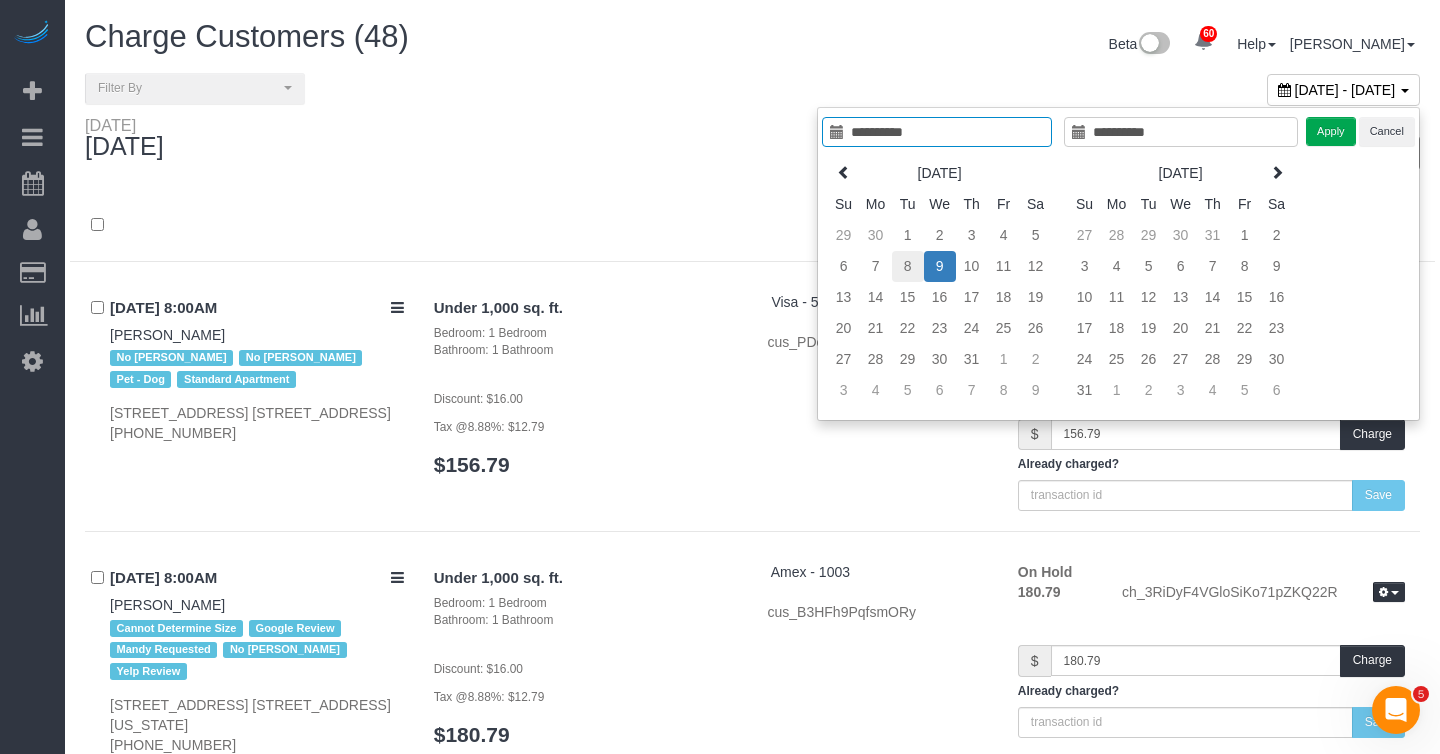 click on "8" at bounding box center (908, 266) 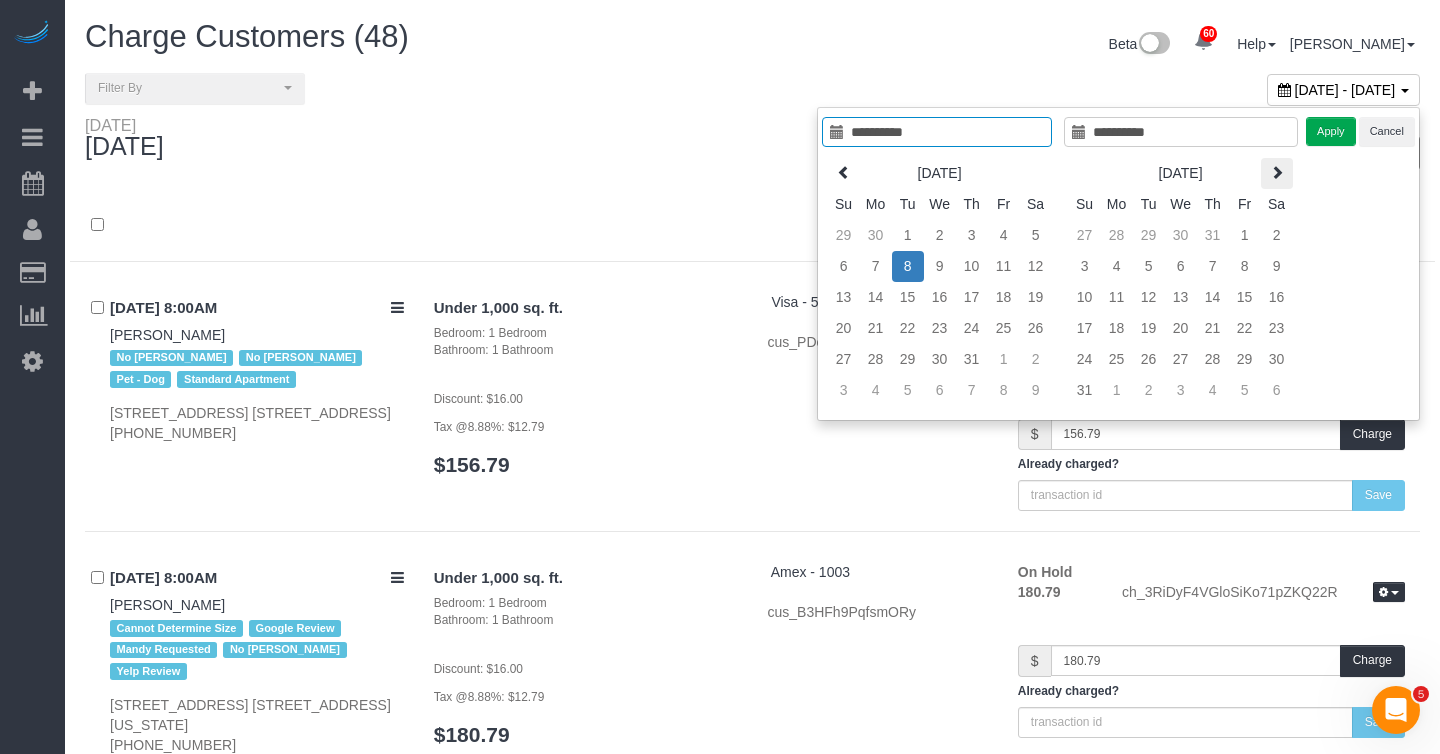 type on "**********" 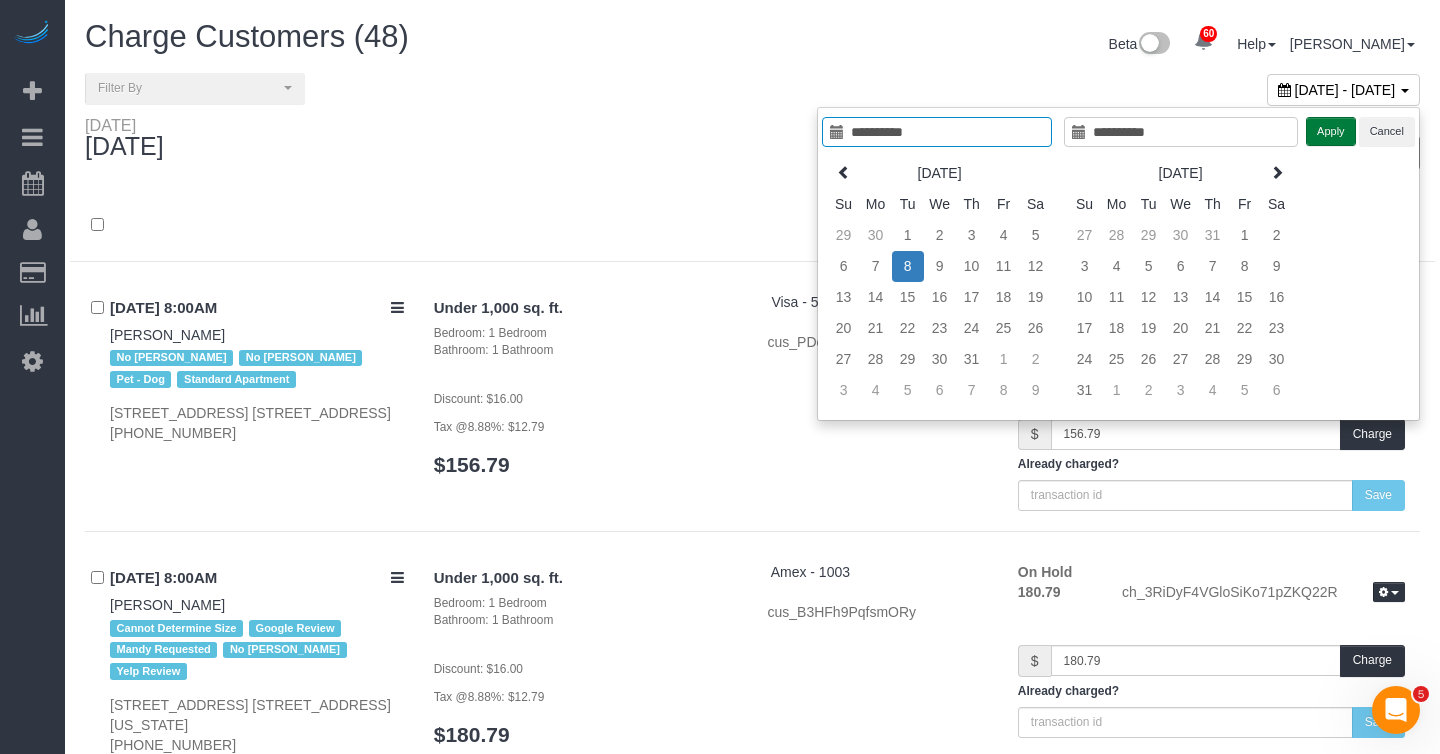 click on "Apply" at bounding box center (1331, 131) 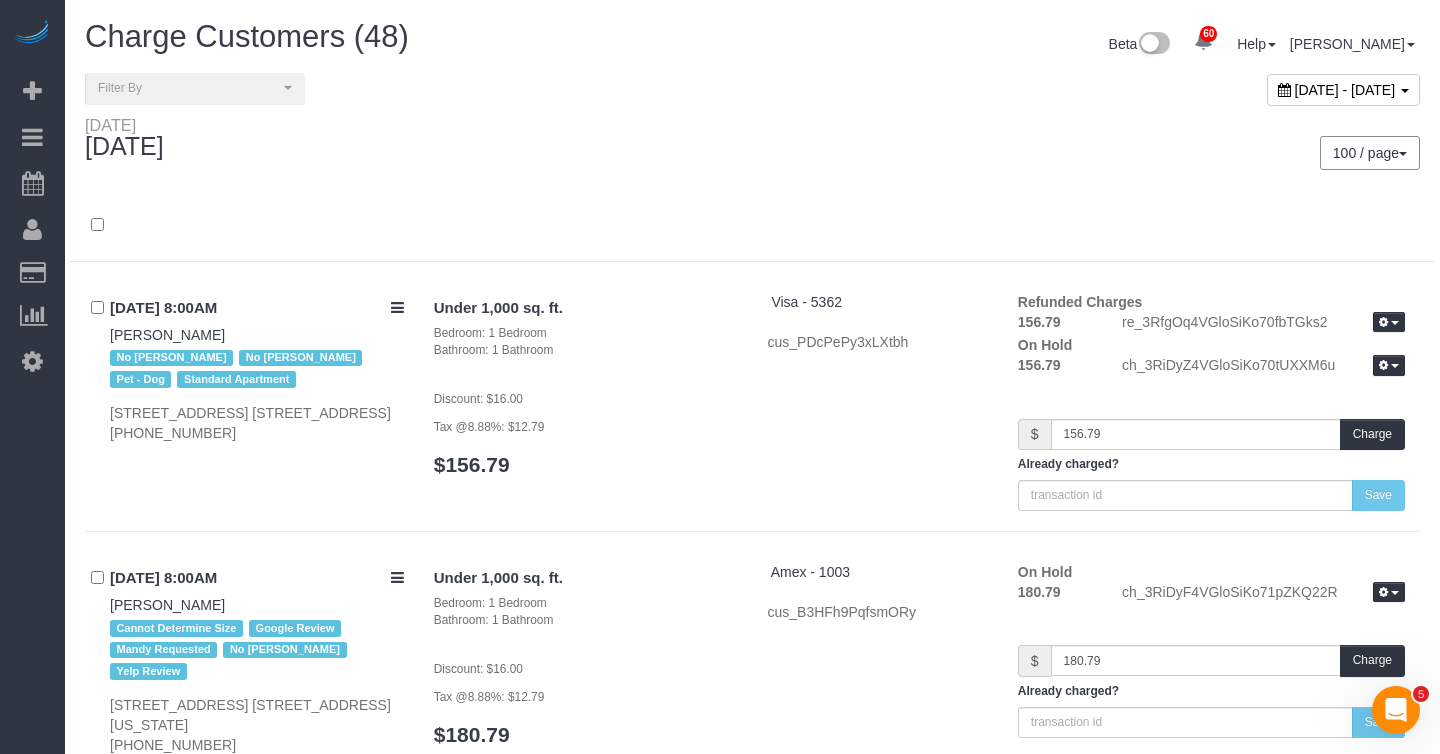 click on "100 / page
10 / page
20 / page
30 / page
40 / page
50 / page
100 / page" at bounding box center [1094, 153] 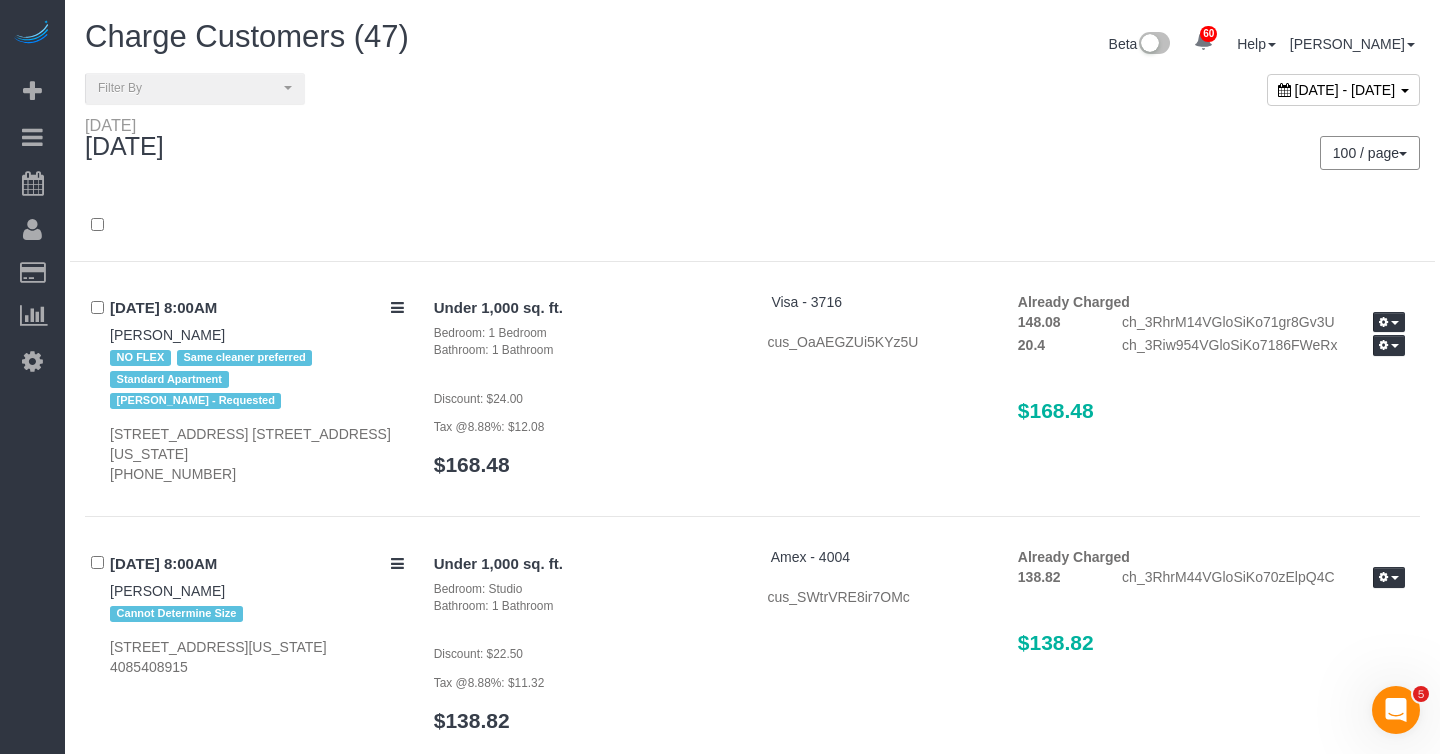 scroll, scrollTop: 5085, scrollLeft: 0, axis: vertical 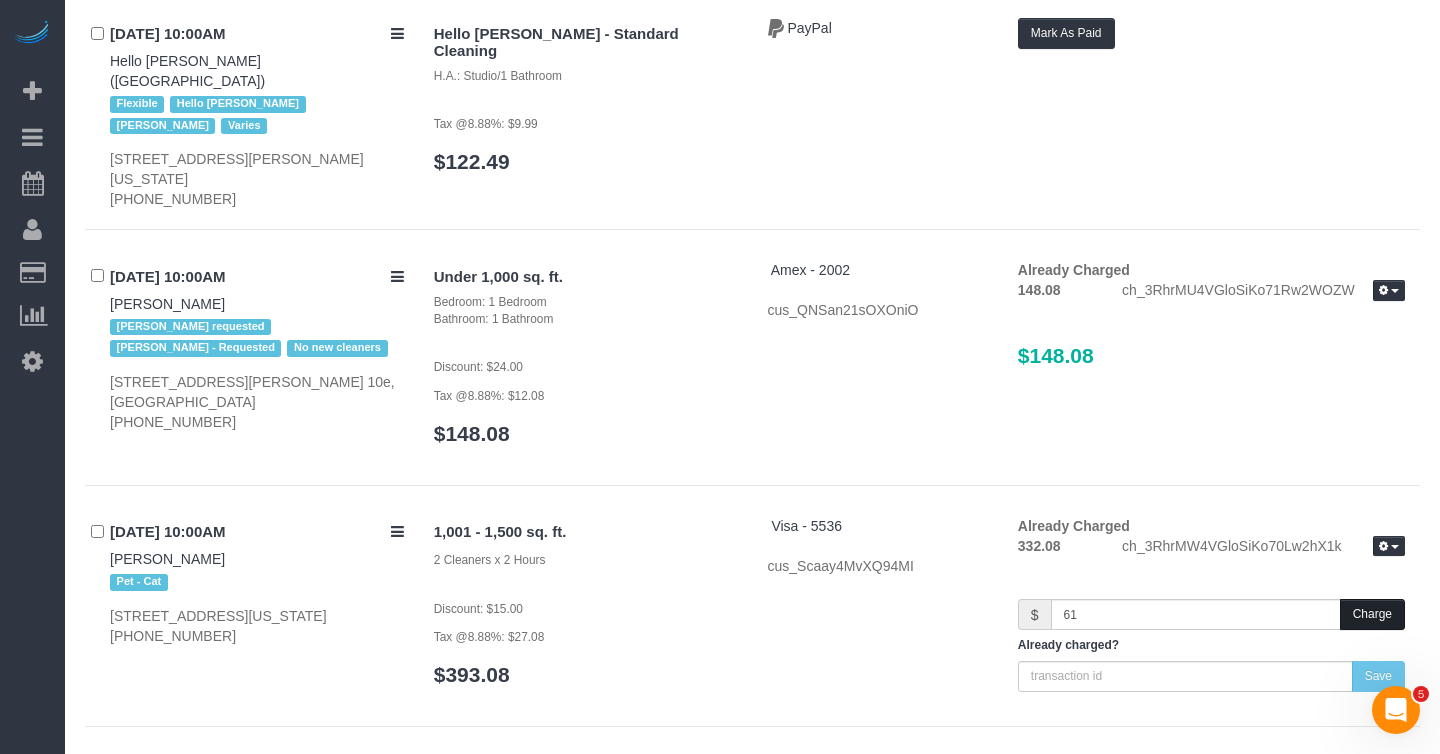 click on "Charge" at bounding box center (1372, 614) 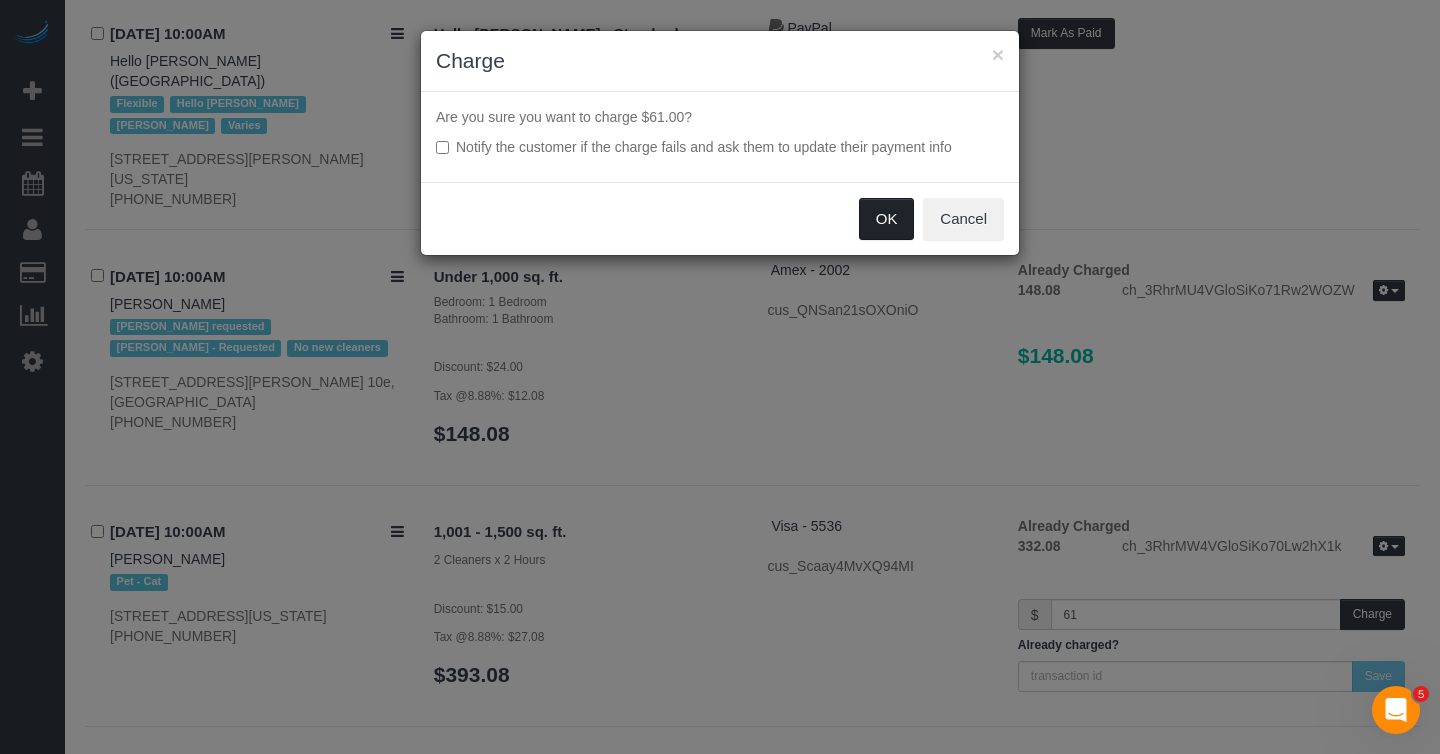 click on "OK" at bounding box center (887, 219) 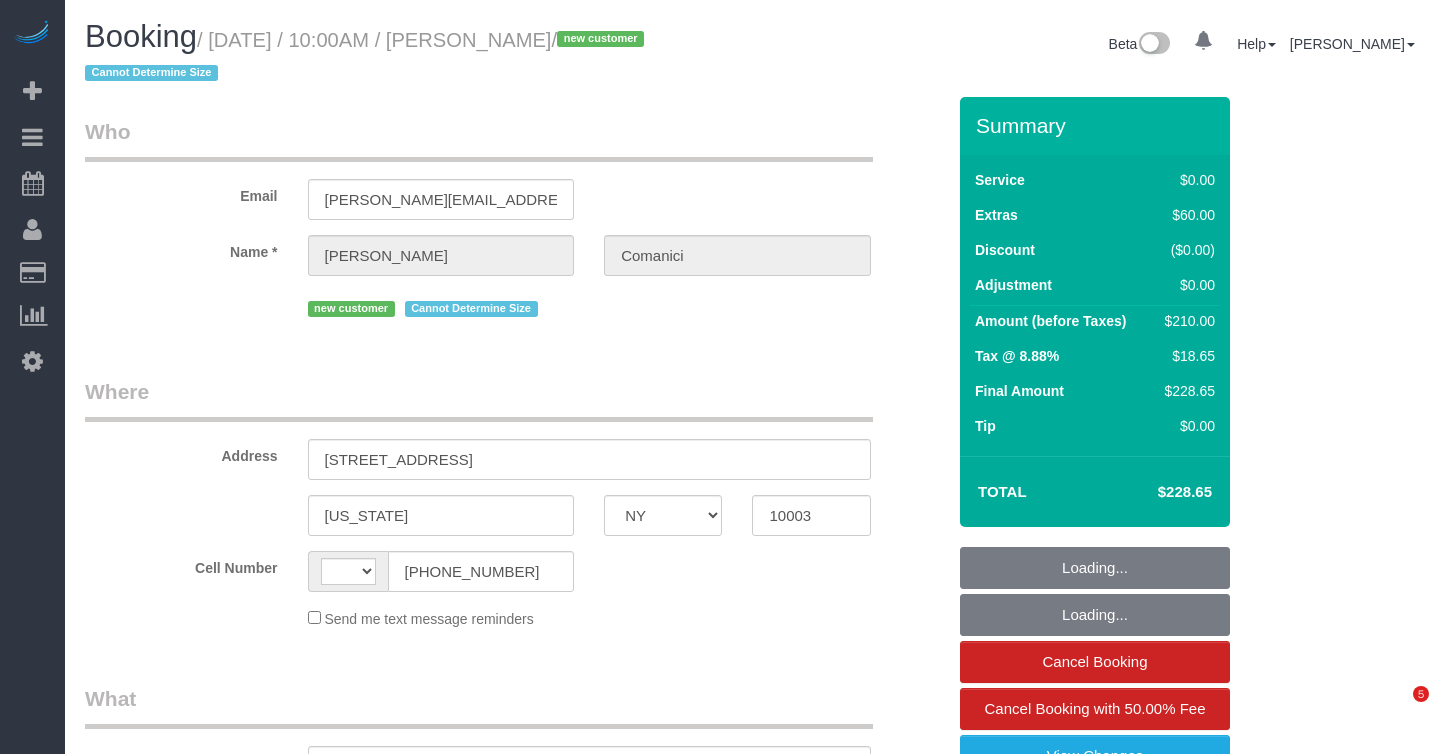 select on "NY" 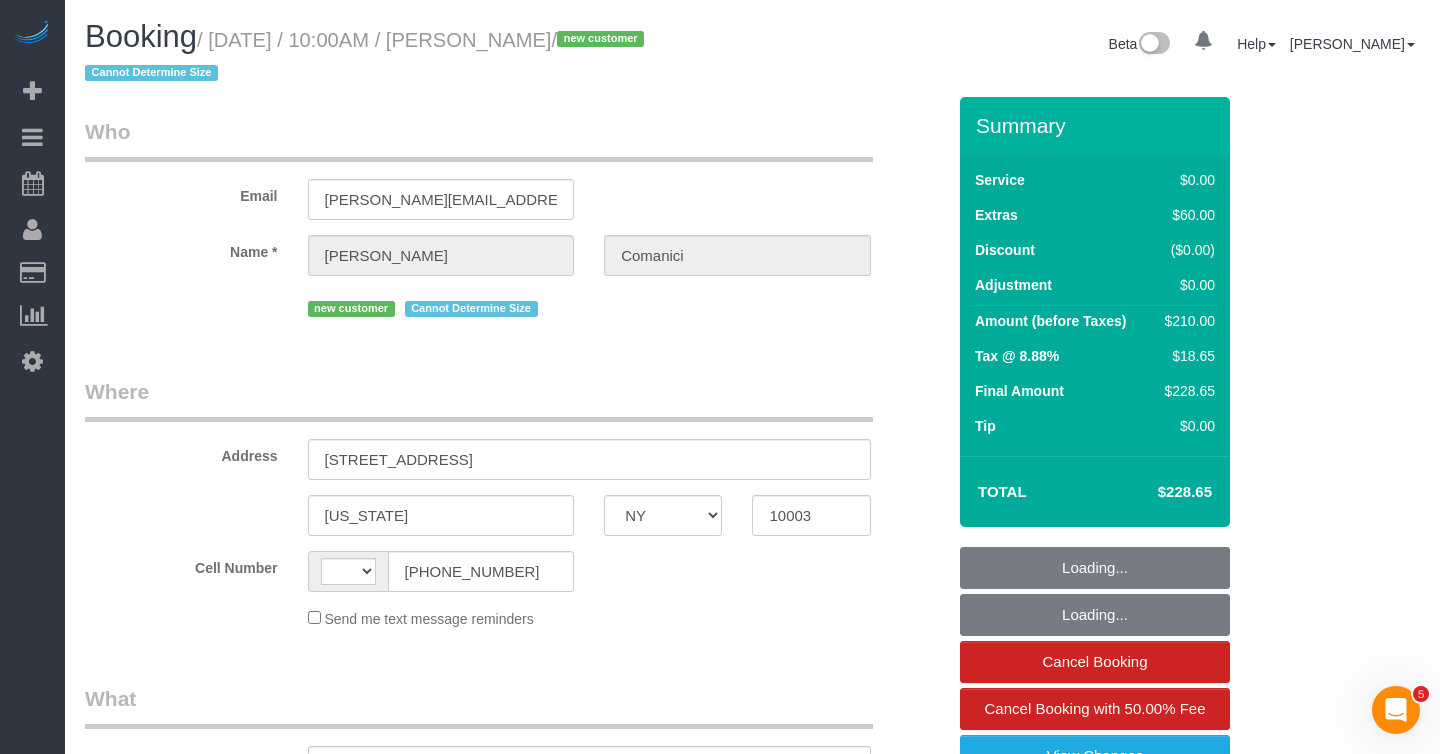 scroll, scrollTop: 0, scrollLeft: 0, axis: both 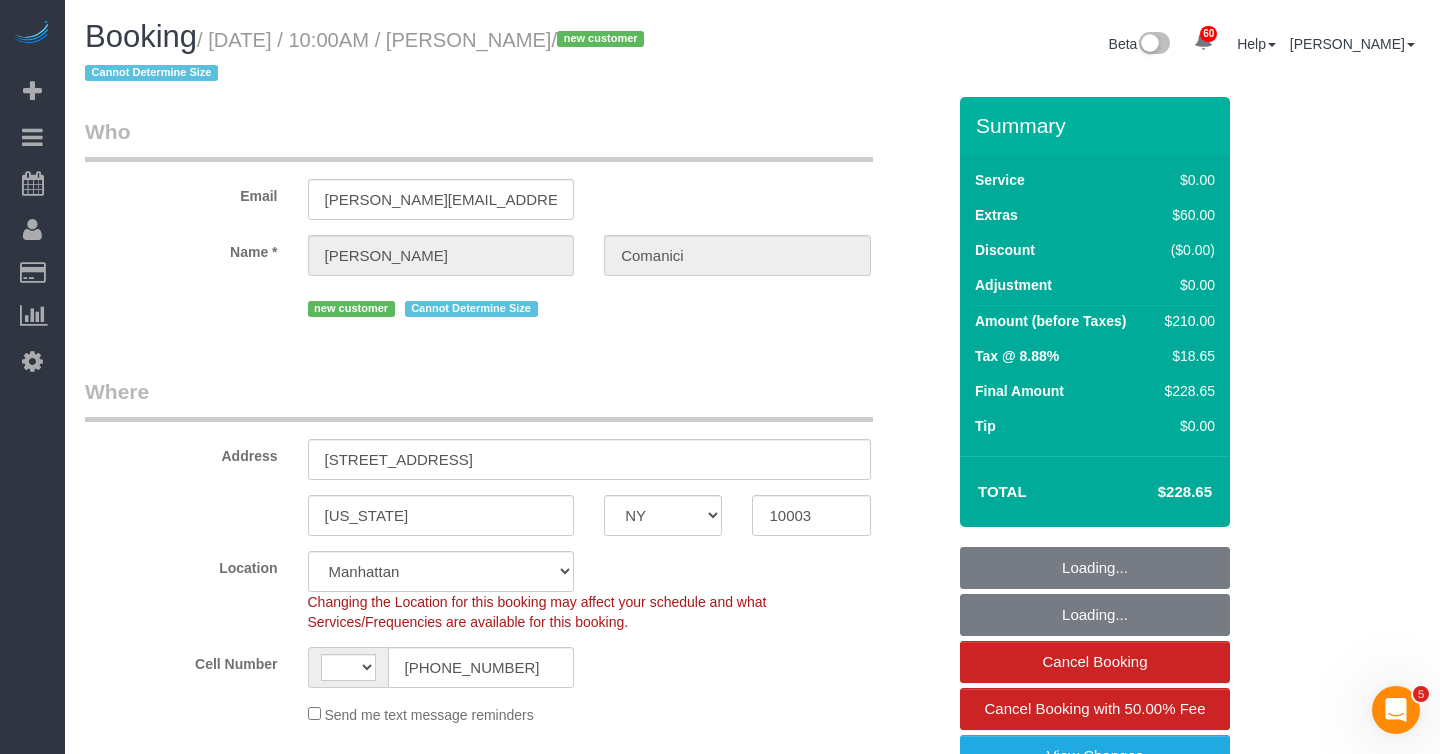 select on "object:1077" 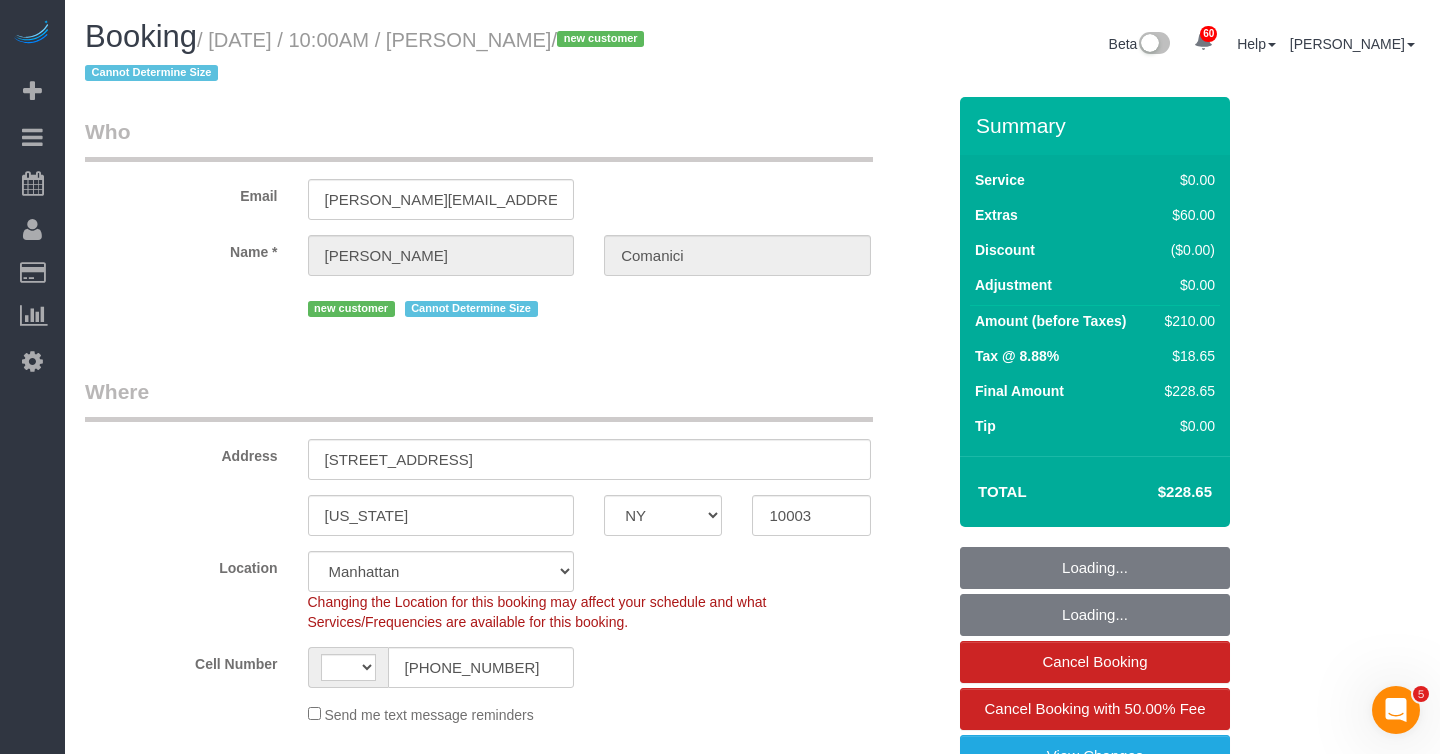 select on "string:[GEOGRAPHIC_DATA]" 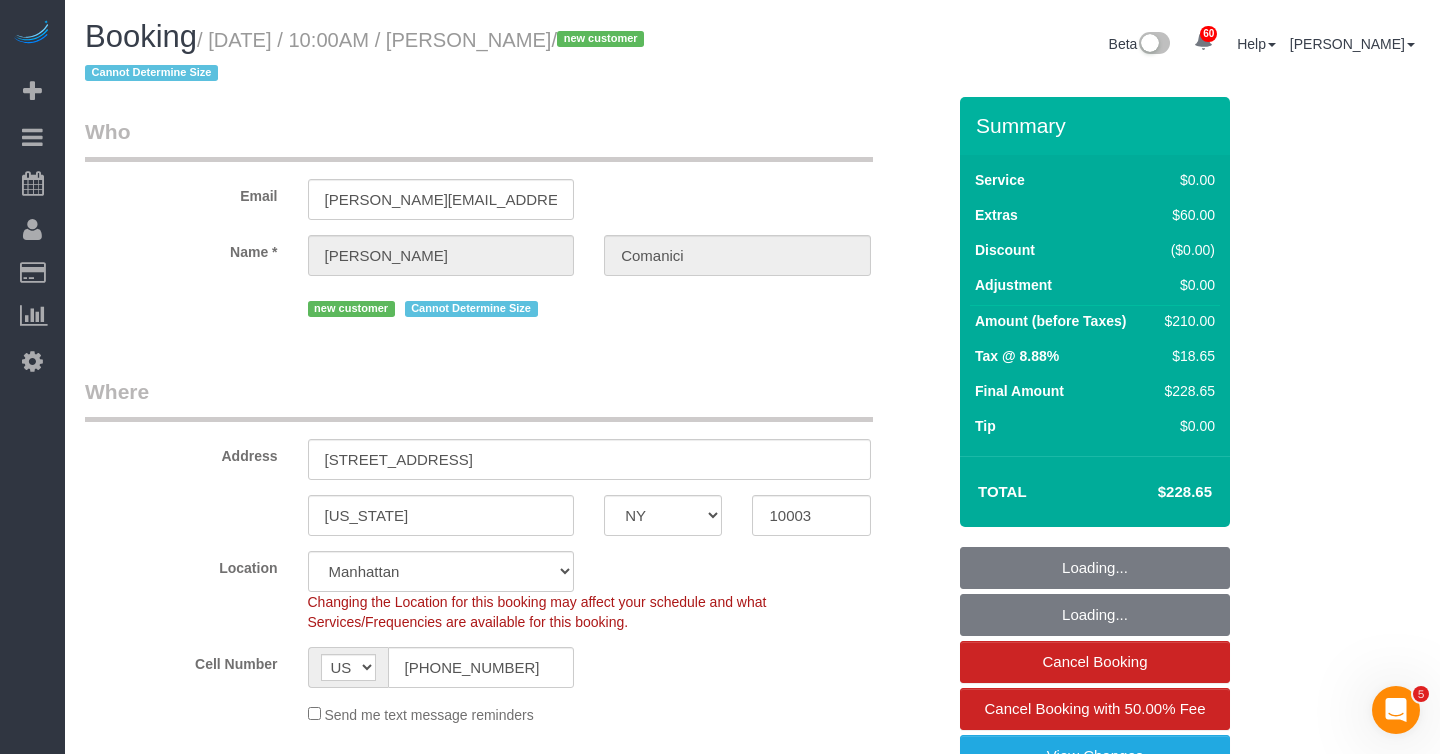select on "spot1" 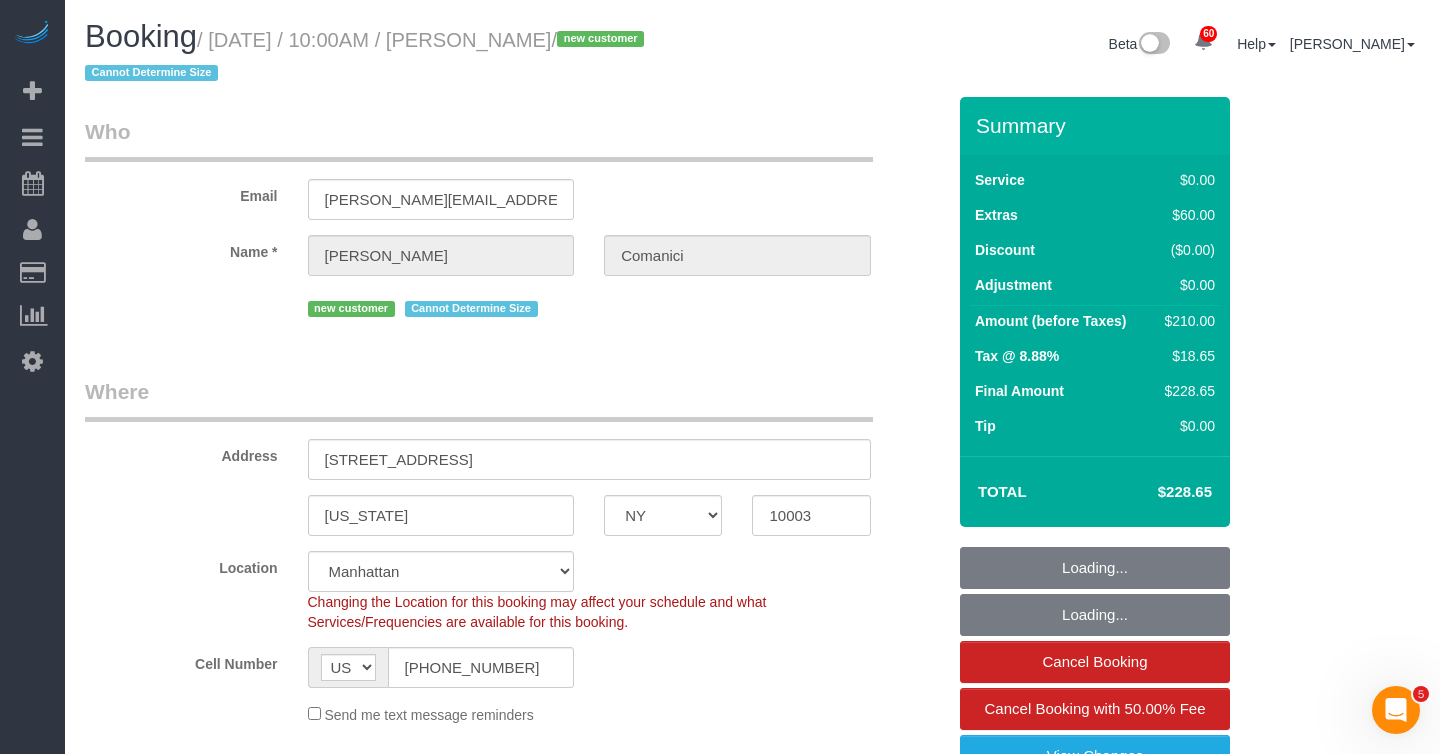 select on "1" 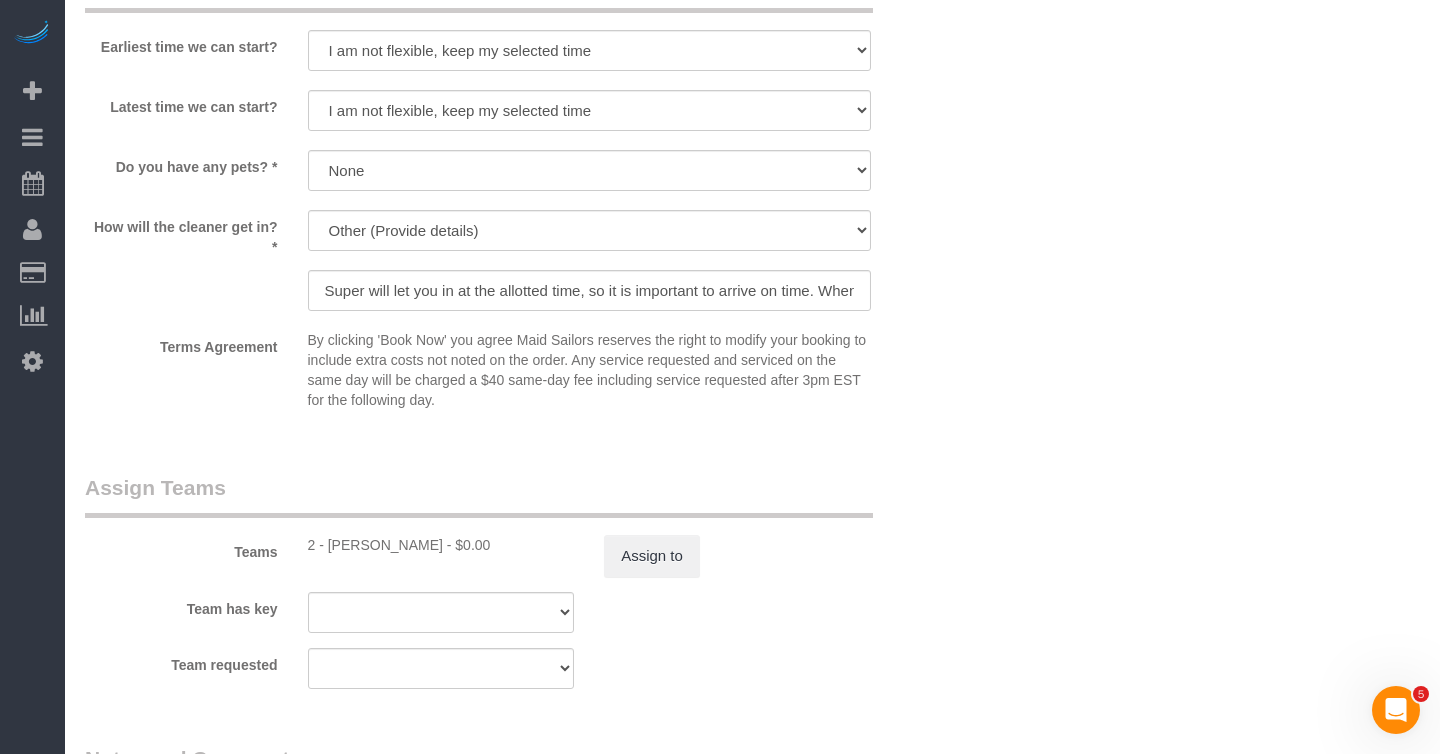 scroll, scrollTop: 2279, scrollLeft: 0, axis: vertical 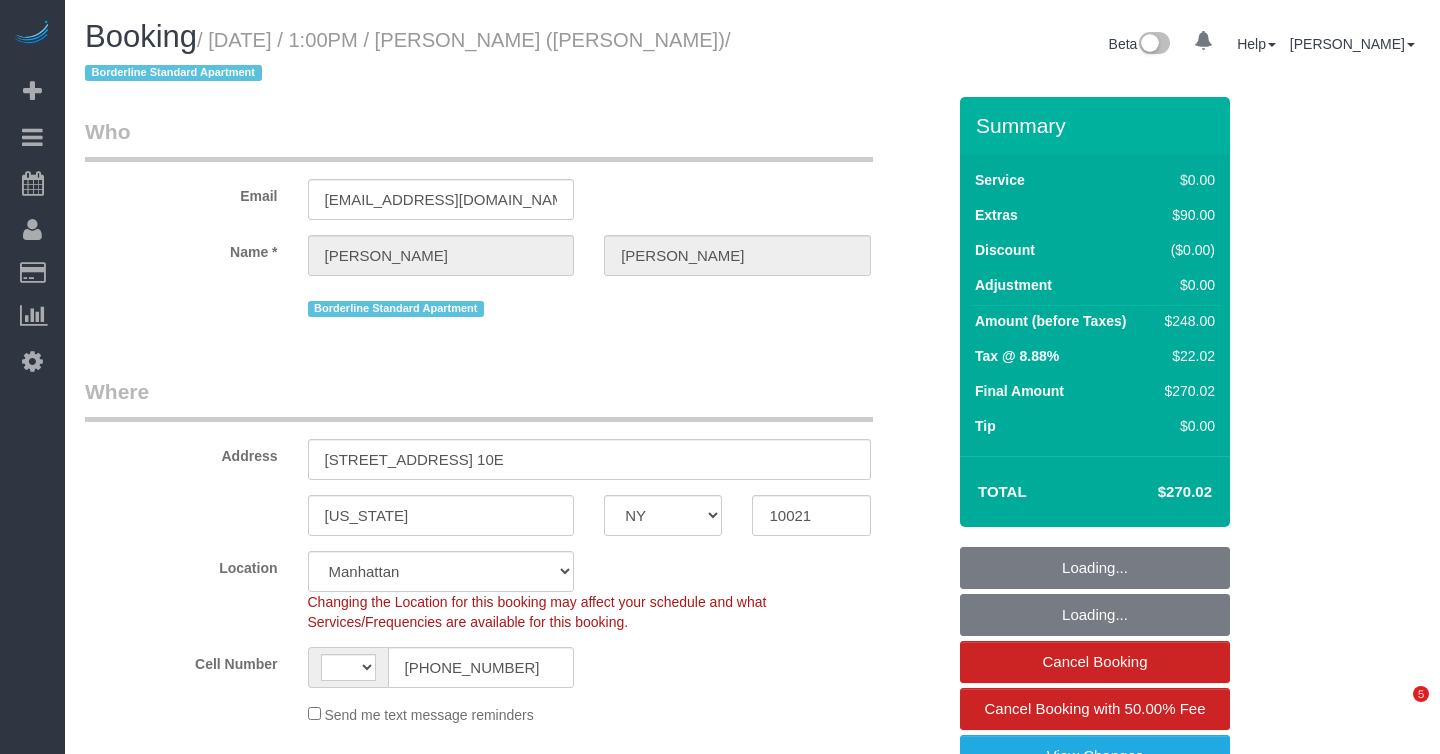 select on "NY" 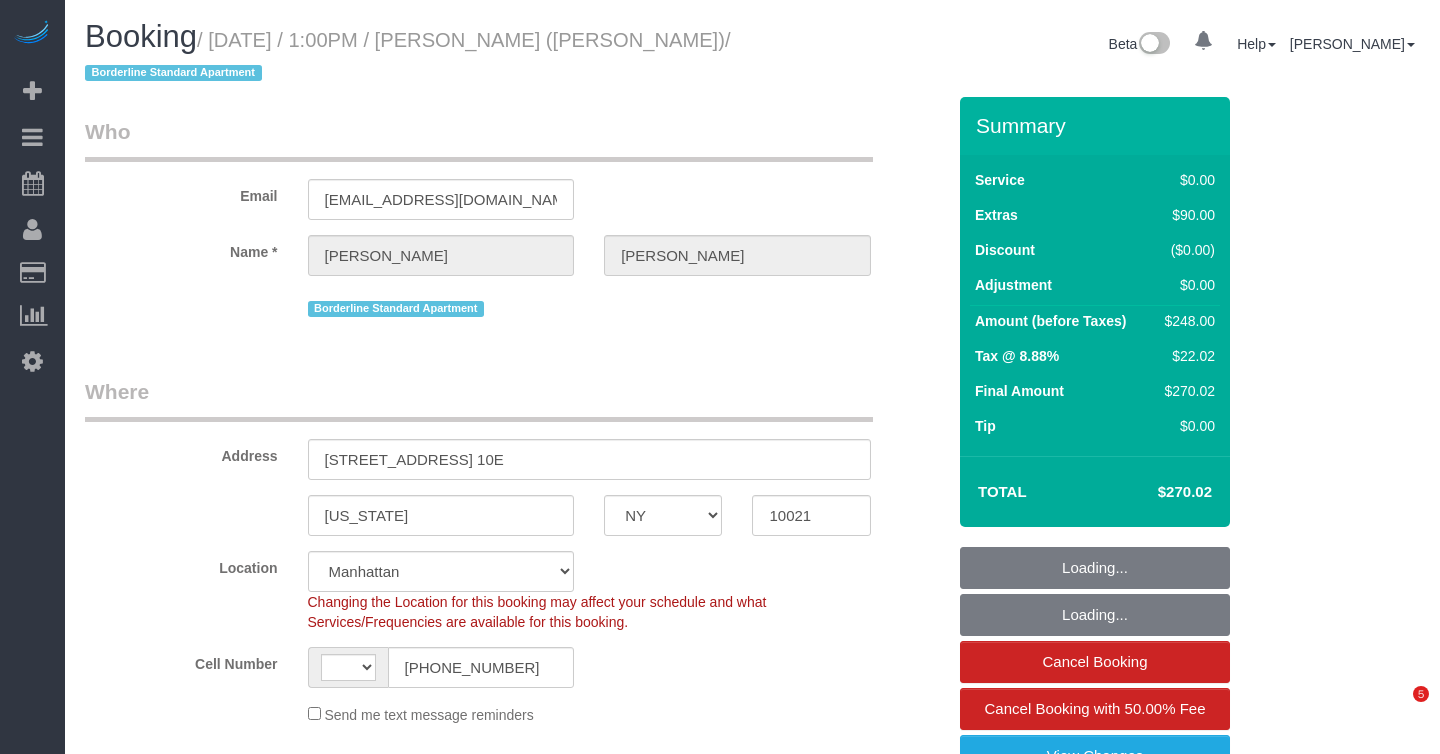 select on "string:[GEOGRAPHIC_DATA]" 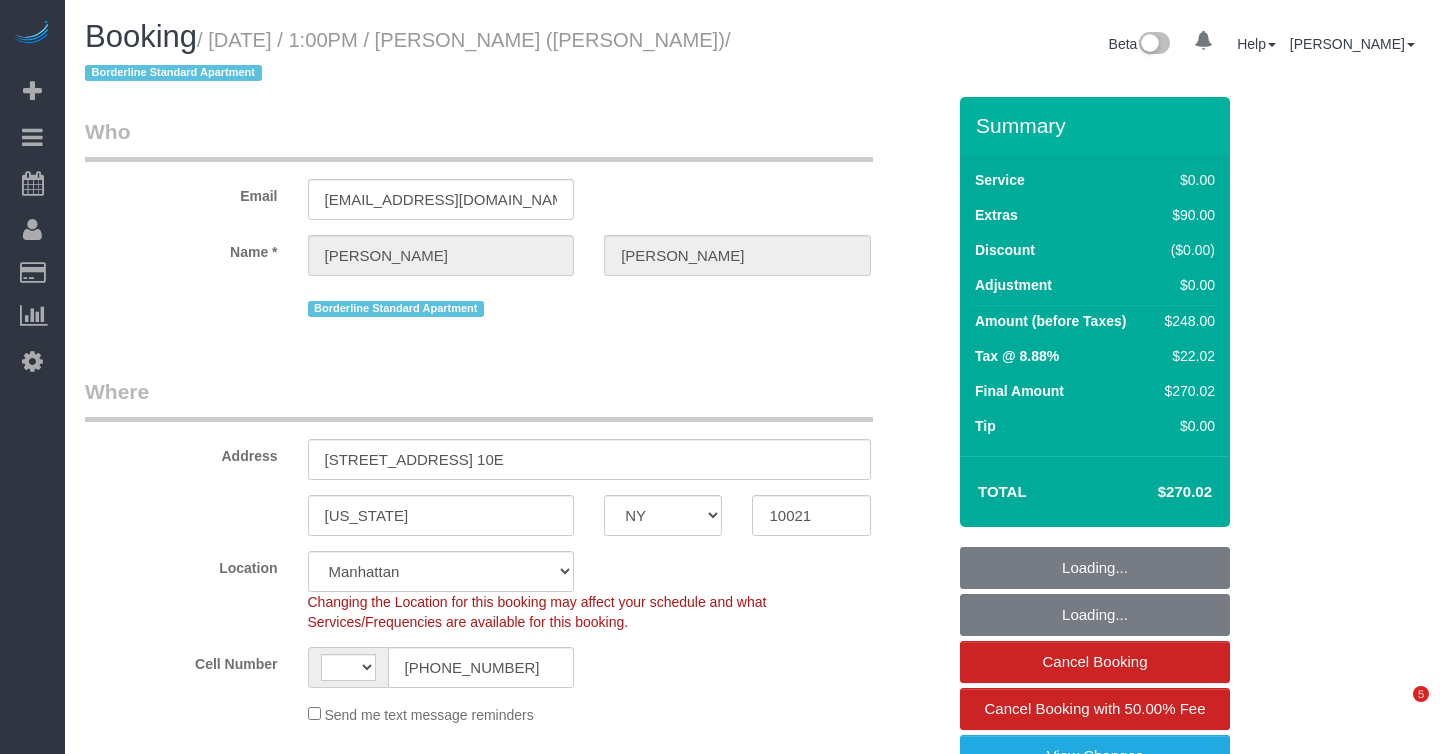 select on "string:stripe-pm_1R58S94VGloSiKo7oTDM75CS" 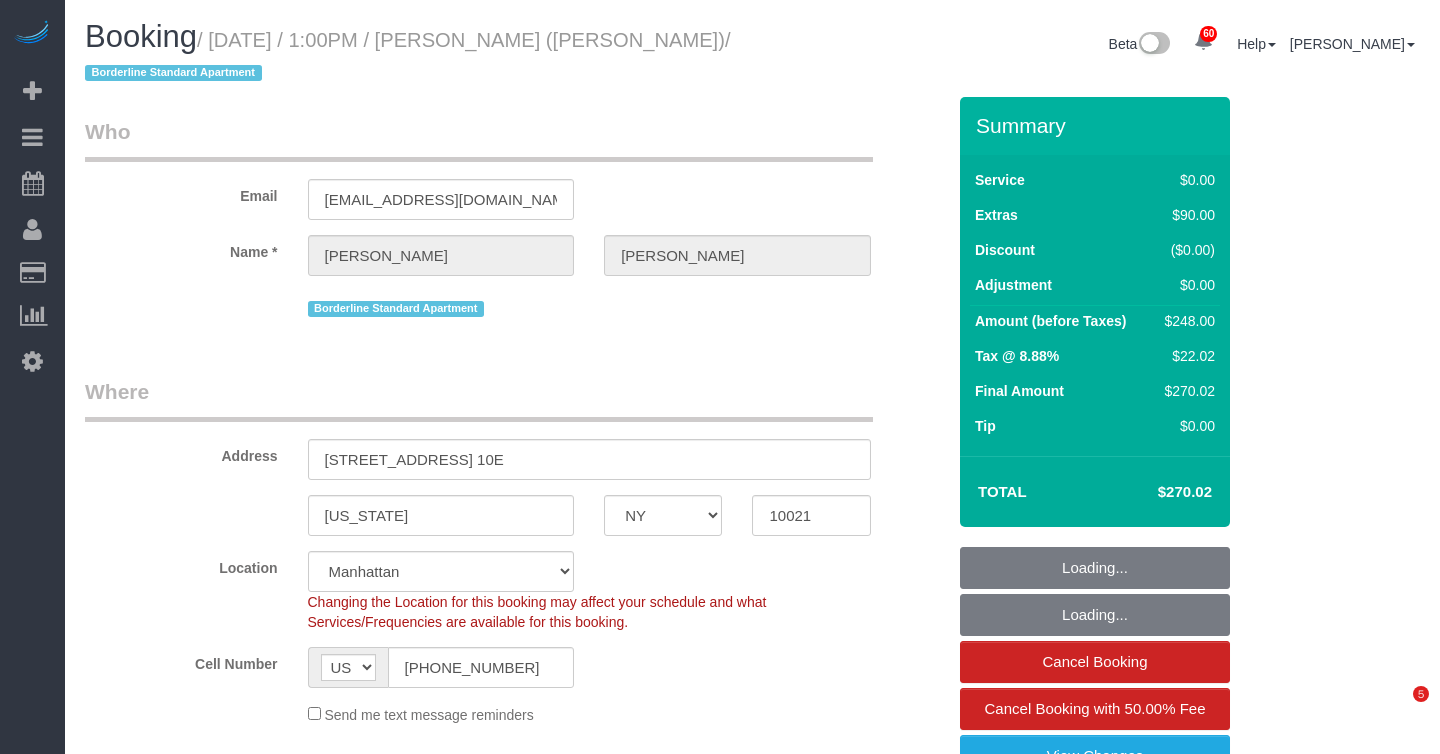 select on "spot1" 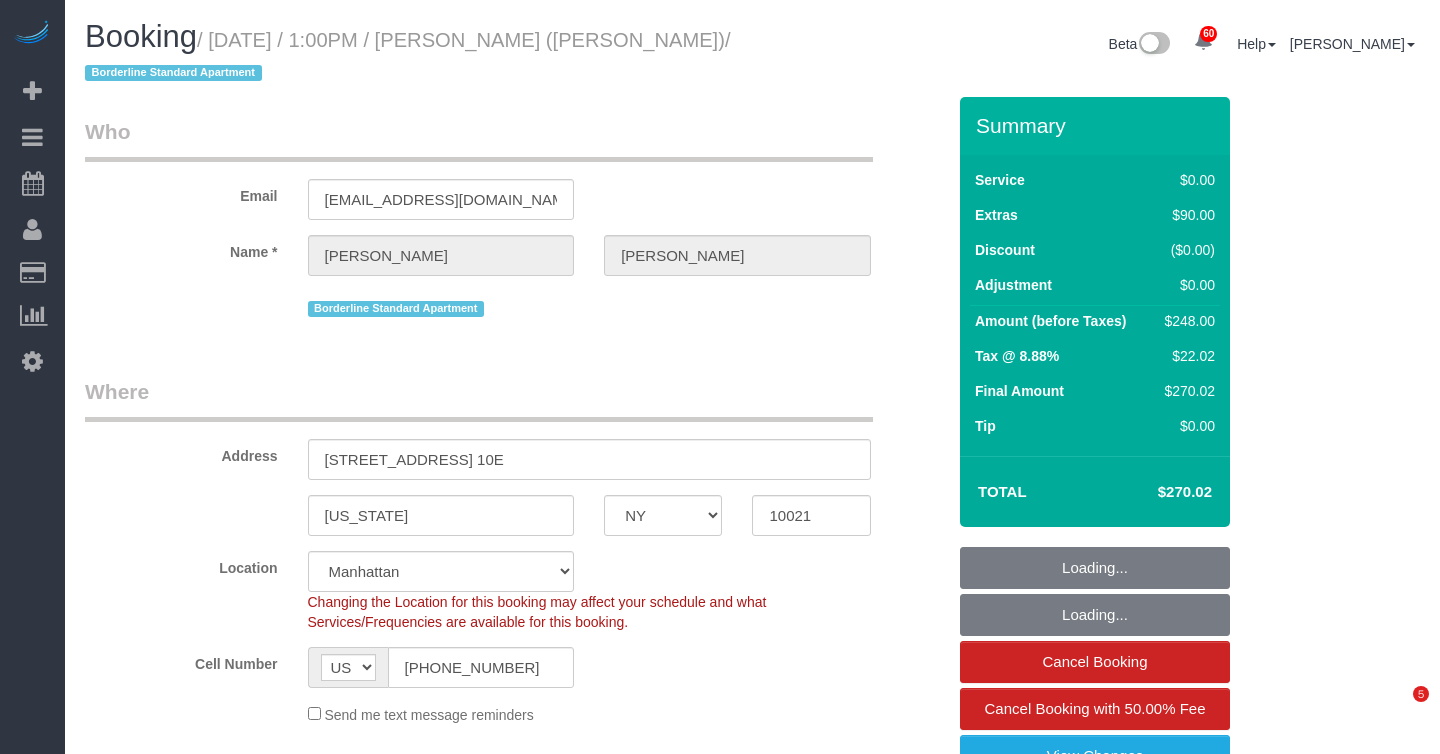 select on "2" 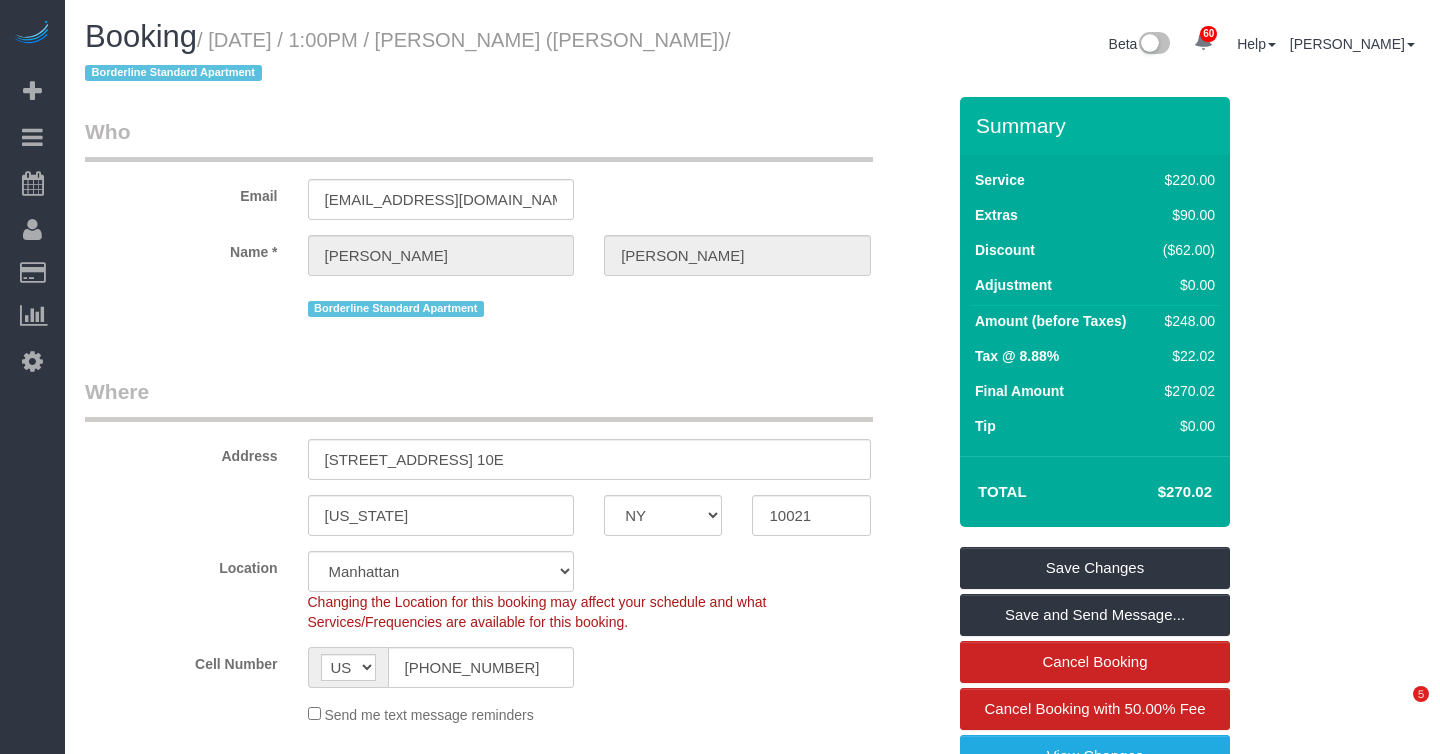 scroll, scrollTop: 0, scrollLeft: 0, axis: both 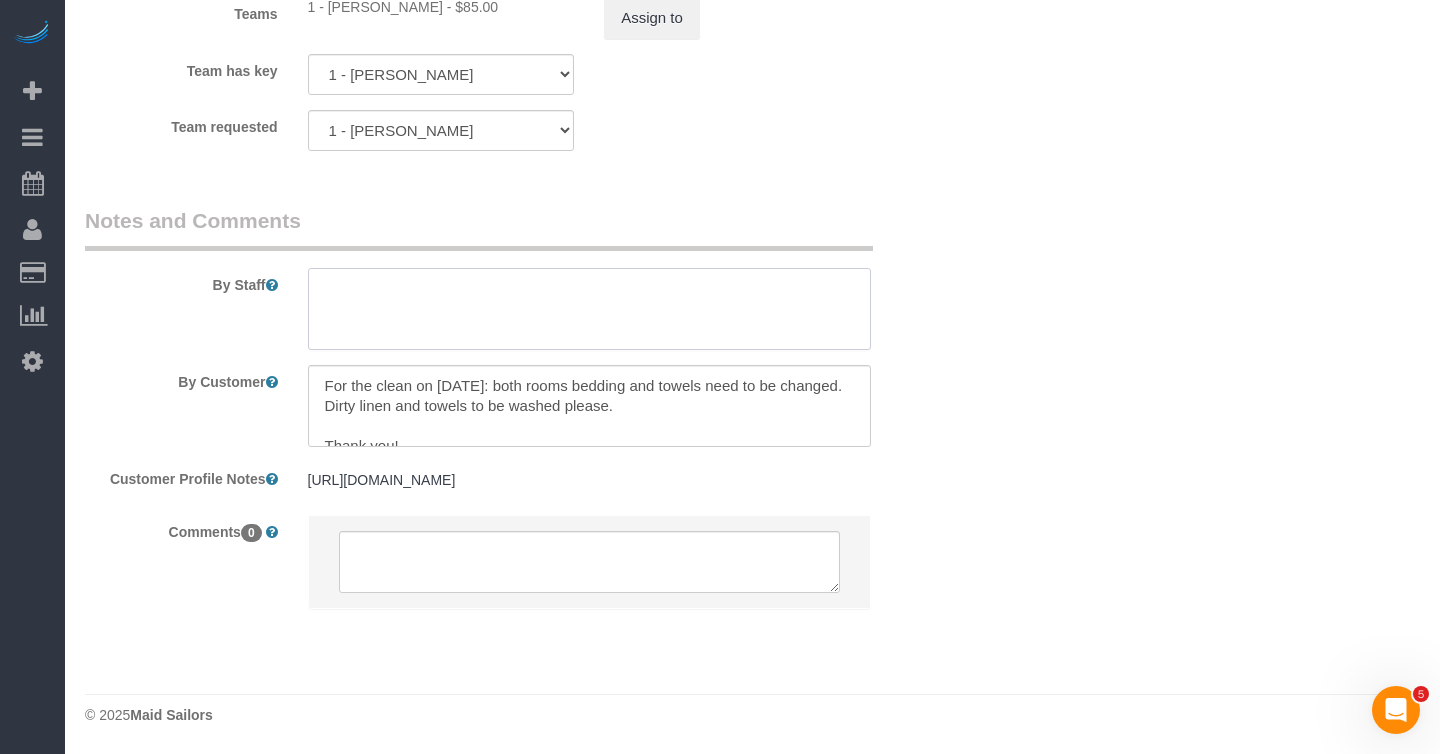 click at bounding box center [589, 309] 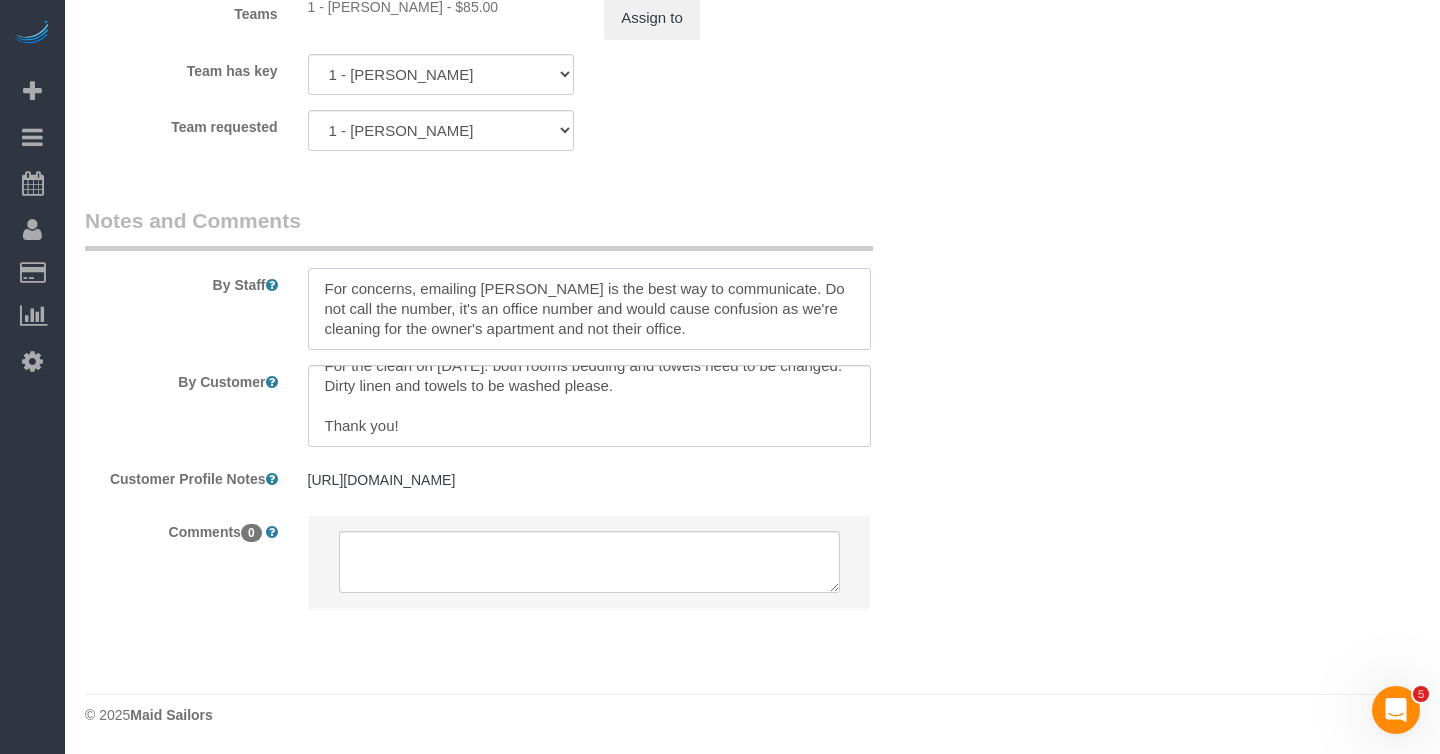 scroll, scrollTop: 0, scrollLeft: 0, axis: both 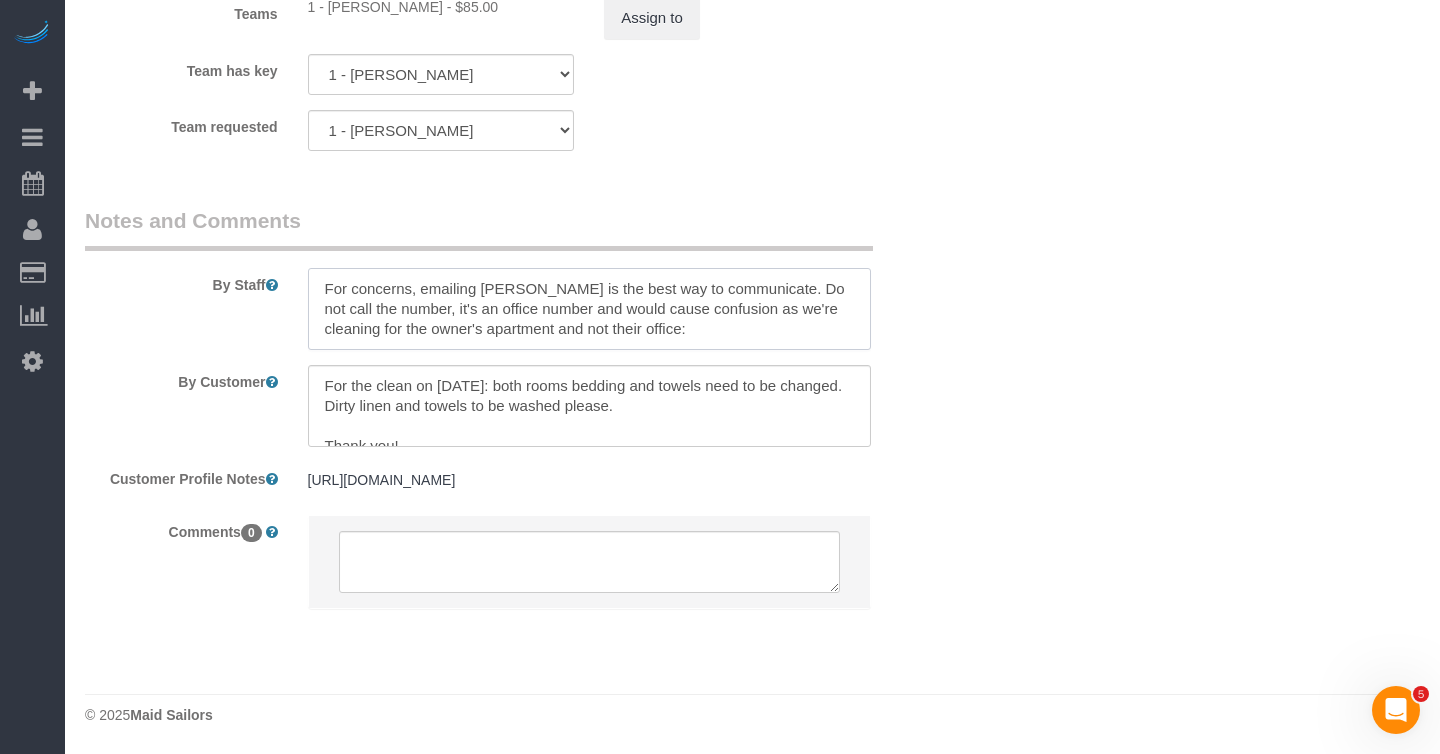 paste on "https://maidsailors.slack.com/archives/C5F2ECJCF/p1751733388302879" 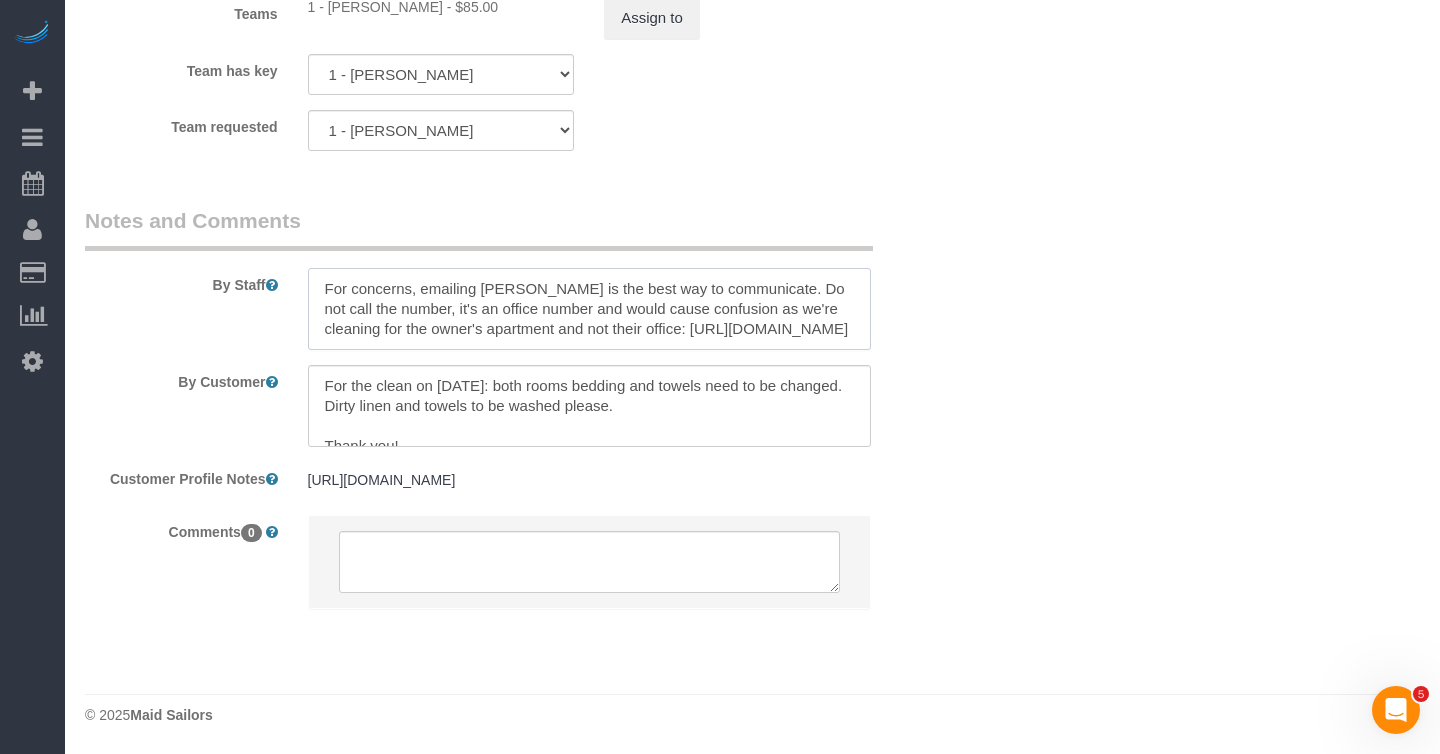 scroll, scrollTop: 8, scrollLeft: 0, axis: vertical 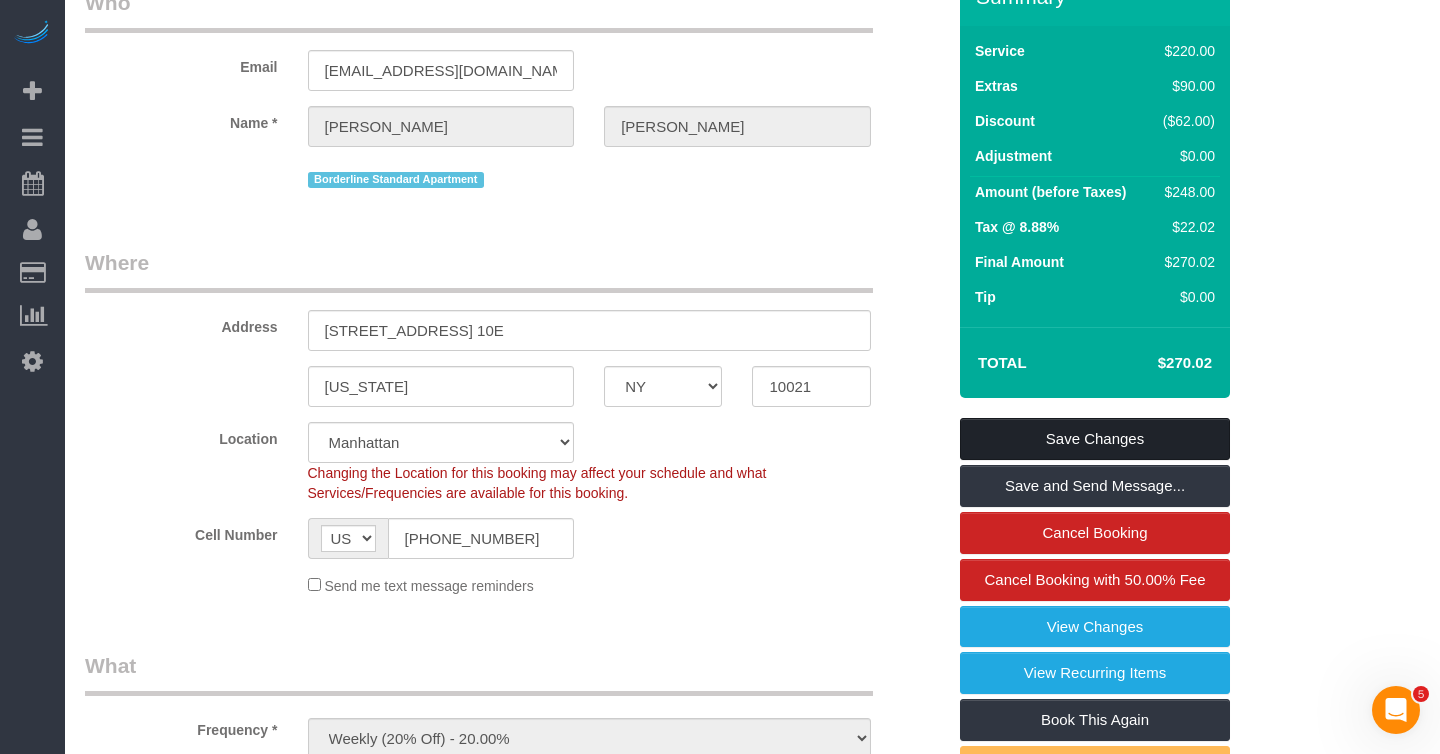 type on "For concerns, emailing Kelsey is the best way to communicate. Do not call the number, it's an office number and would cause confusion as we're cleaning for the owner's apartment and not their office: https://maidsailors.slack.com/archives/C5F2ECJCF/p1751733388302879" 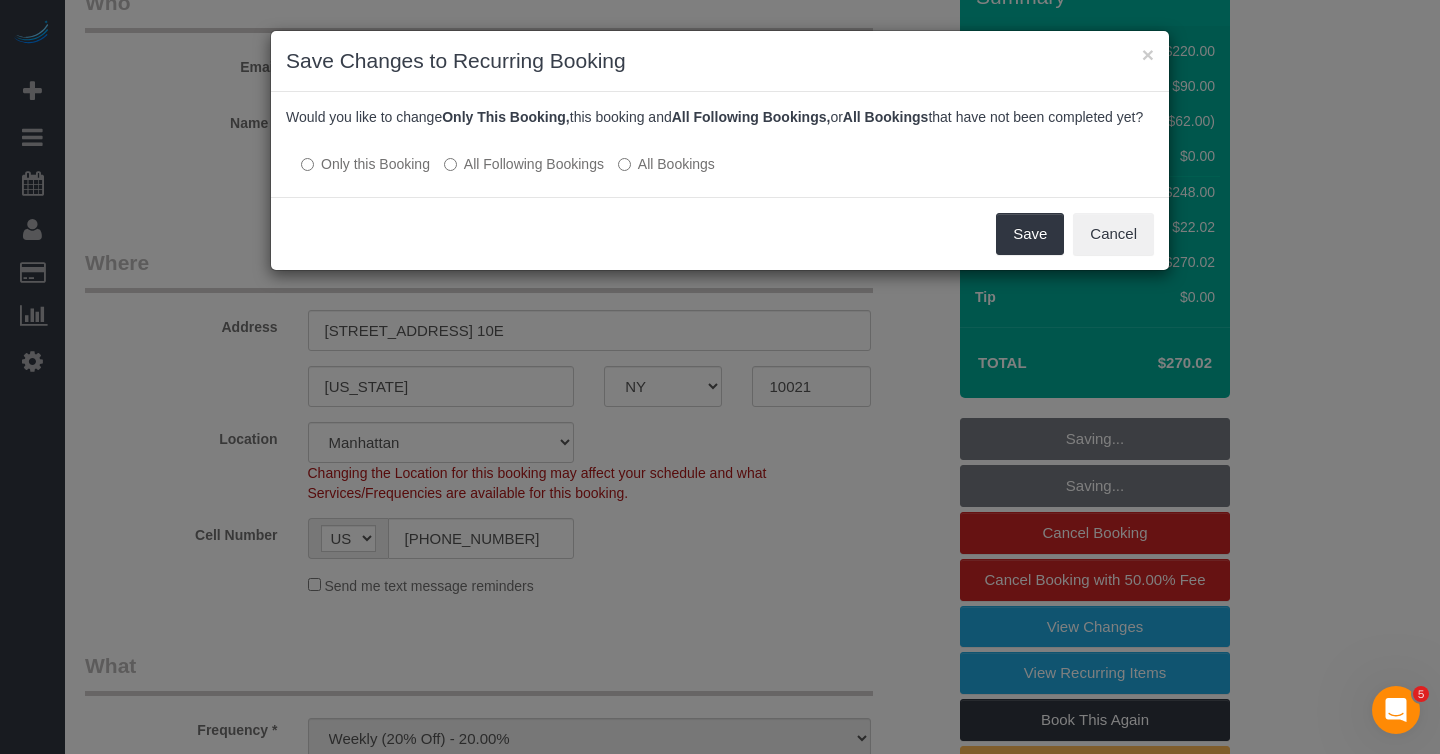 click on "All Following Bookings" at bounding box center [524, 164] 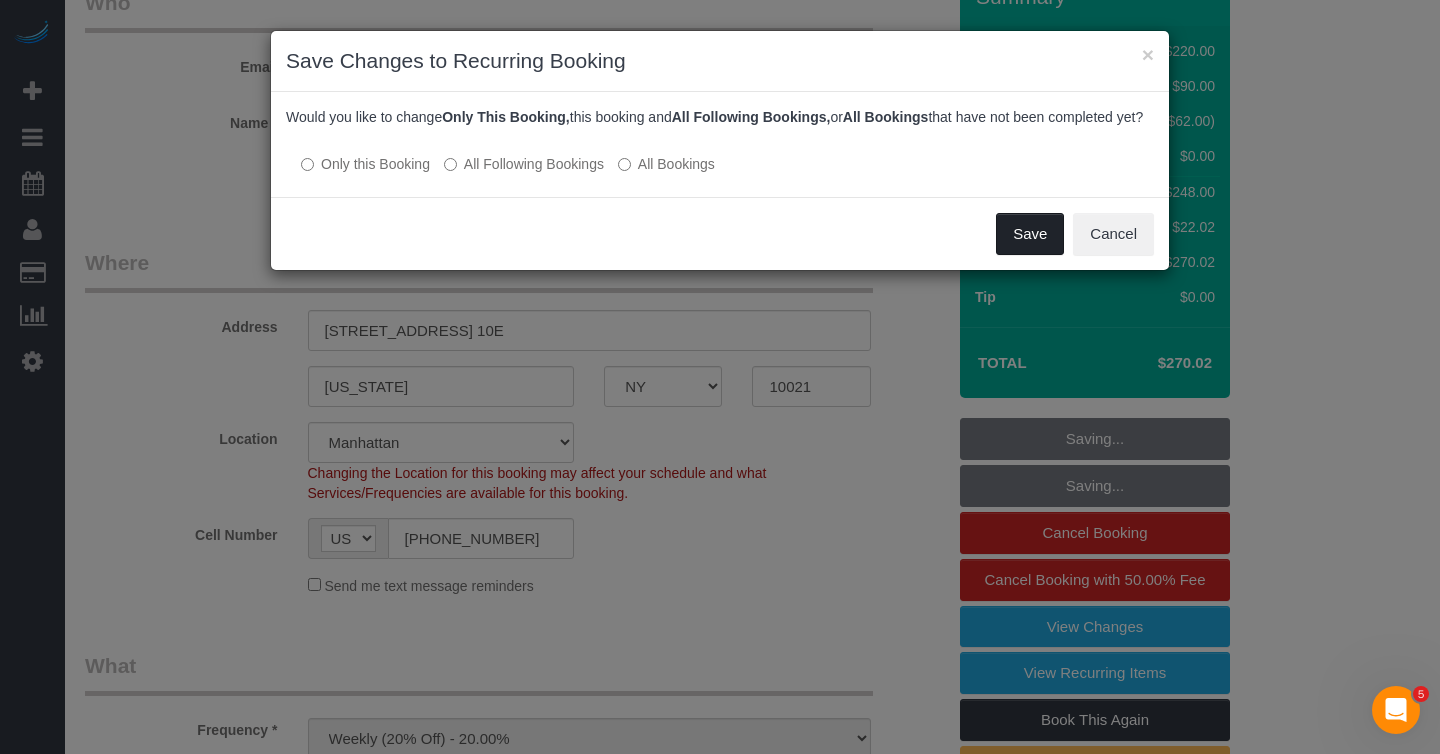 click on "Save" at bounding box center (1030, 234) 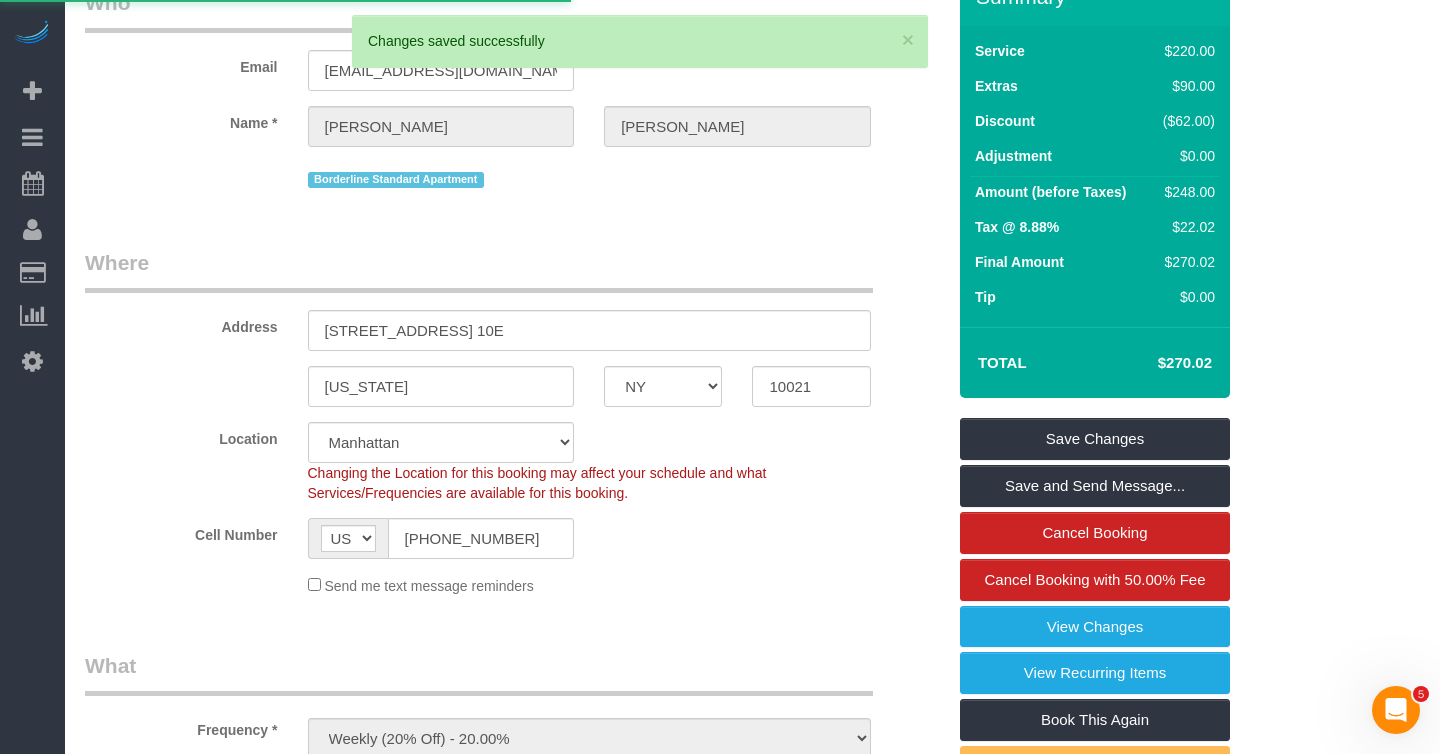 scroll, scrollTop: 0, scrollLeft: 0, axis: both 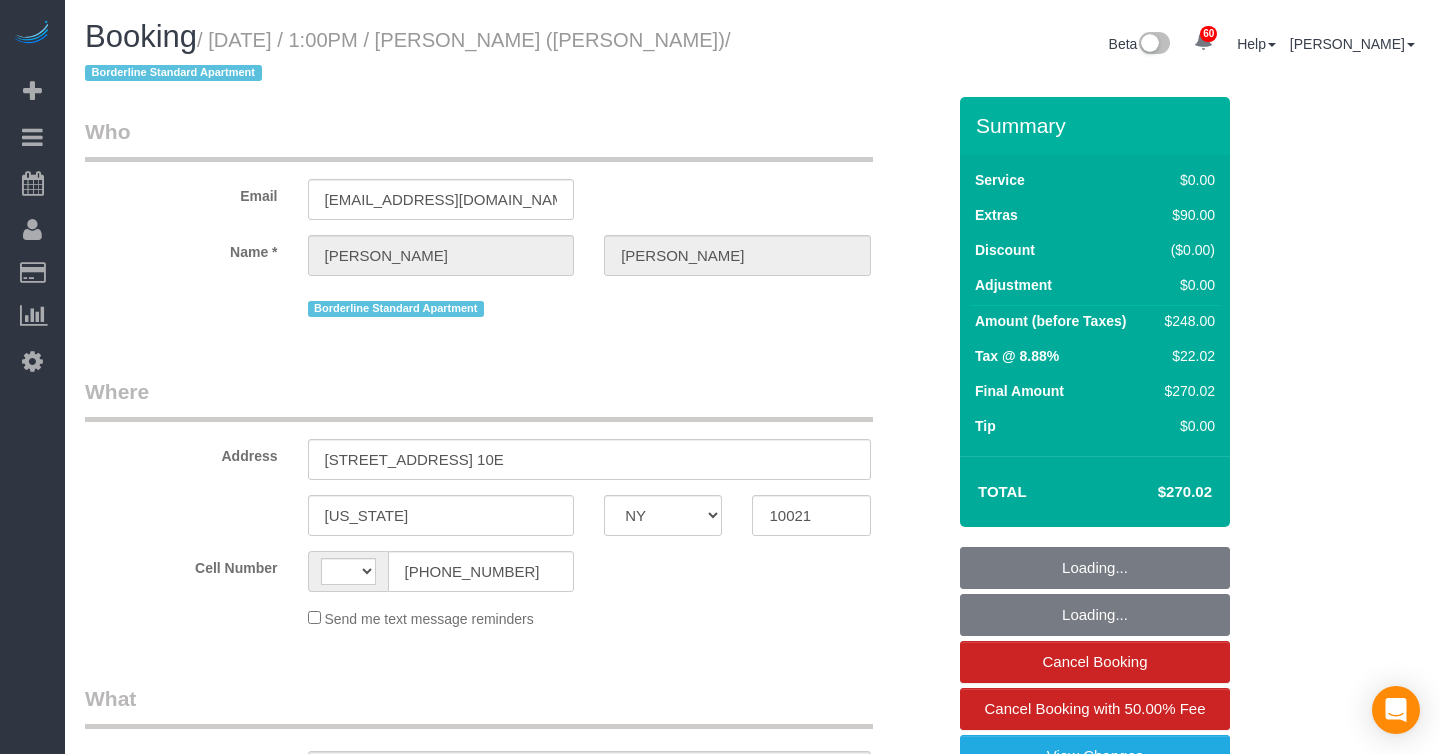select on "NY" 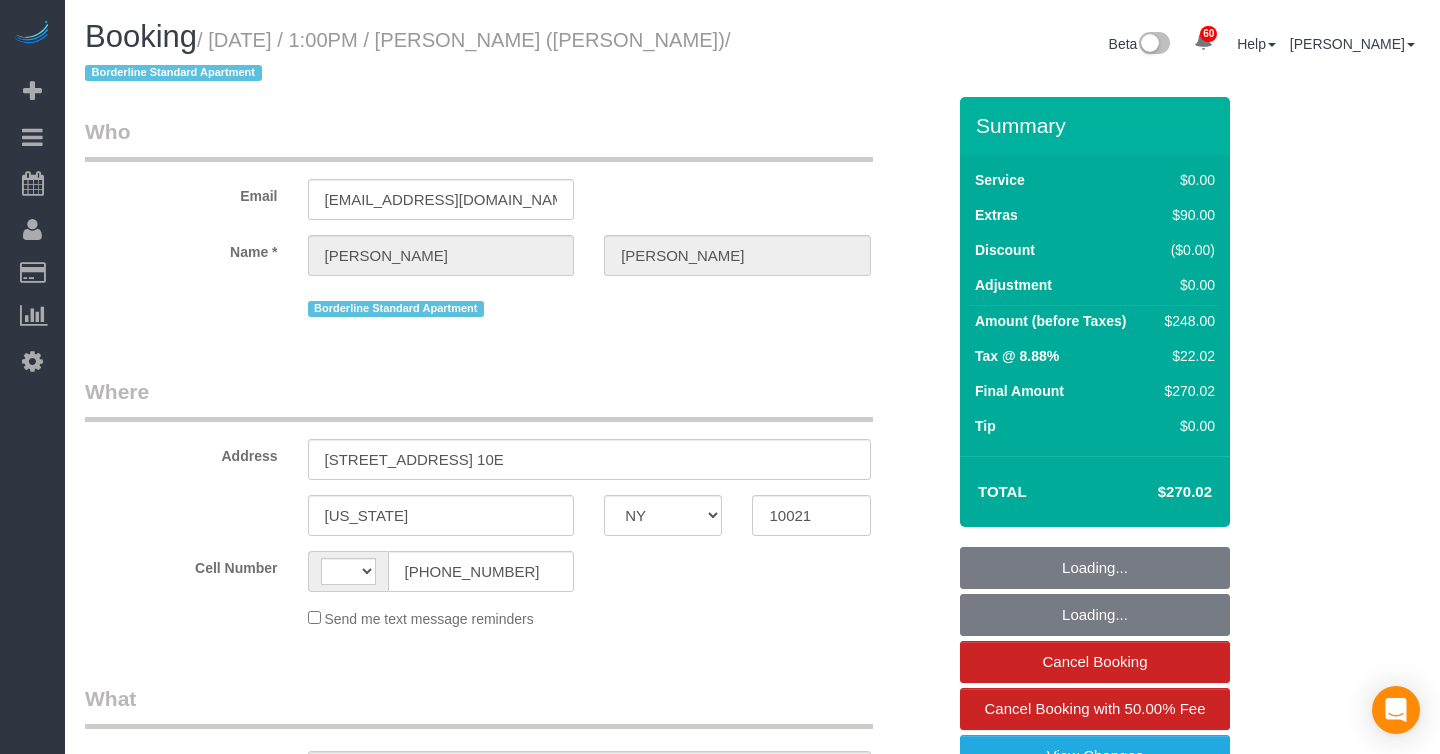 scroll, scrollTop: 0, scrollLeft: 0, axis: both 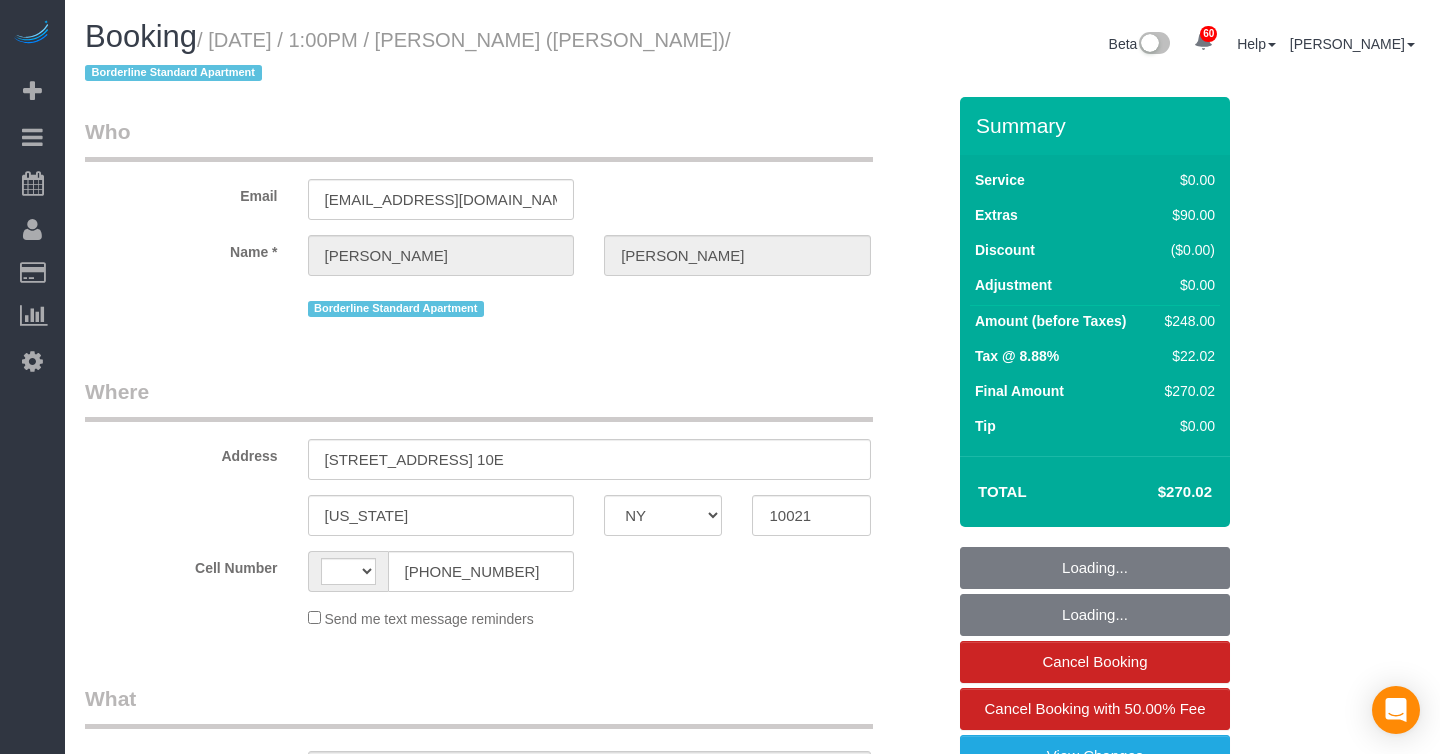 select on "string:[GEOGRAPHIC_DATA]" 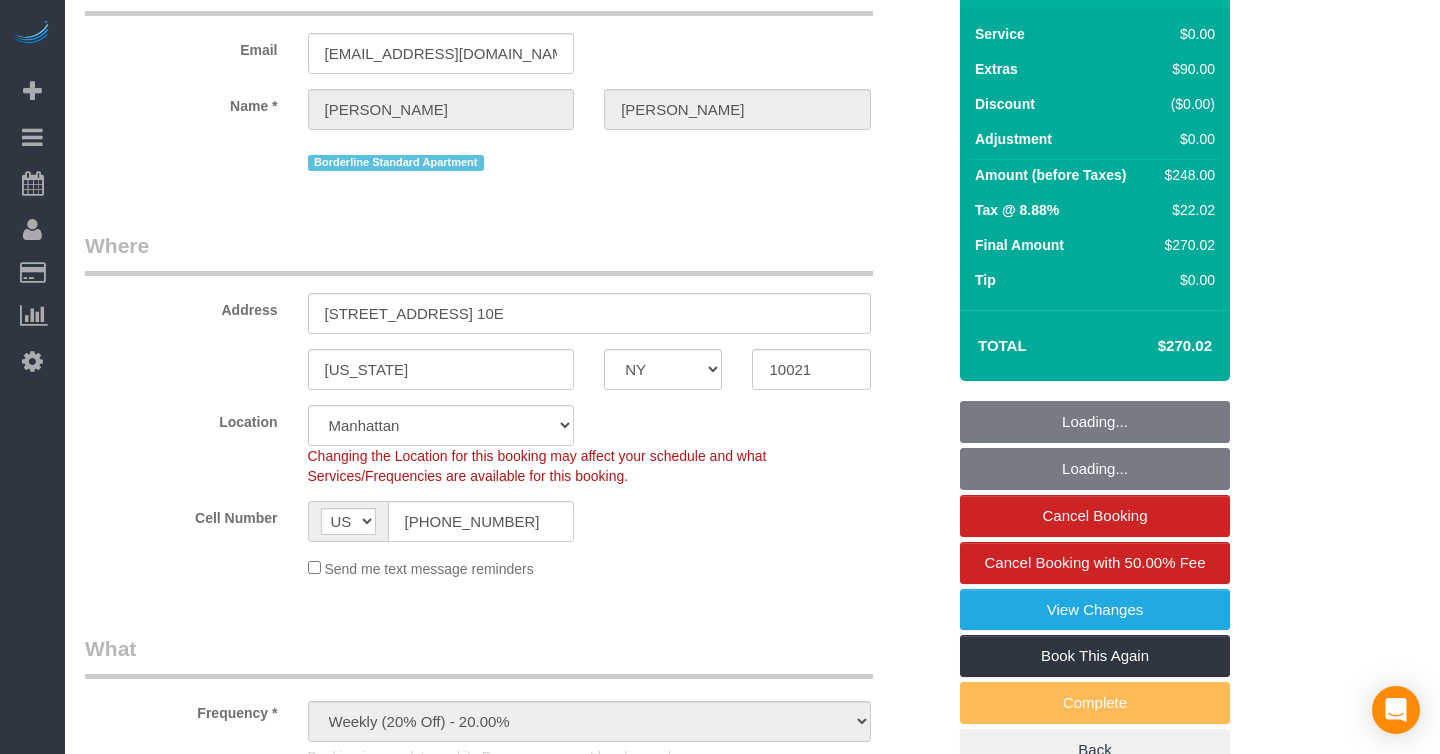 select on "object:834" 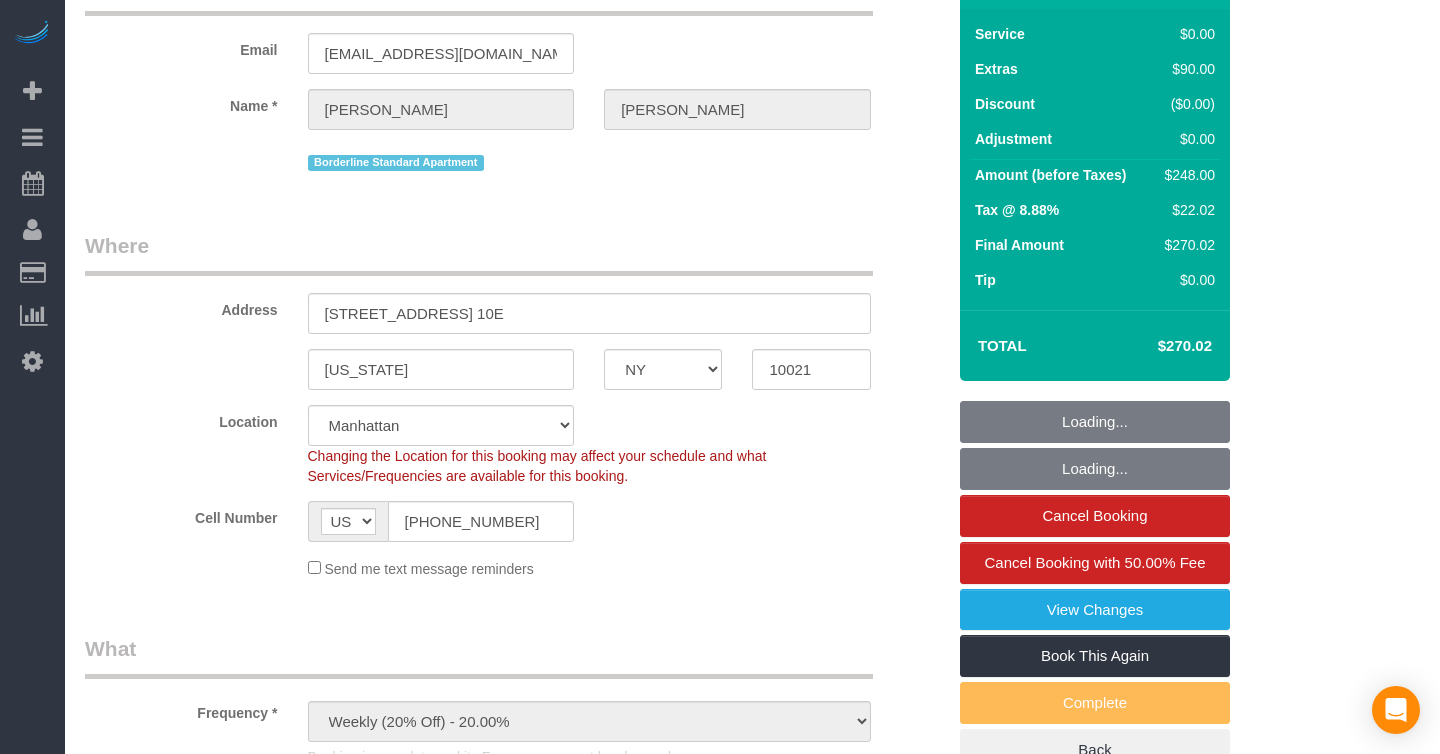 select on "string:stripe-pm_1R58S94VGloSiKo7oTDM75CS" 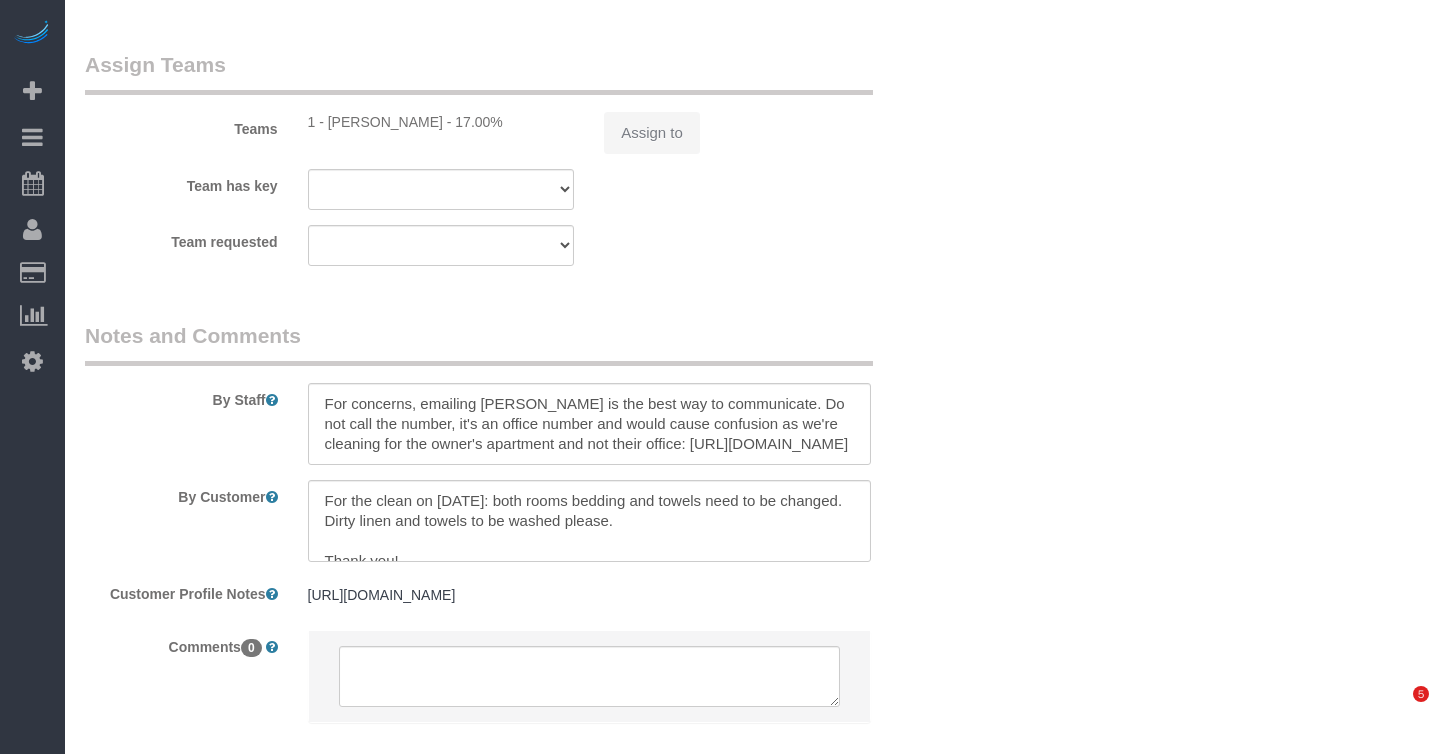 scroll, scrollTop: 1757, scrollLeft: 0, axis: vertical 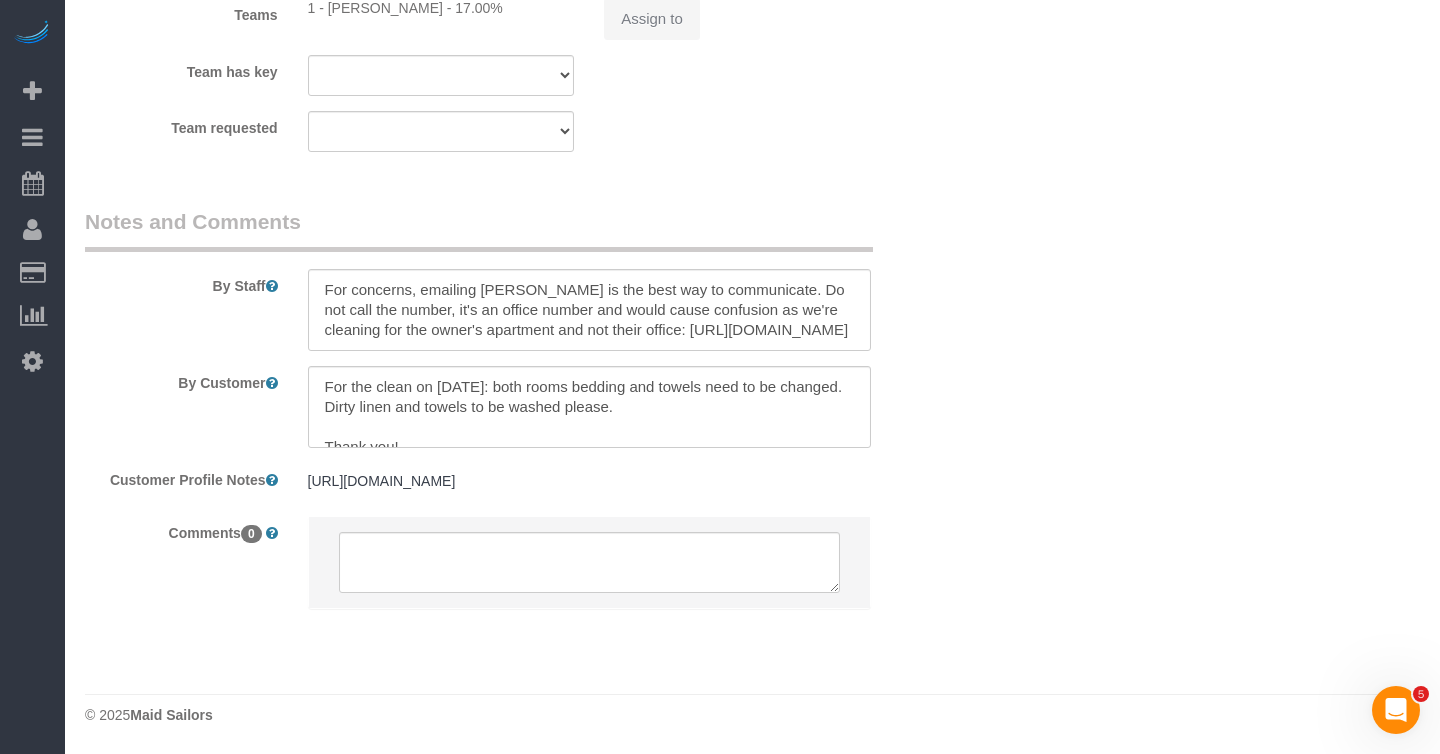 select on "2" 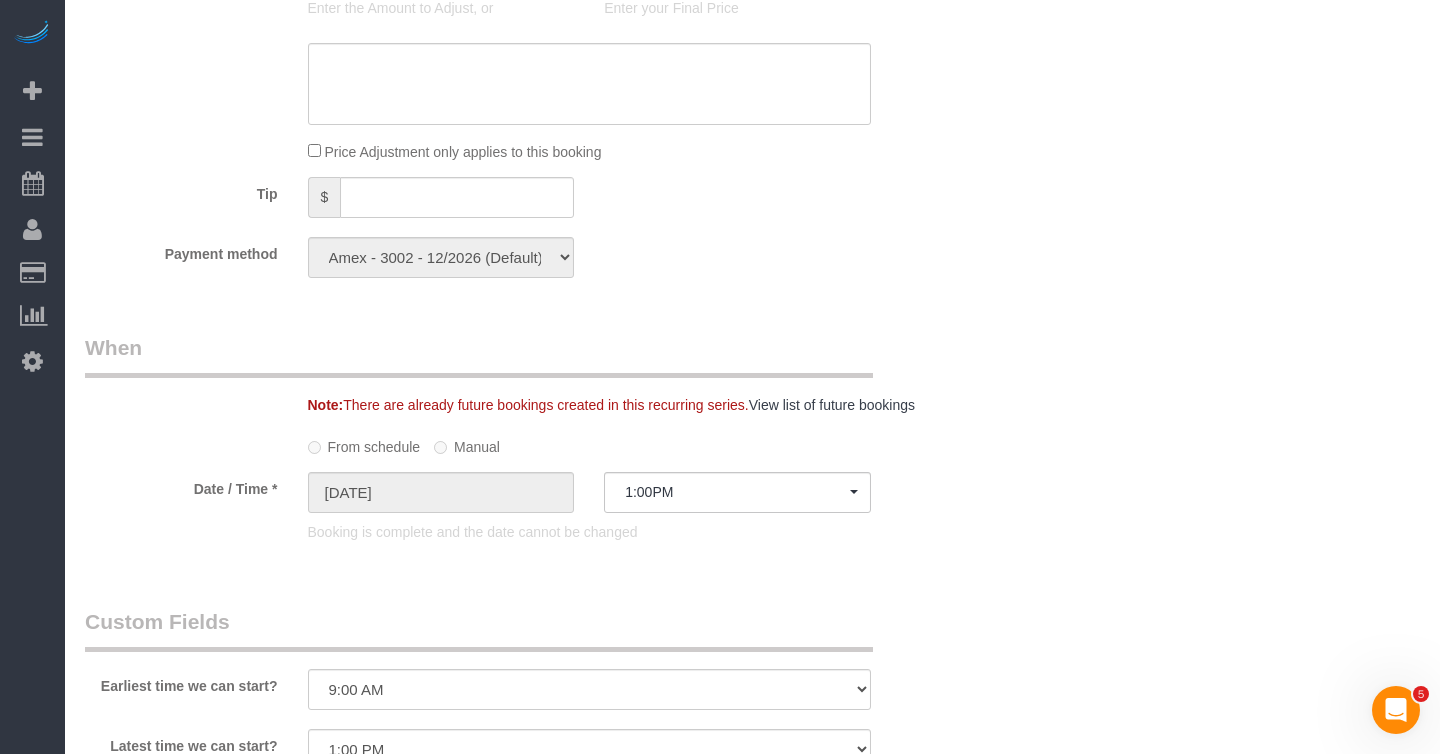 scroll, scrollTop: 2896, scrollLeft: 0, axis: vertical 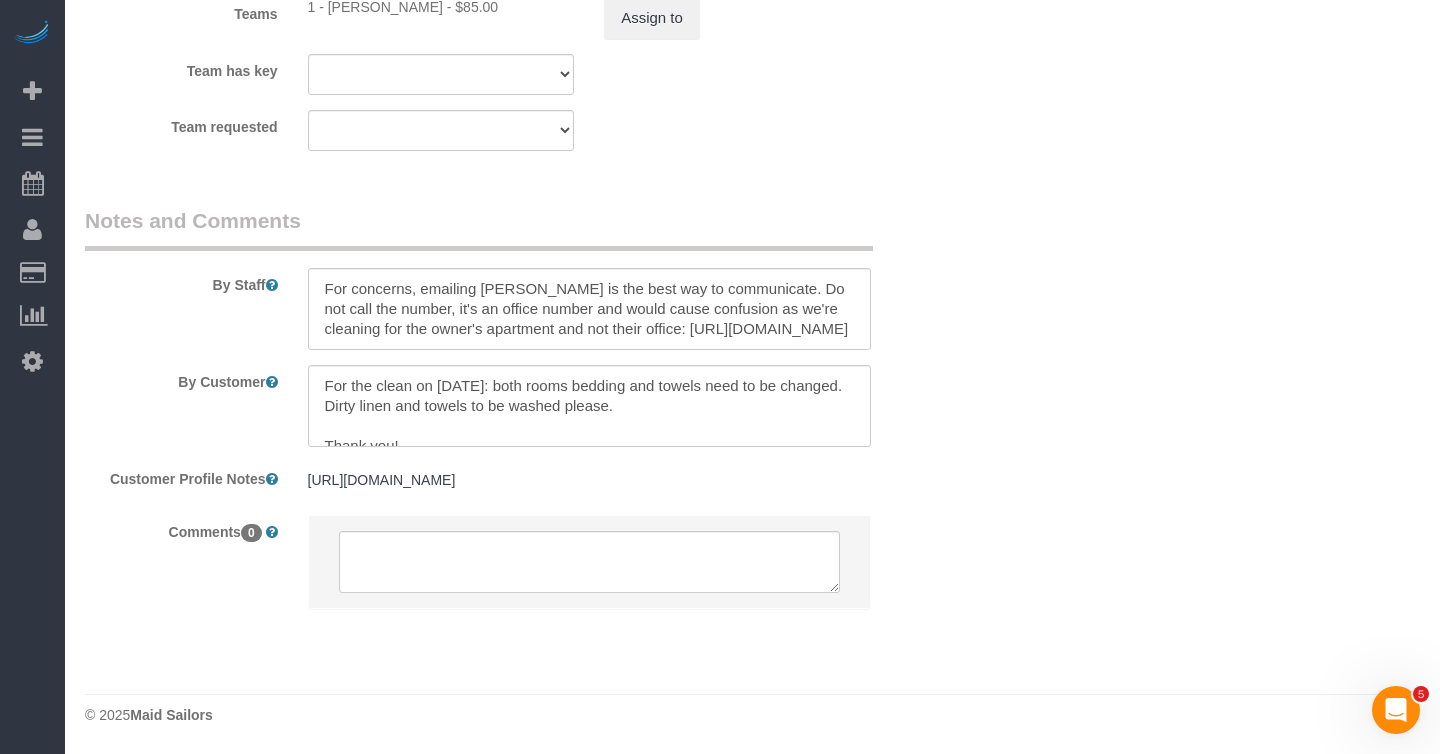 select on "2" 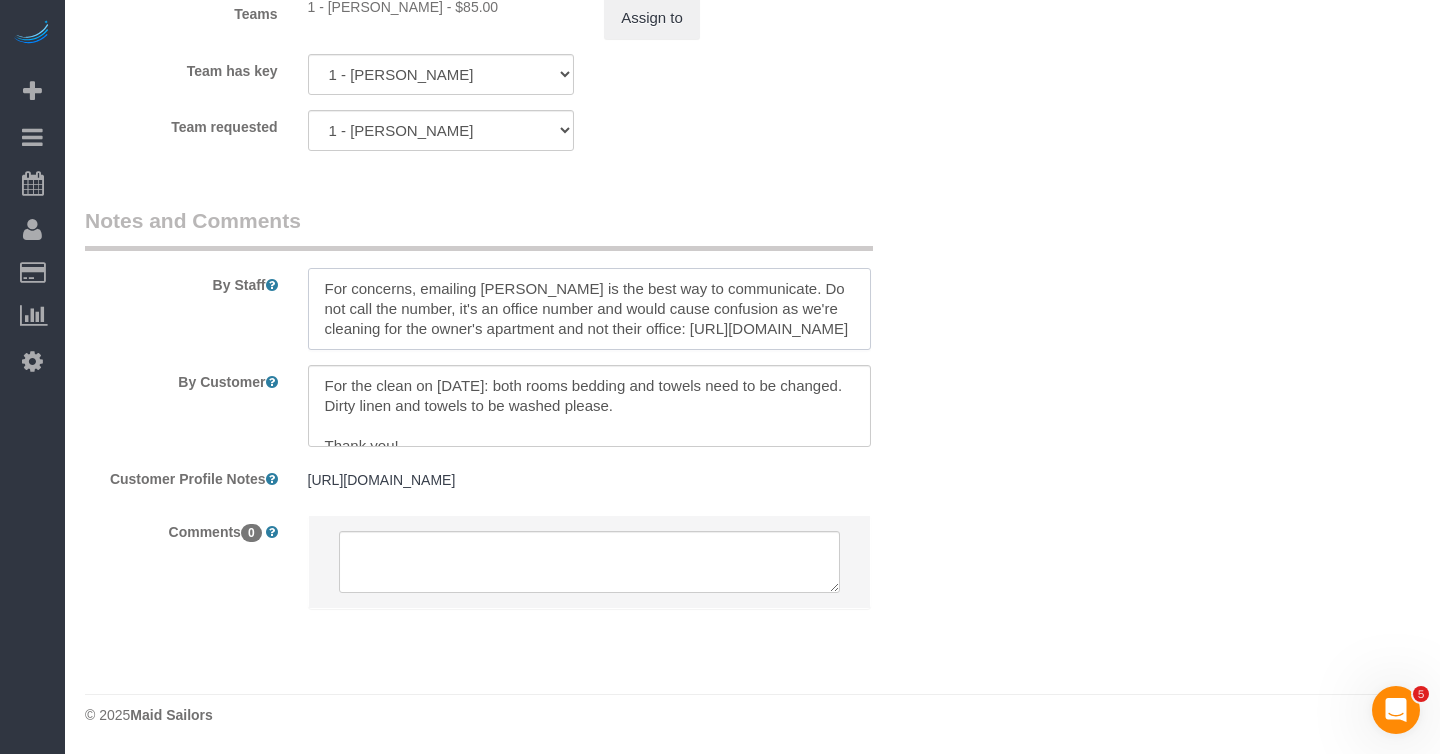 click at bounding box center [589, 309] 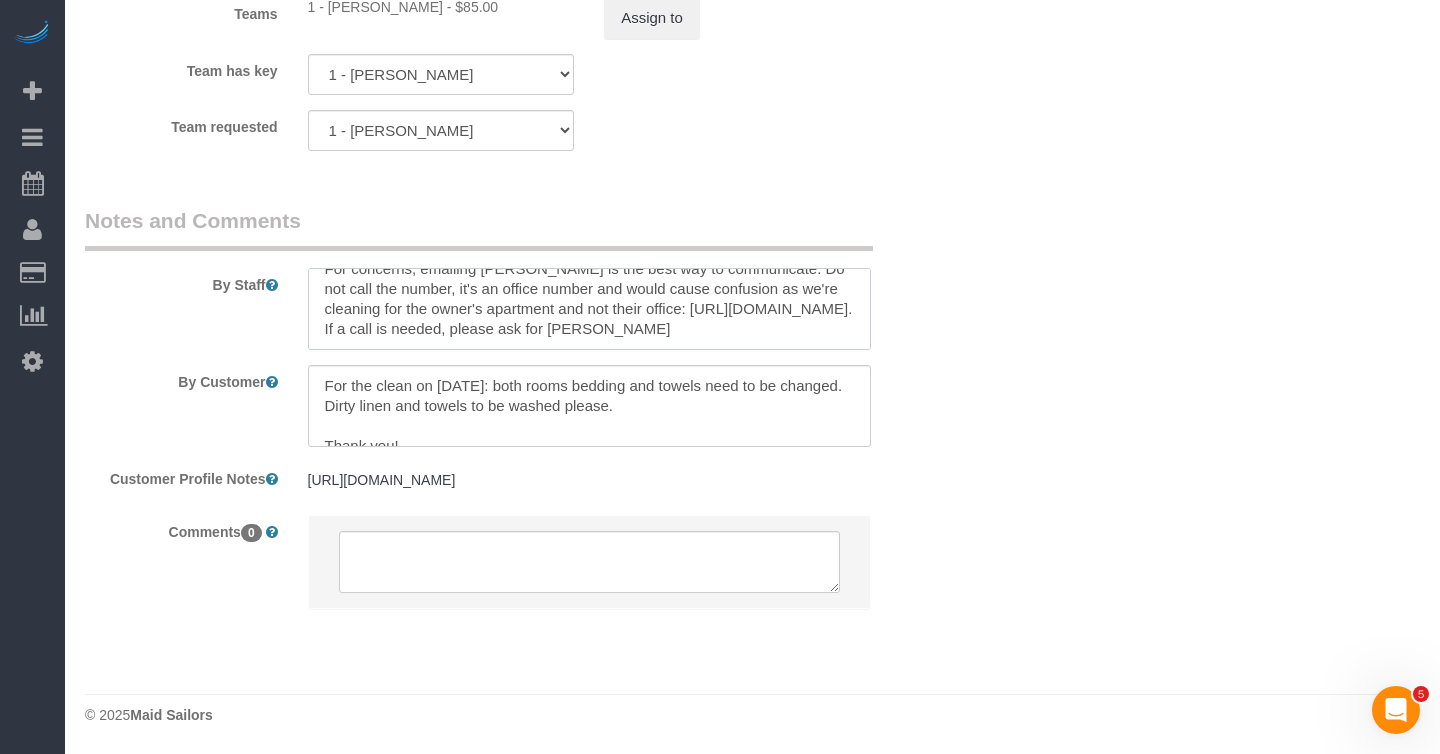 scroll, scrollTop: 0, scrollLeft: 0, axis: both 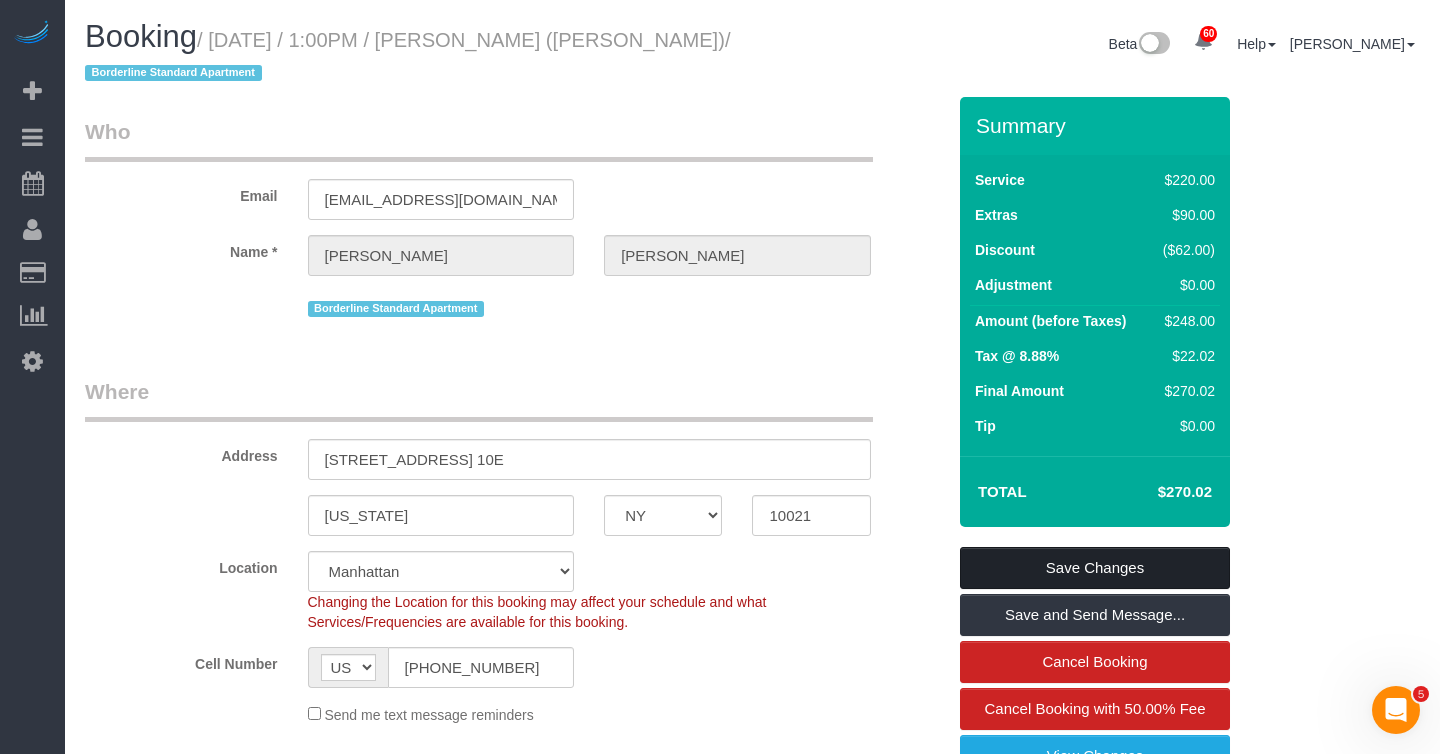 type on "For concerns, emailing Kelsey is the best way to communicate. Do not call the number, it's an office number and would cause confusion as we're cleaning for the owner's apartment and not their office: https://maidsailors.slack.com/archives/C5F2ECJCF/p1751733388302879. If a call is needed, please ask for Kelsey Matus. If leaving a voicemail, please make it clear that the call is for Kelsey M." 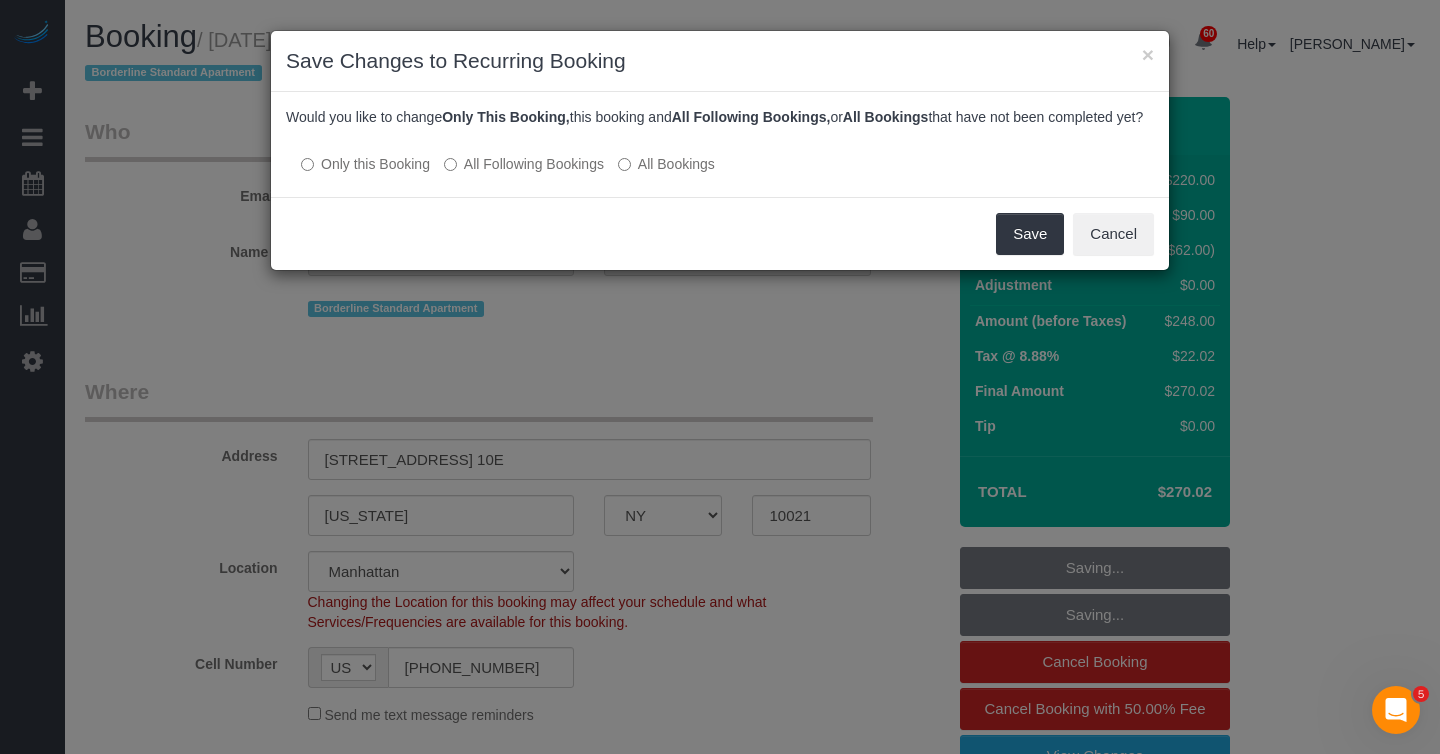 click on "All Following Bookings" at bounding box center (524, 164) 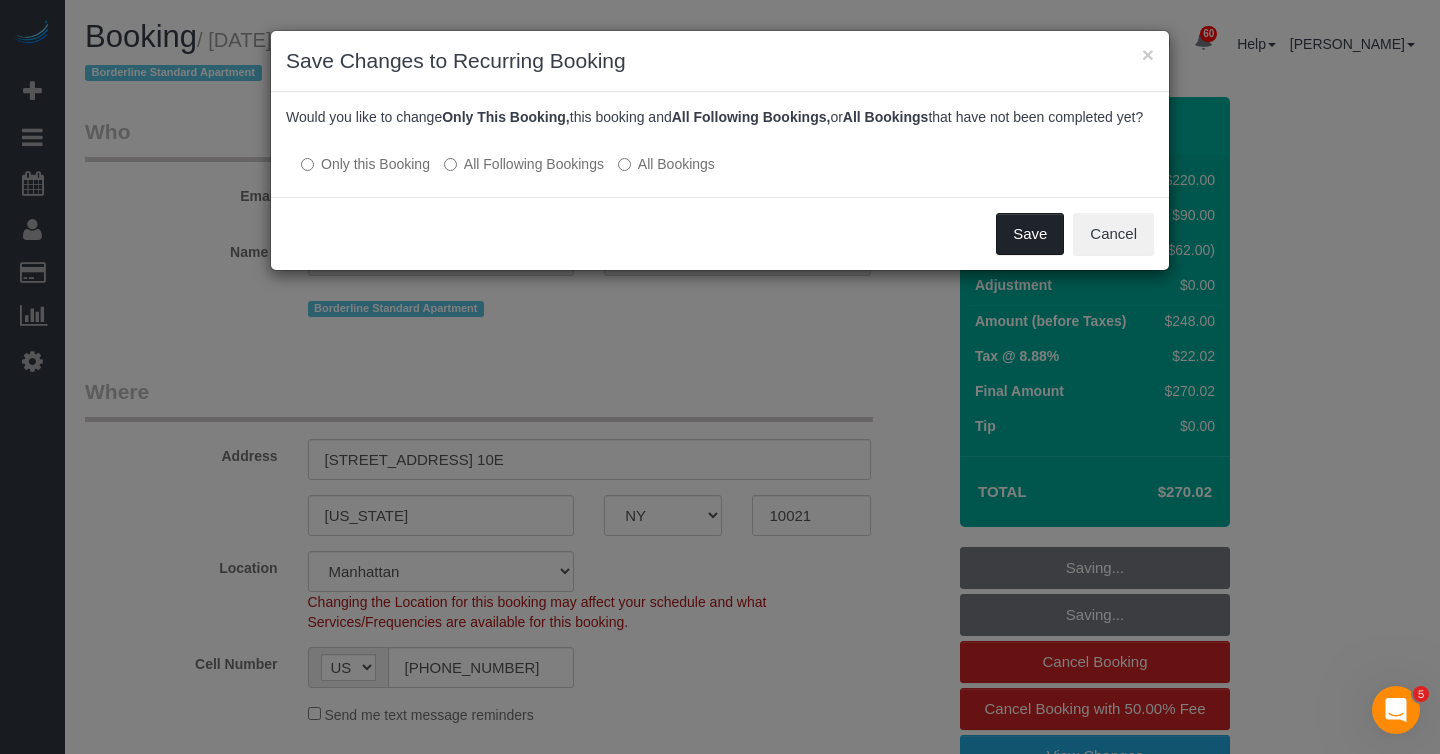 click on "Save" at bounding box center (1030, 234) 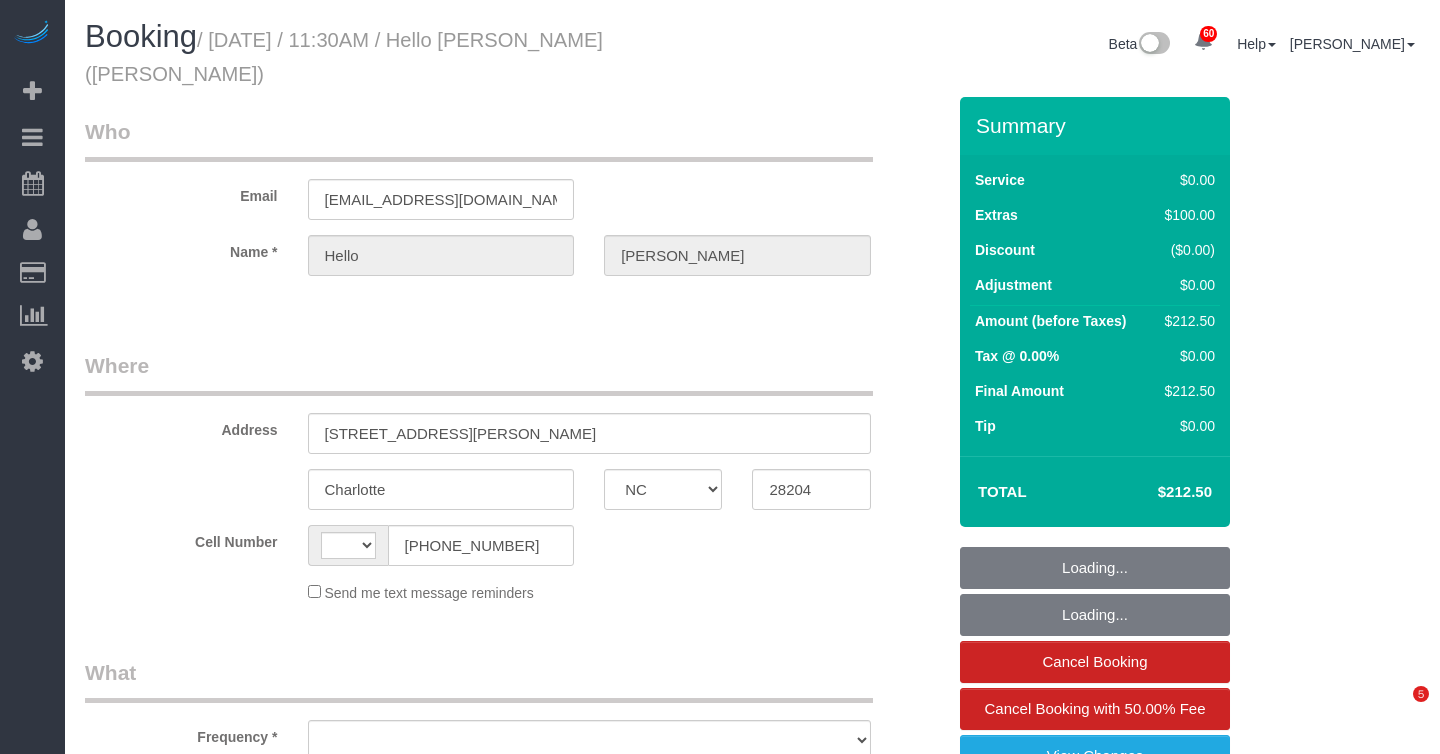 select on "NC" 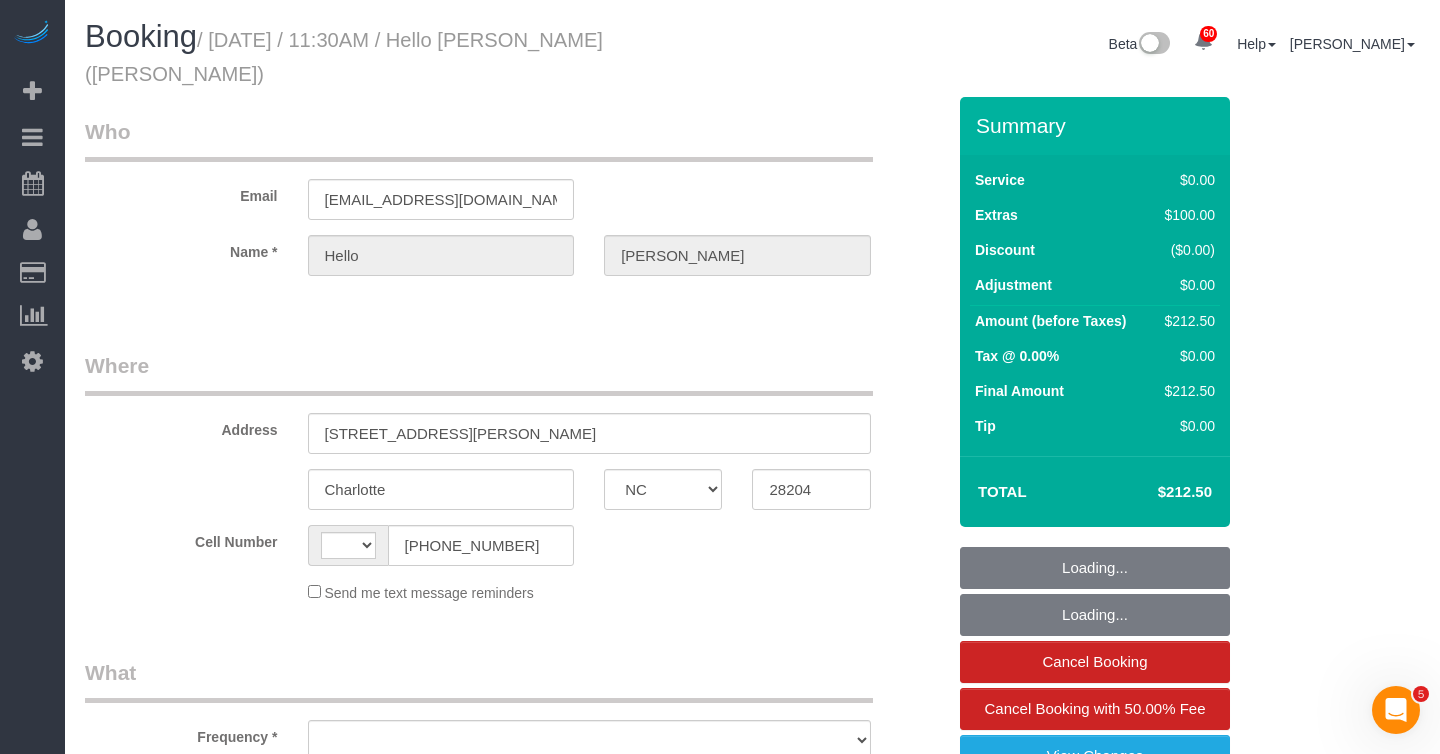 scroll, scrollTop: 0, scrollLeft: 0, axis: both 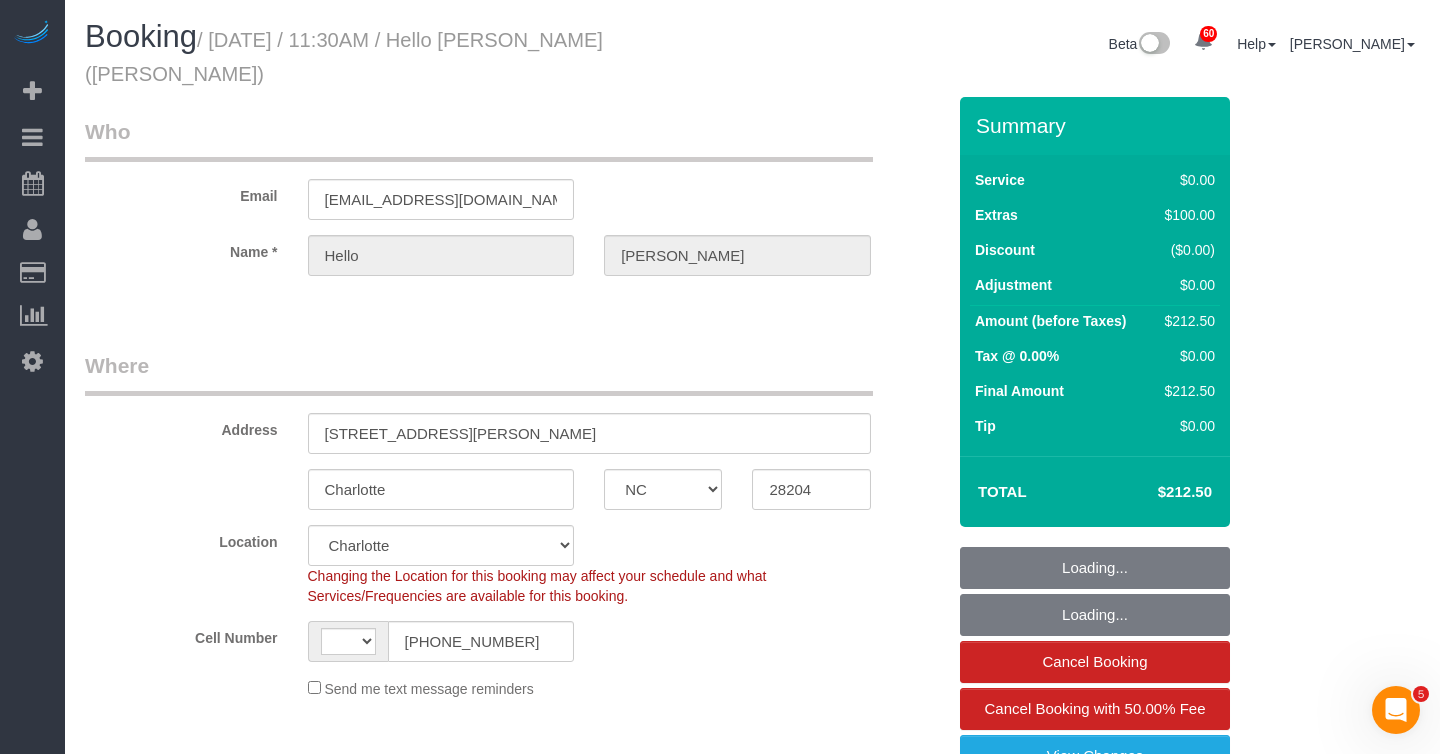 select on "string:[GEOGRAPHIC_DATA]" 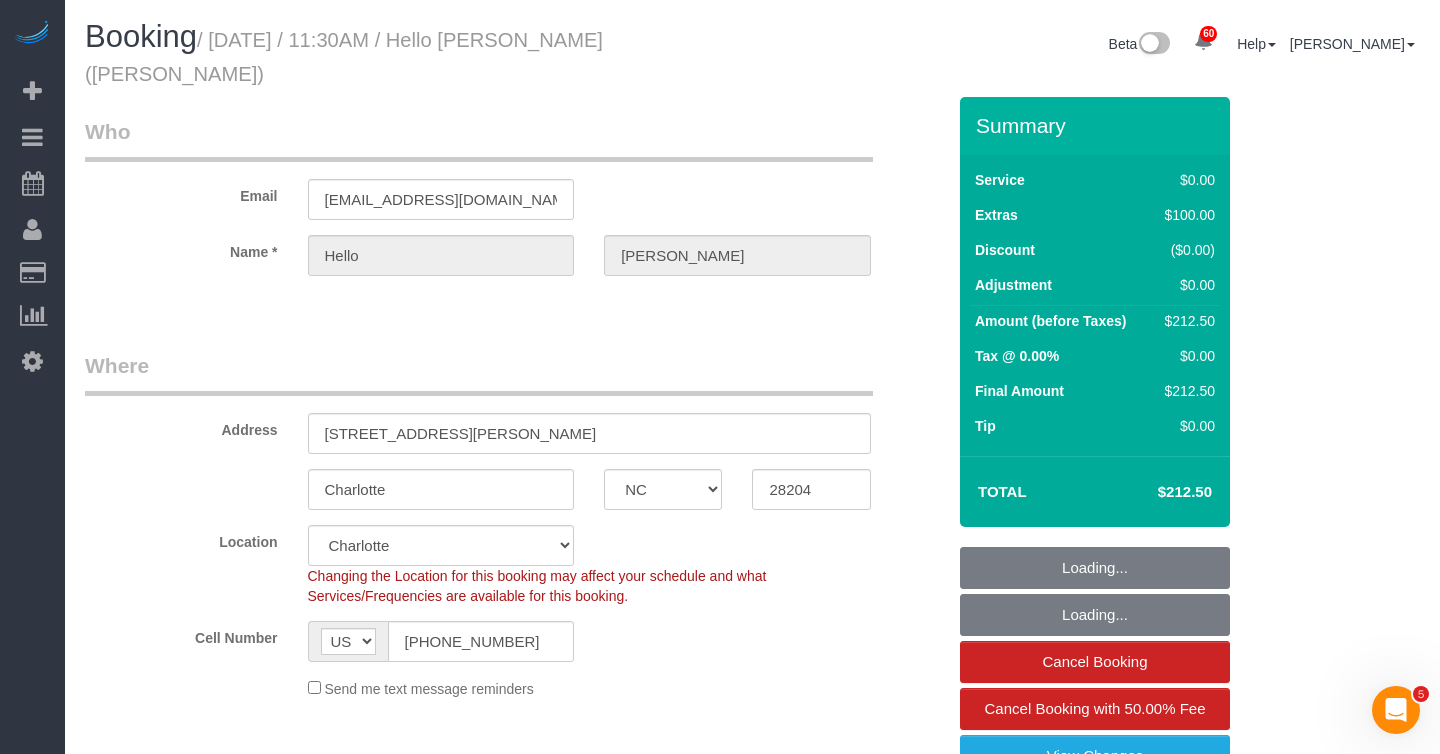 select on "object:987" 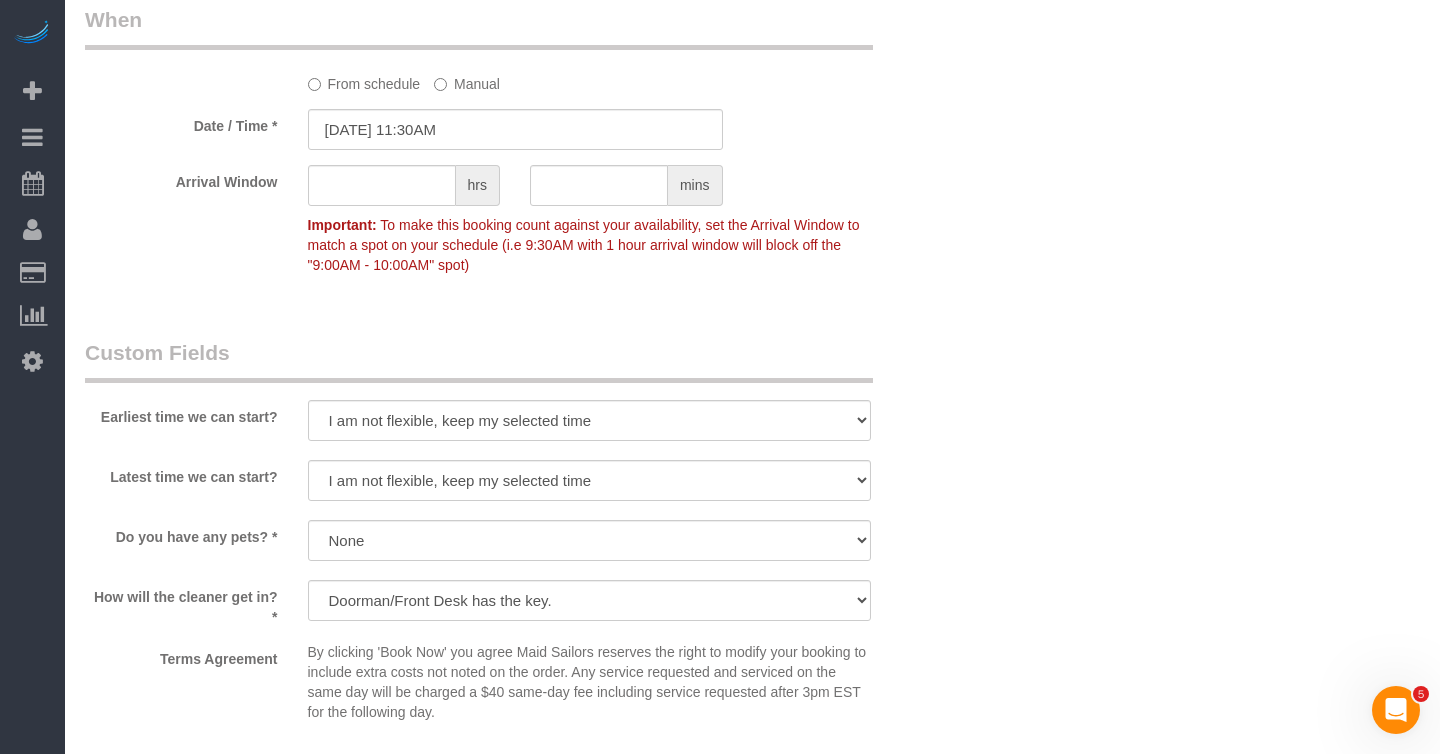 scroll, scrollTop: 1944, scrollLeft: 0, axis: vertical 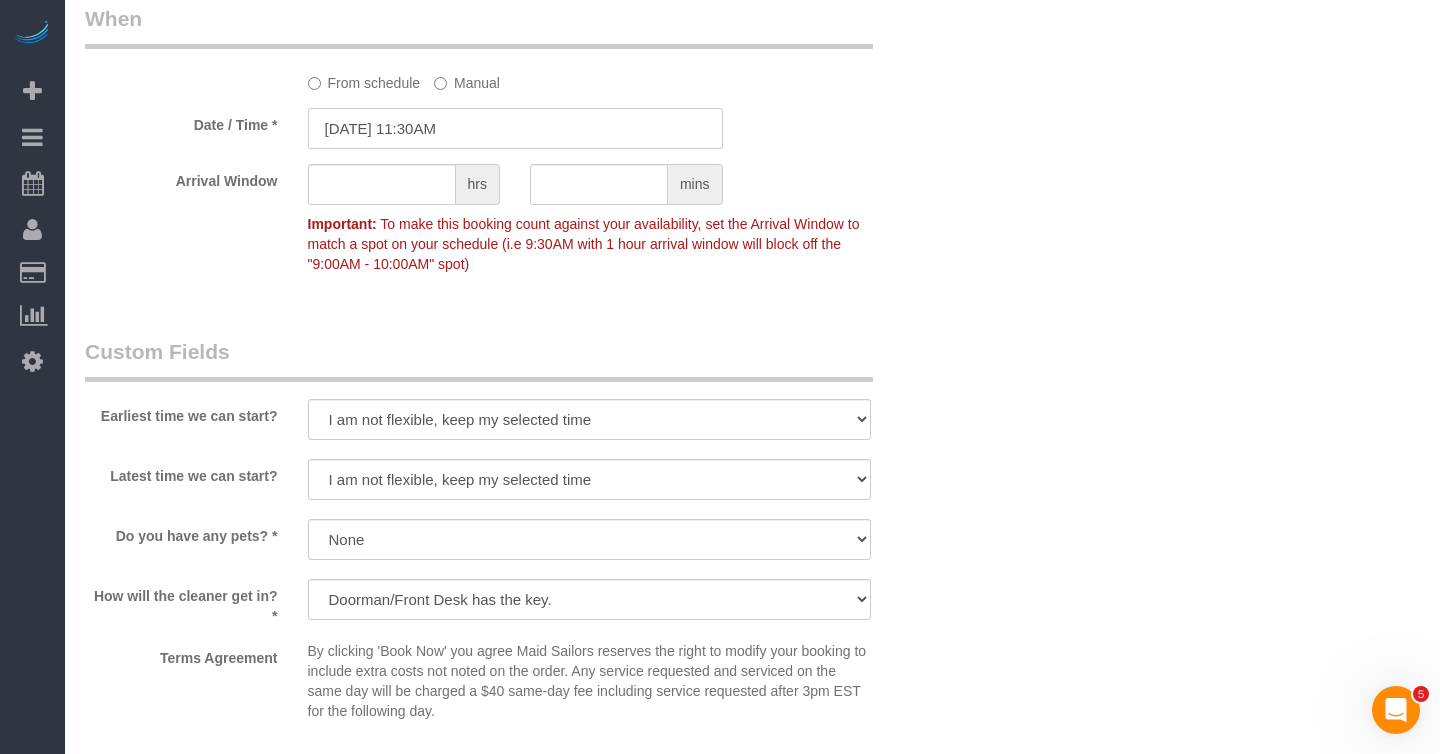 click on "[DATE] 11:30AM" at bounding box center (515, 128) 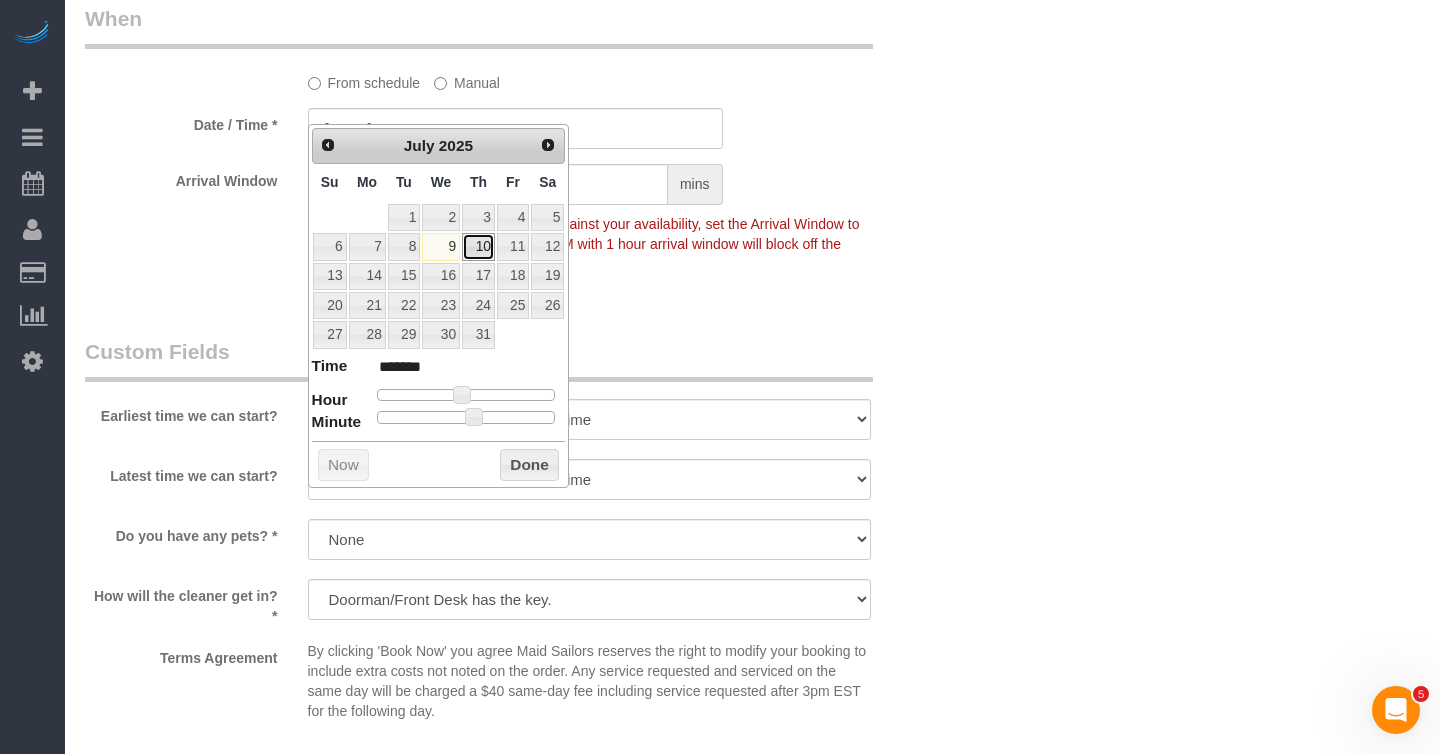 click on "10" at bounding box center (478, 246) 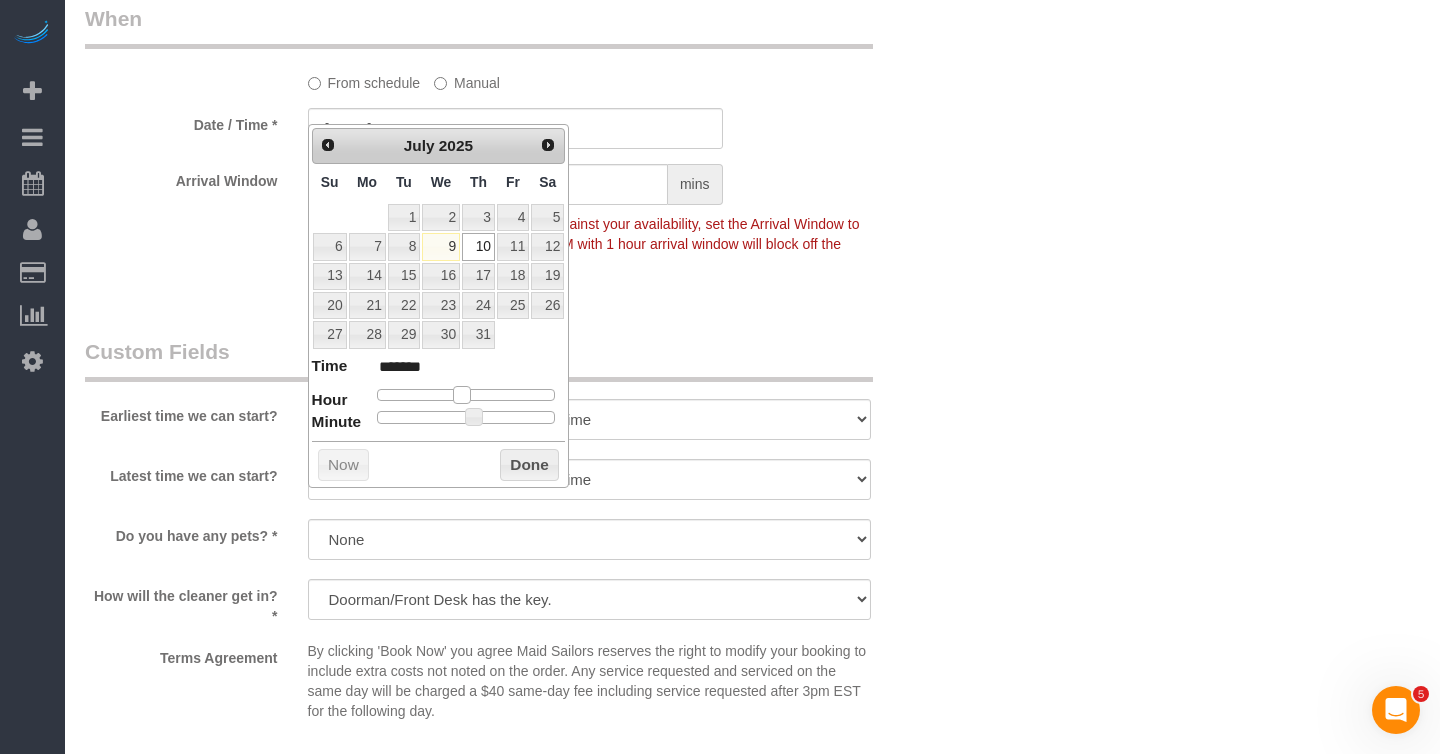 type on "[DATE] 12:30PM" 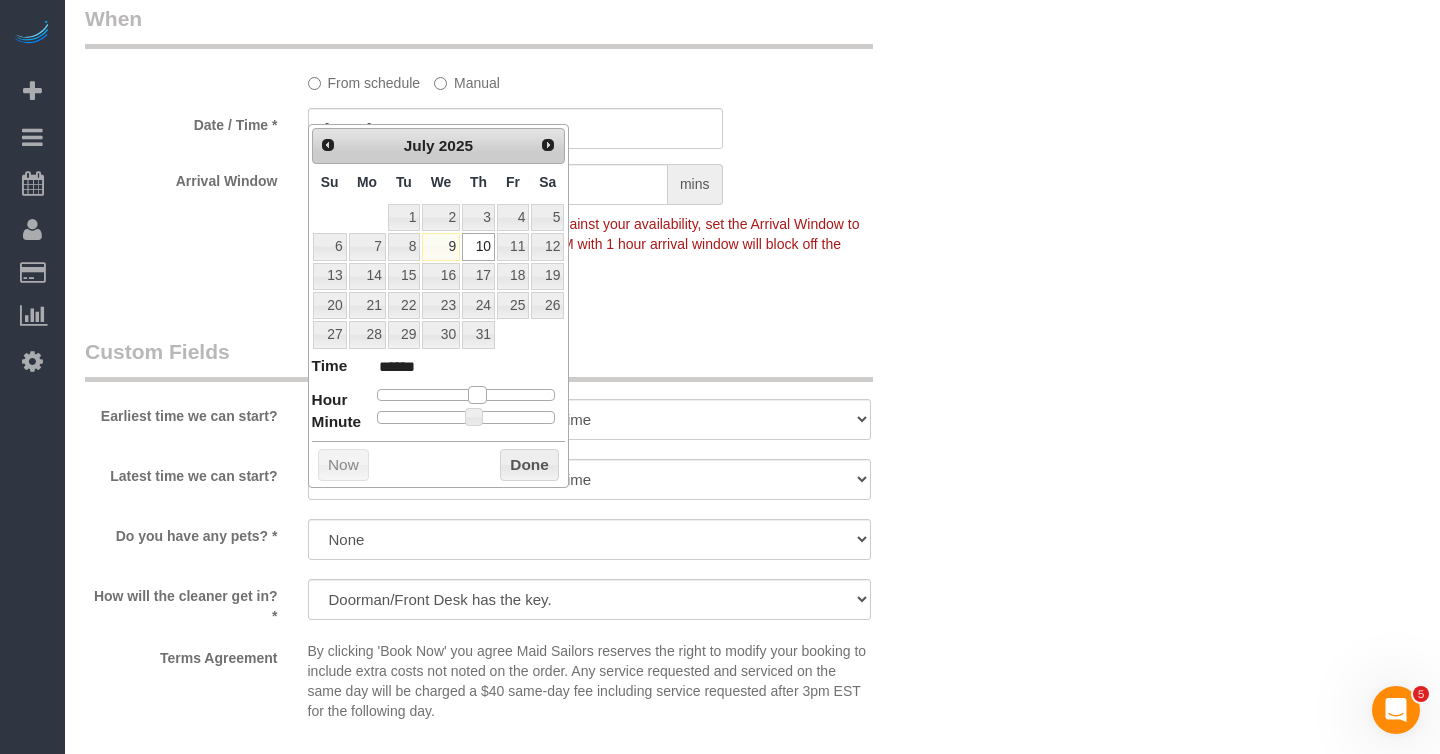 type on "[DATE] 2:30PM" 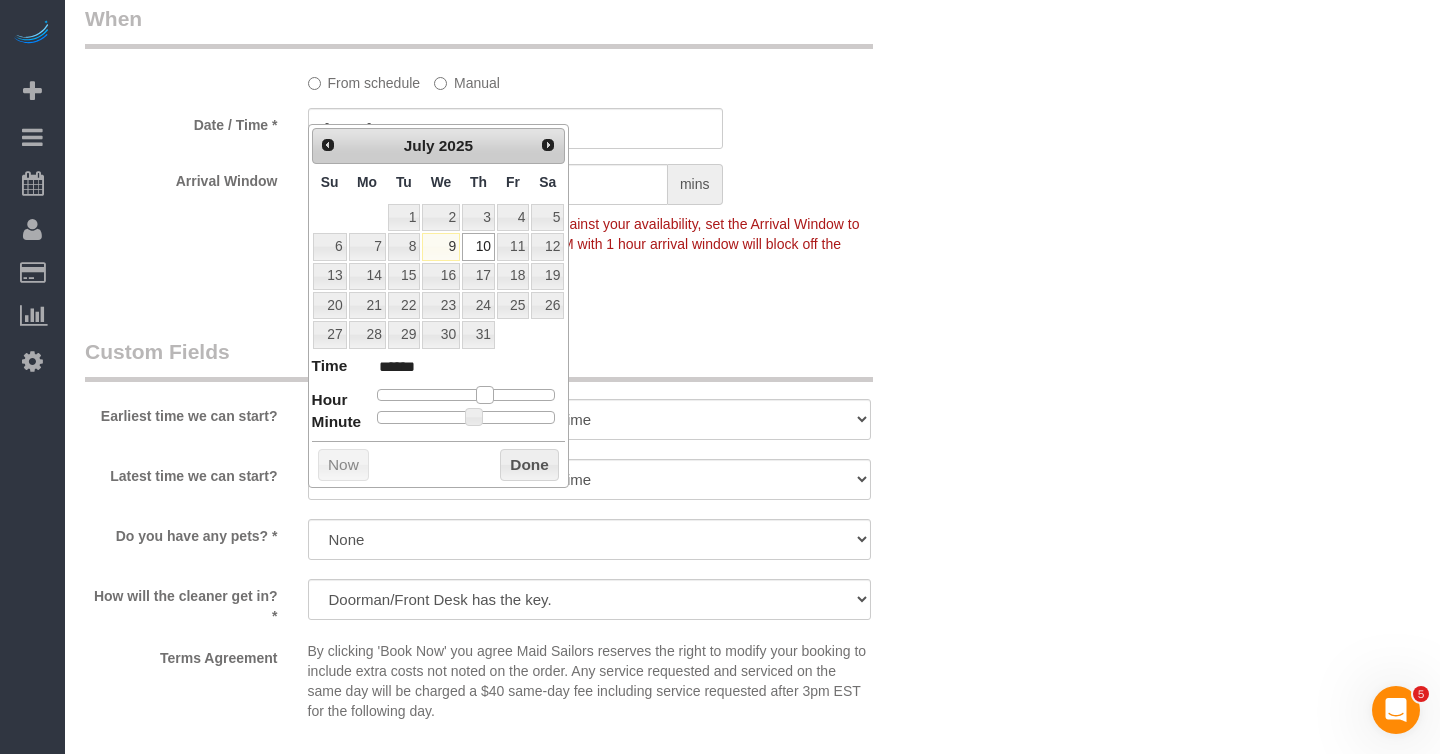 type on "[DATE] 1:30PM" 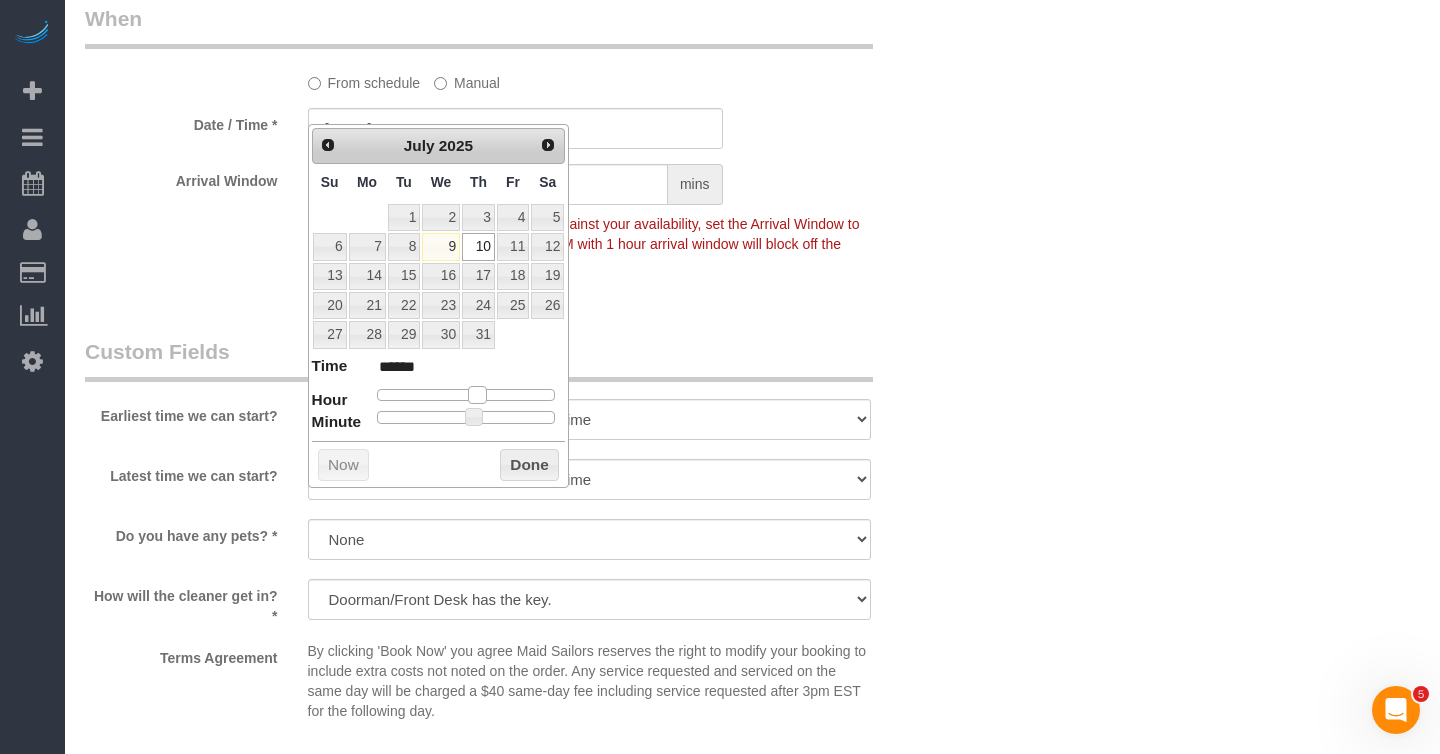 drag, startPoint x: 457, startPoint y: 389, endPoint x: 475, endPoint y: 394, distance: 18.681541 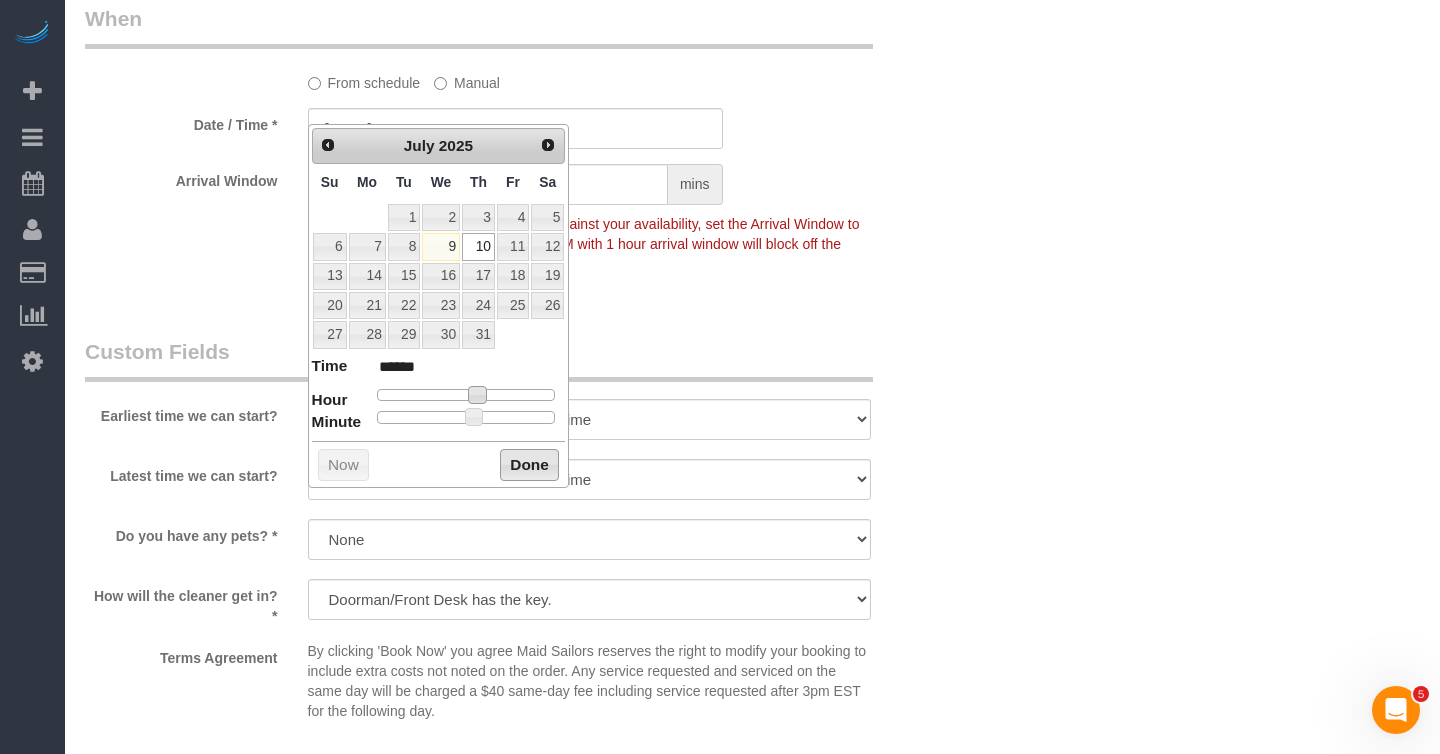click on "Done" at bounding box center [529, 465] 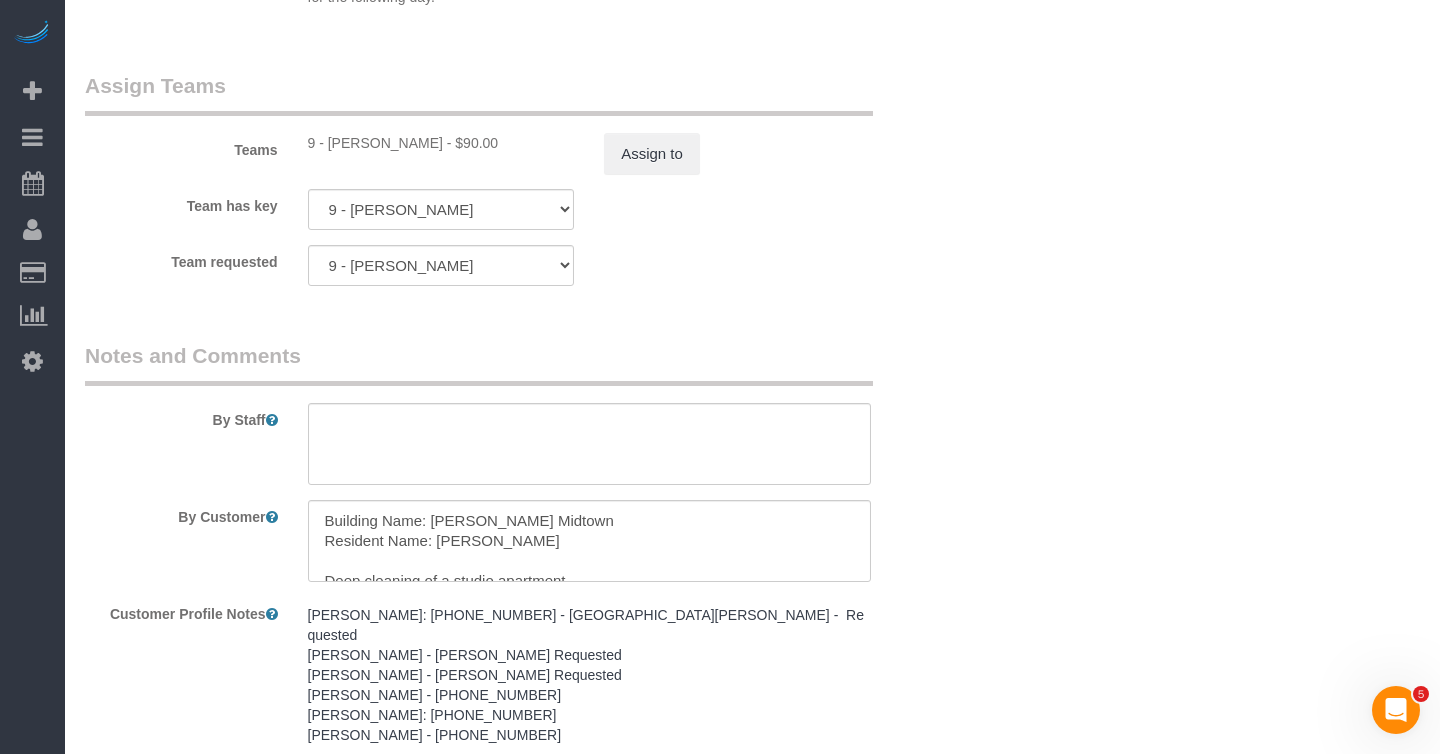 scroll, scrollTop: 2661, scrollLeft: 0, axis: vertical 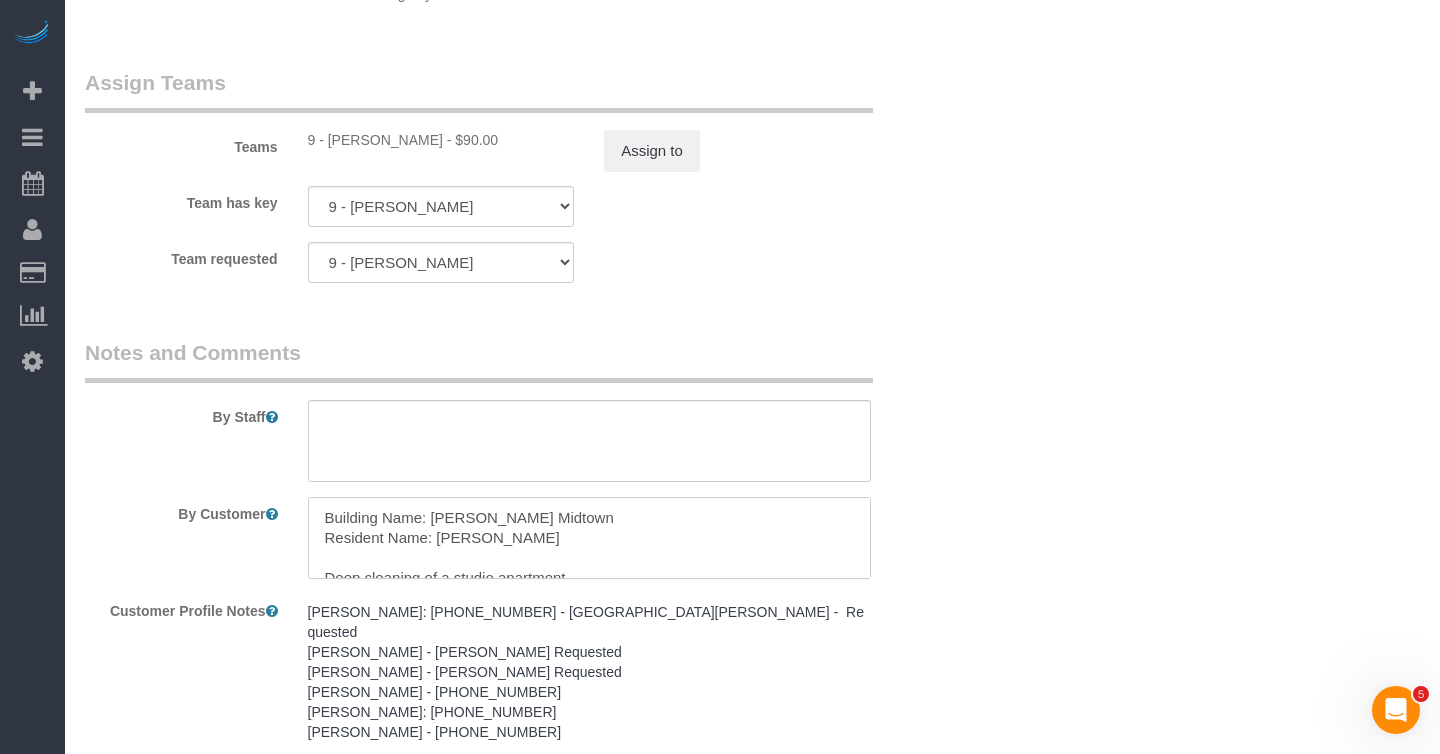 drag, startPoint x: 589, startPoint y: 514, endPoint x: 440, endPoint y: 517, distance: 149.0302 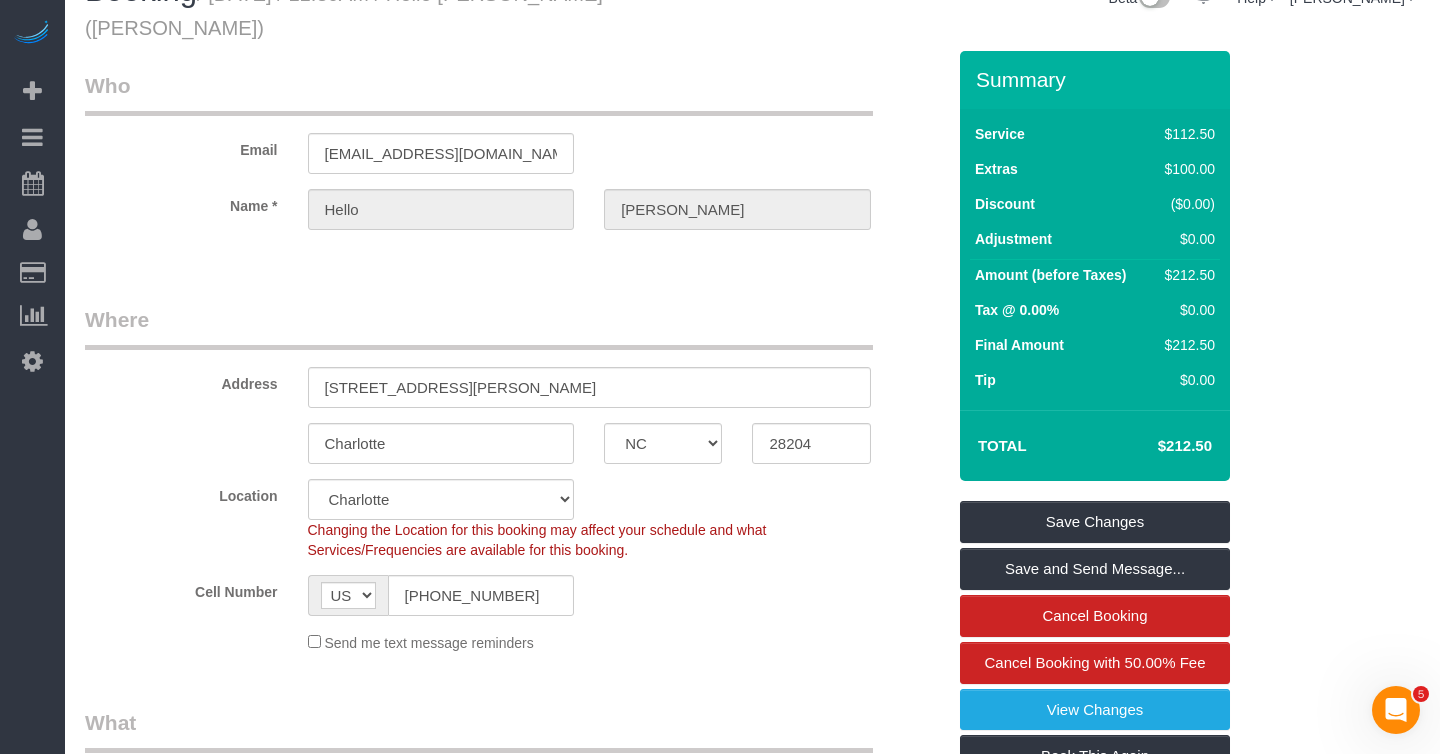 scroll, scrollTop: 0, scrollLeft: 0, axis: both 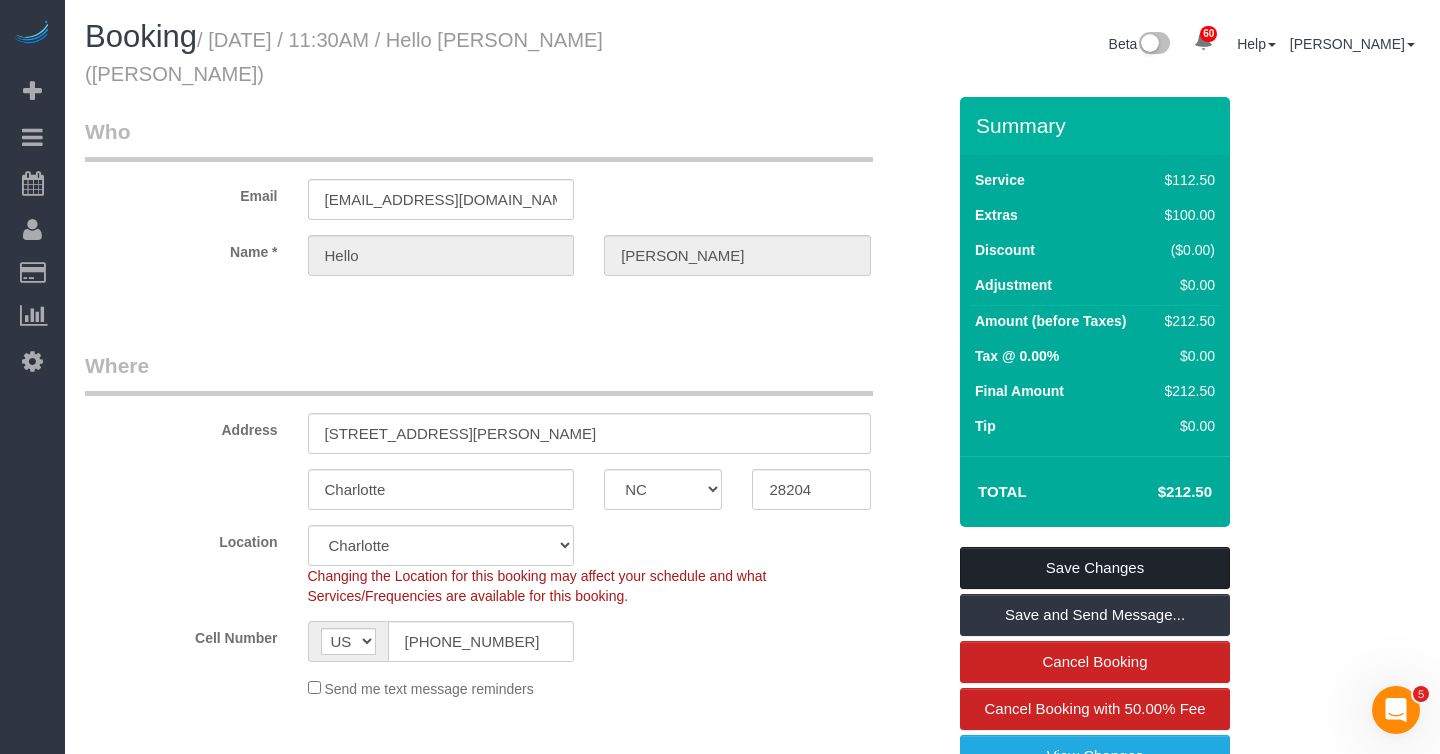 click on "Save Changes" at bounding box center (1095, 568) 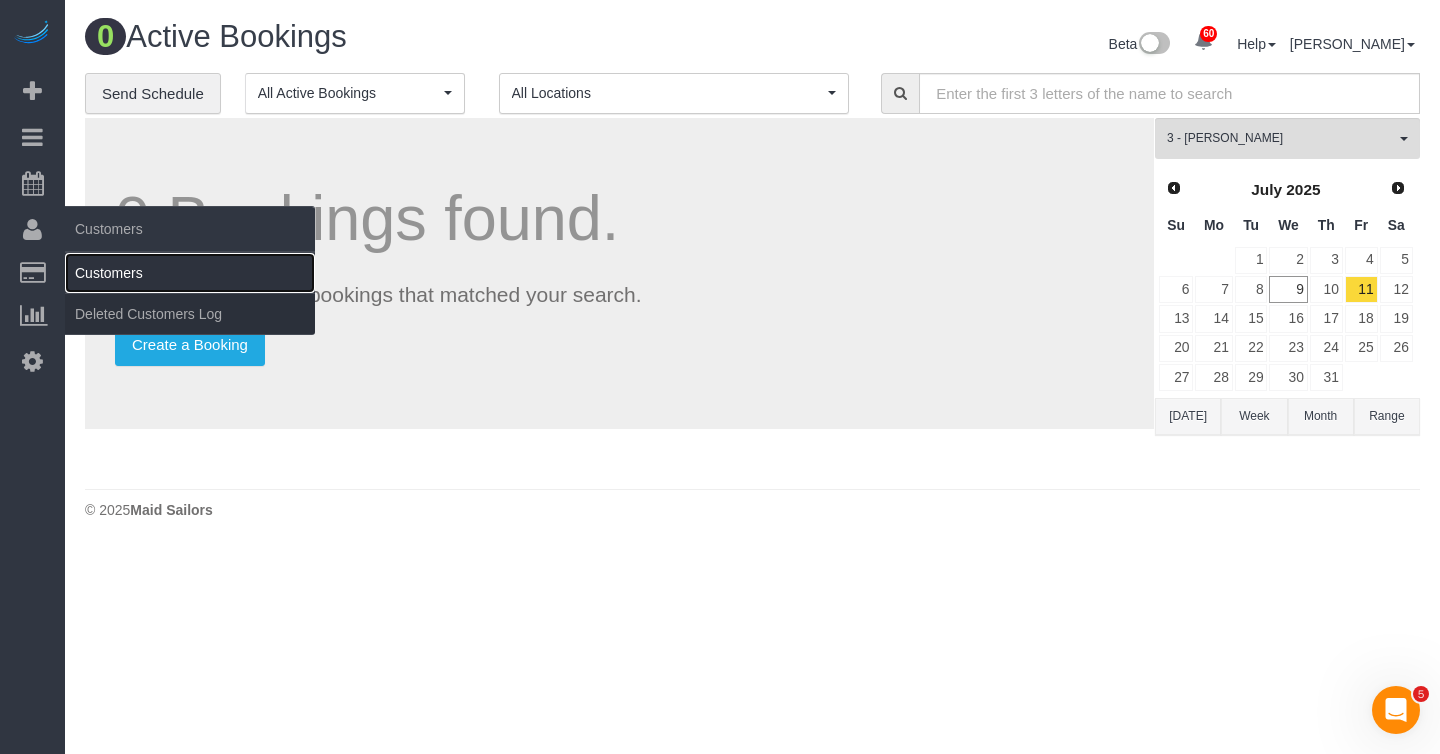 click on "Customers" at bounding box center (190, 273) 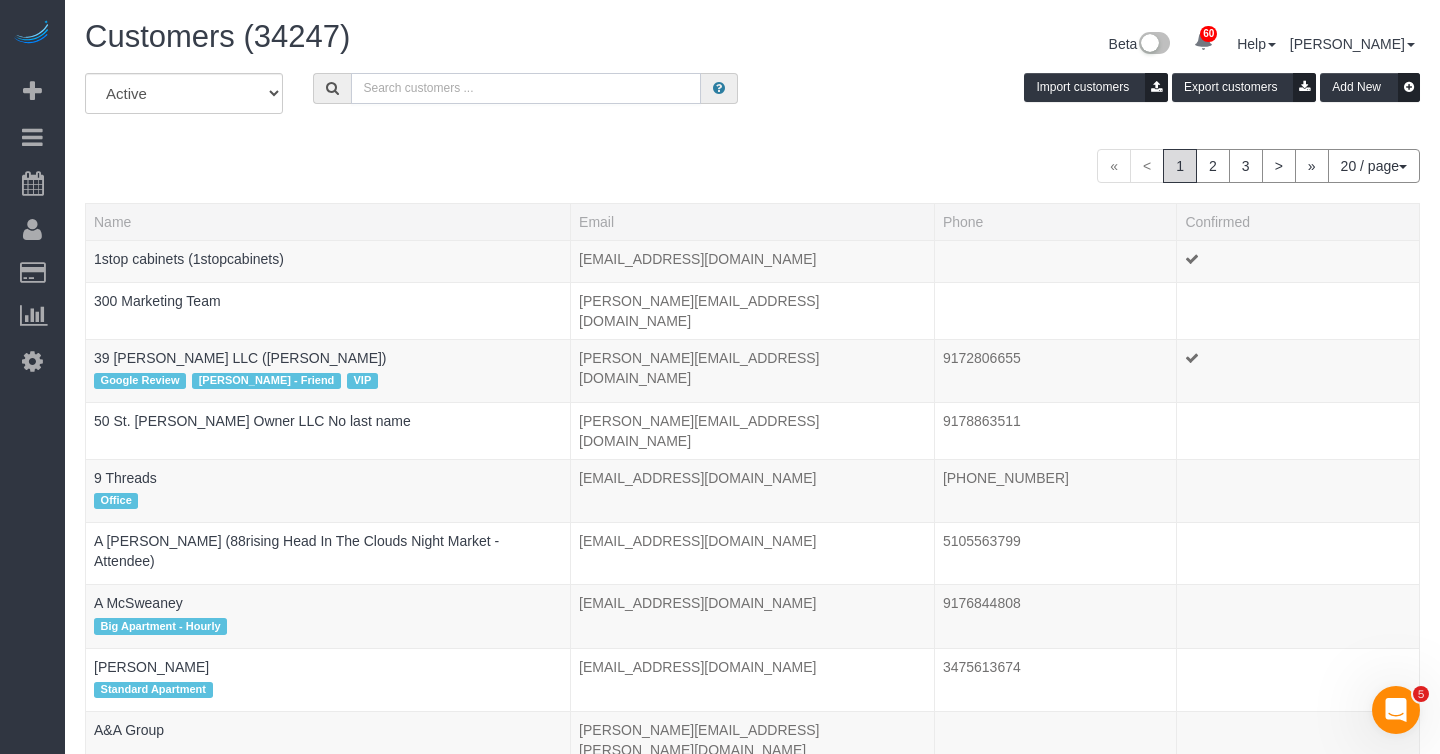 click at bounding box center [526, 88] 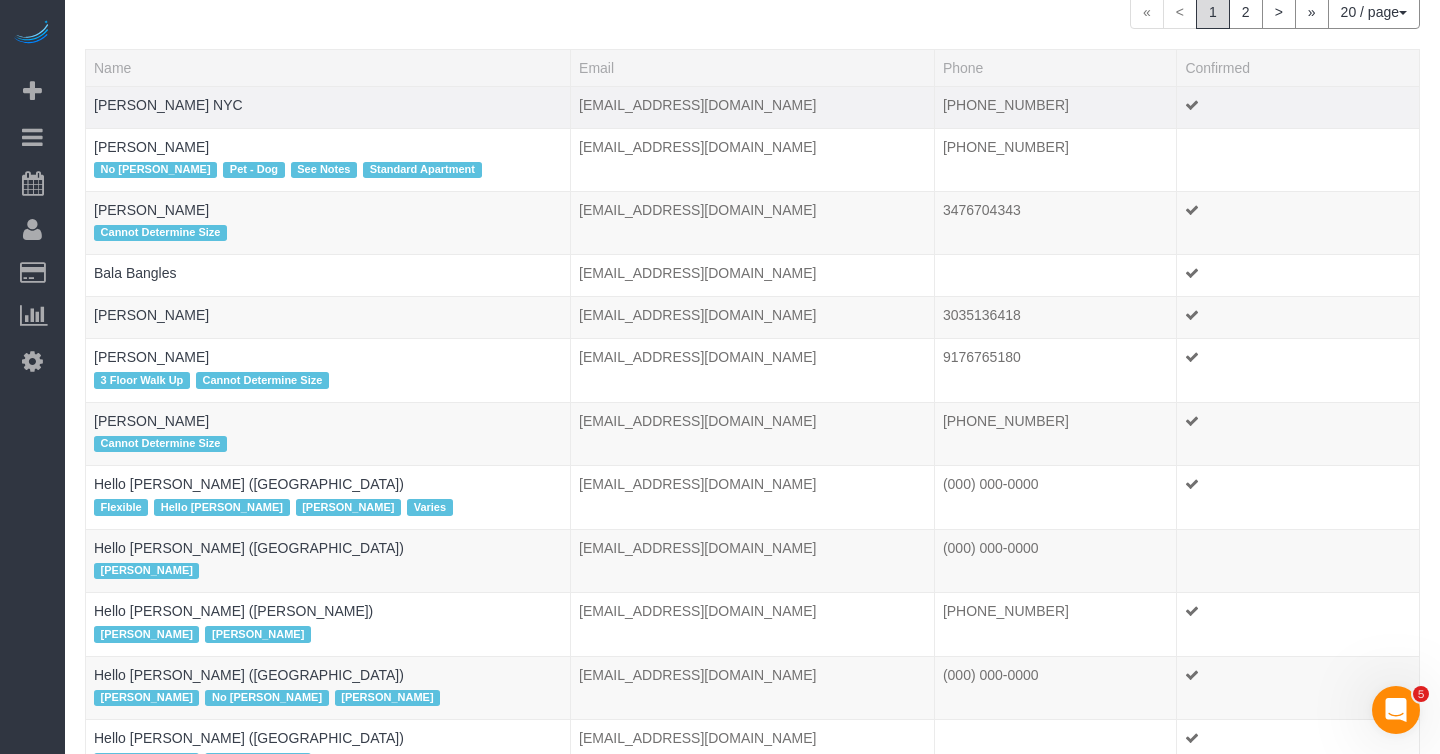 scroll, scrollTop: 226, scrollLeft: 0, axis: vertical 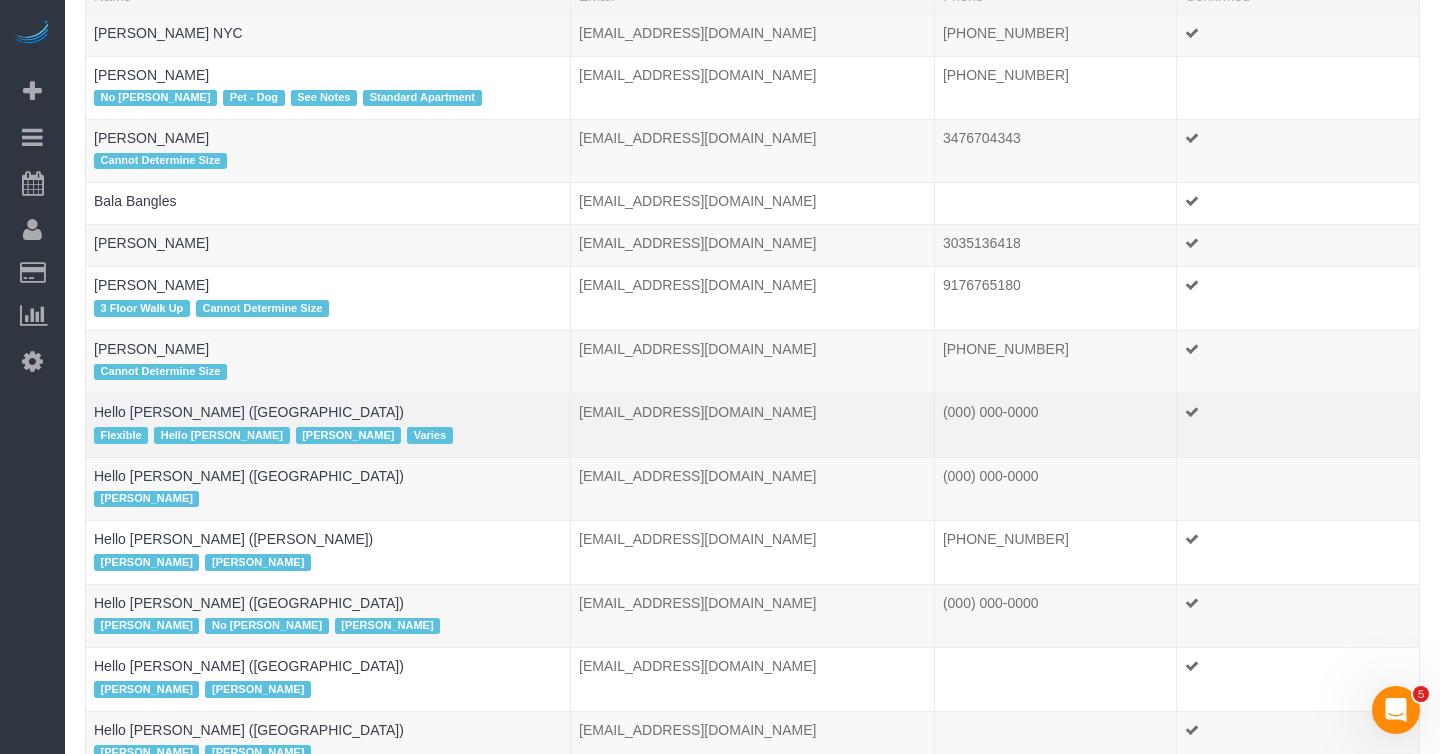 type on "hello" 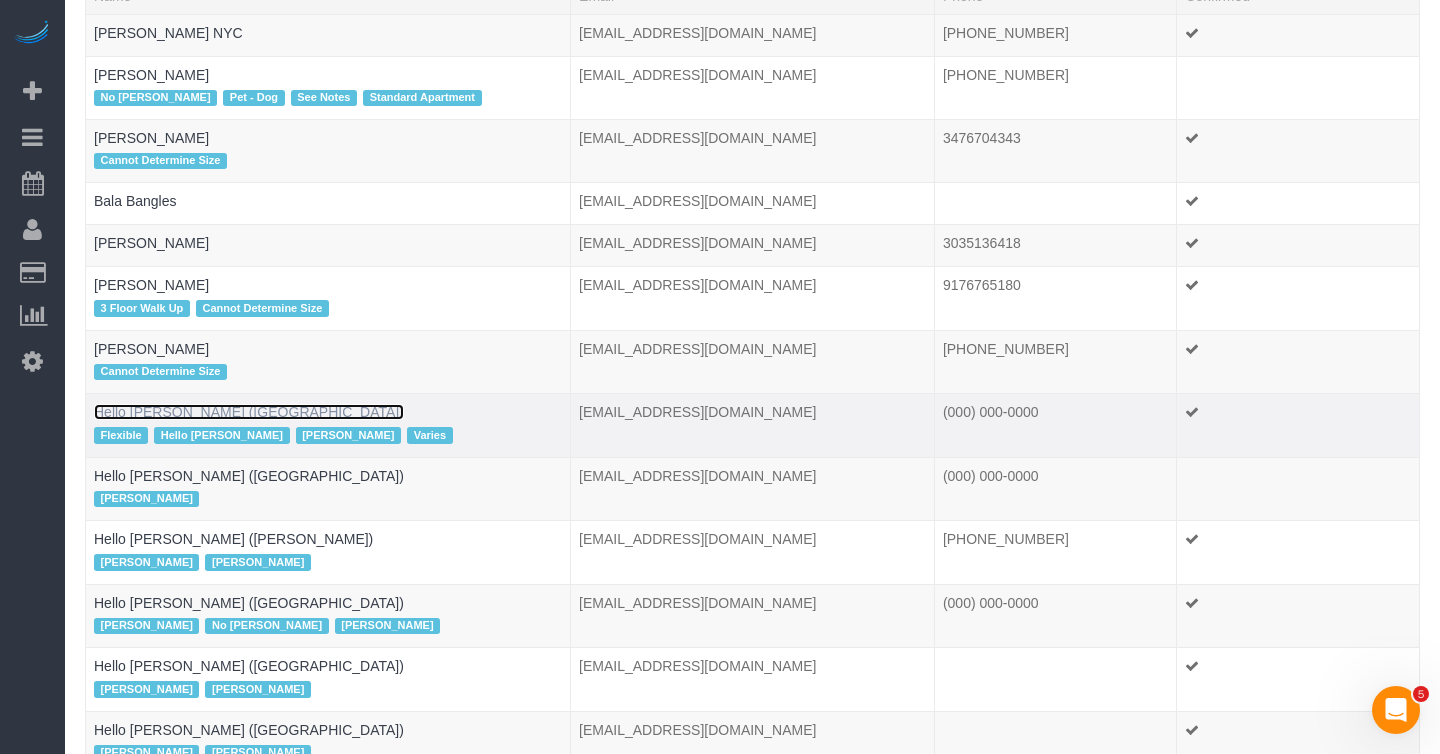 click on "Hello [PERSON_NAME] ([GEOGRAPHIC_DATA])" at bounding box center (249, 412) 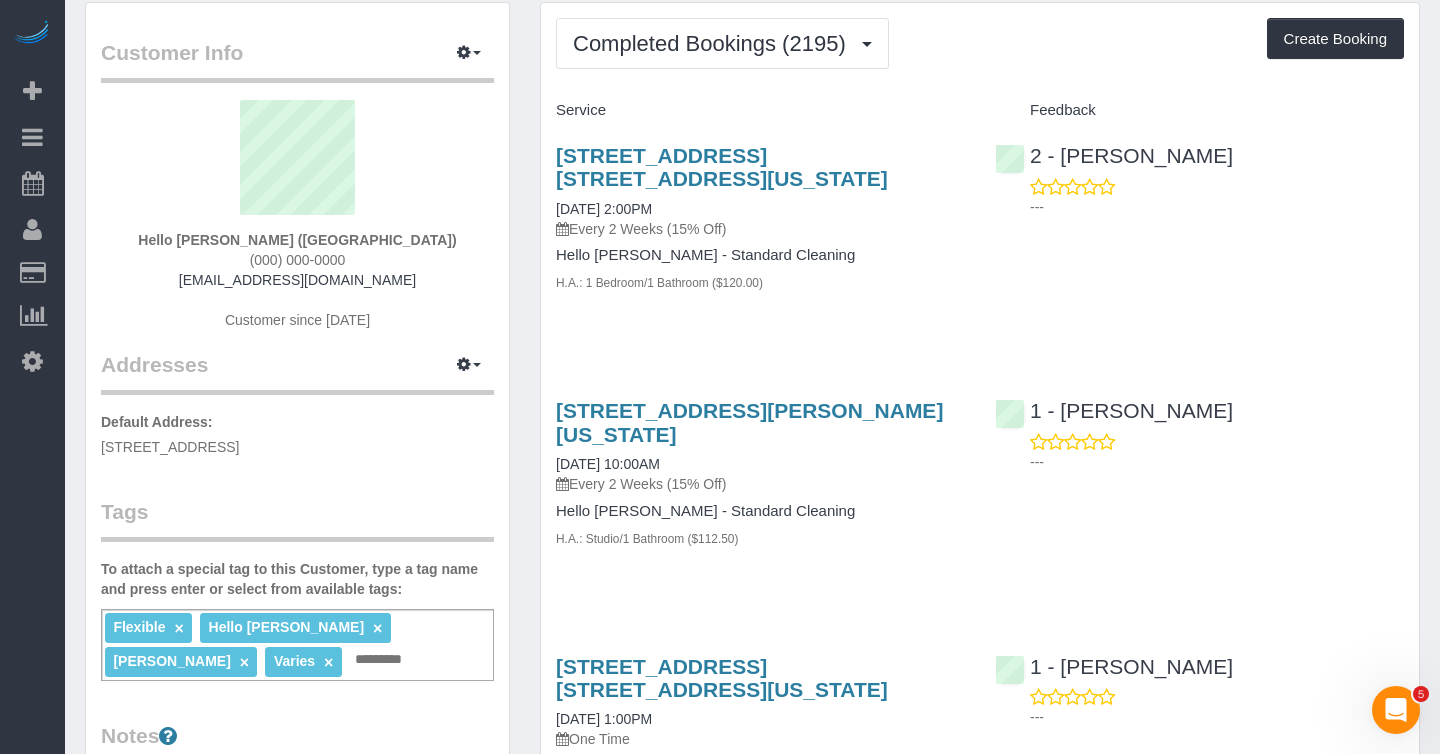 scroll, scrollTop: 124, scrollLeft: 0, axis: vertical 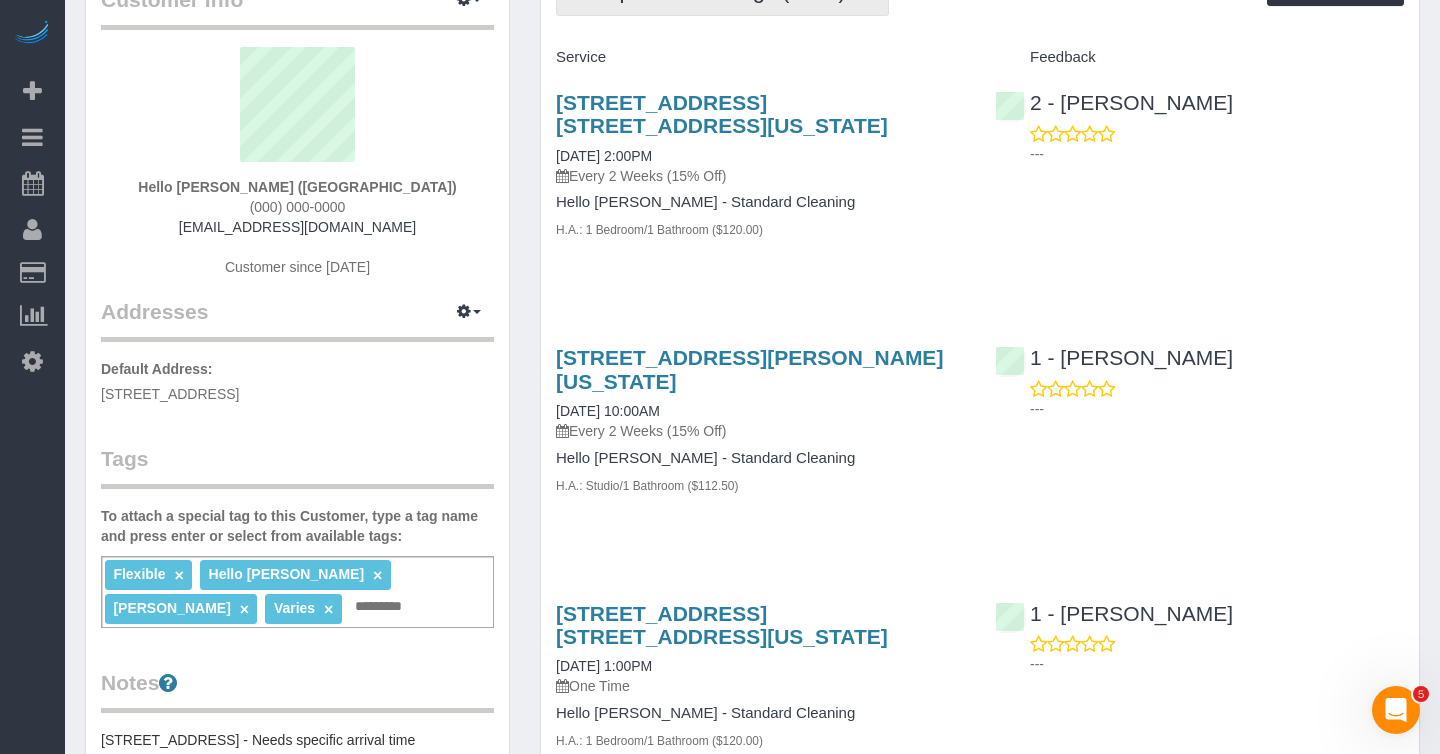 click on "Completed Bookings (2195)" at bounding box center (722, -10) 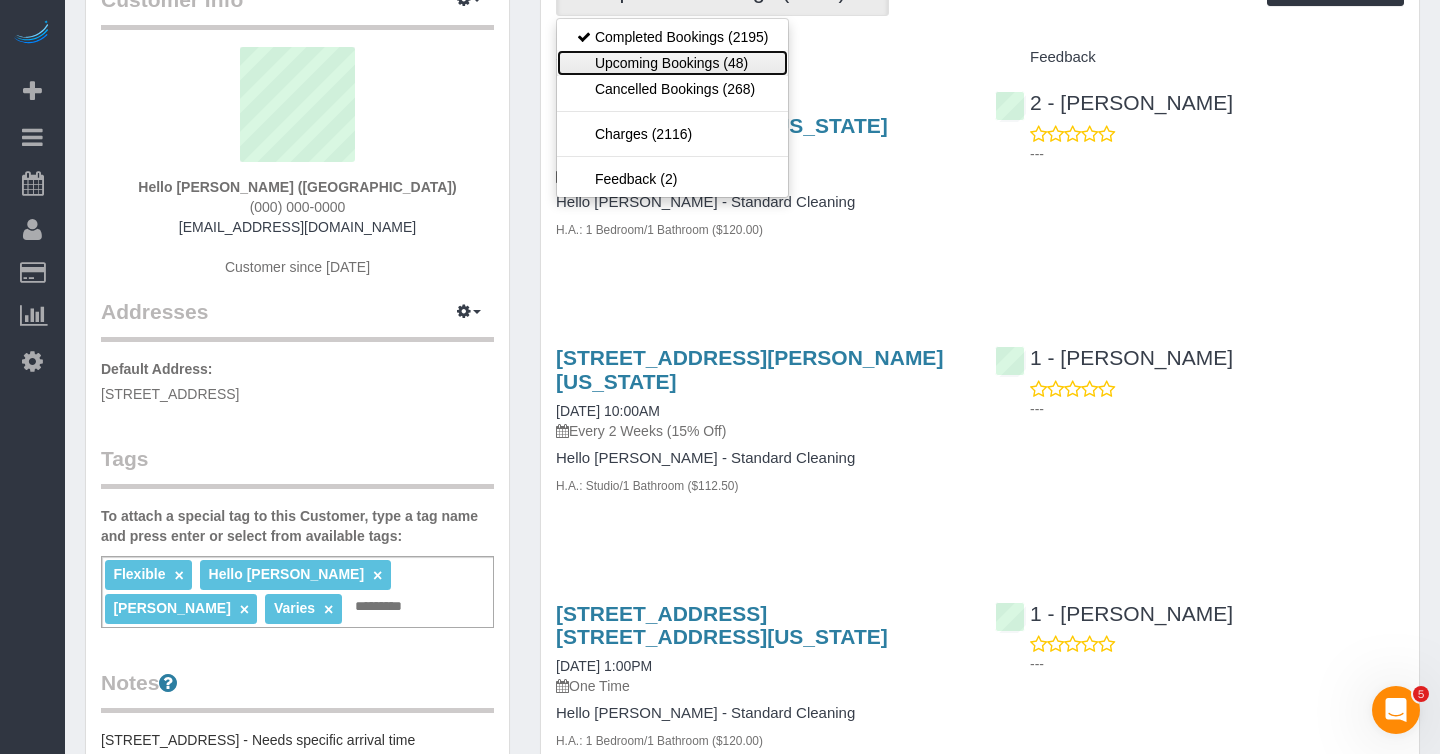 click on "Upcoming Bookings (48)" at bounding box center [672, 63] 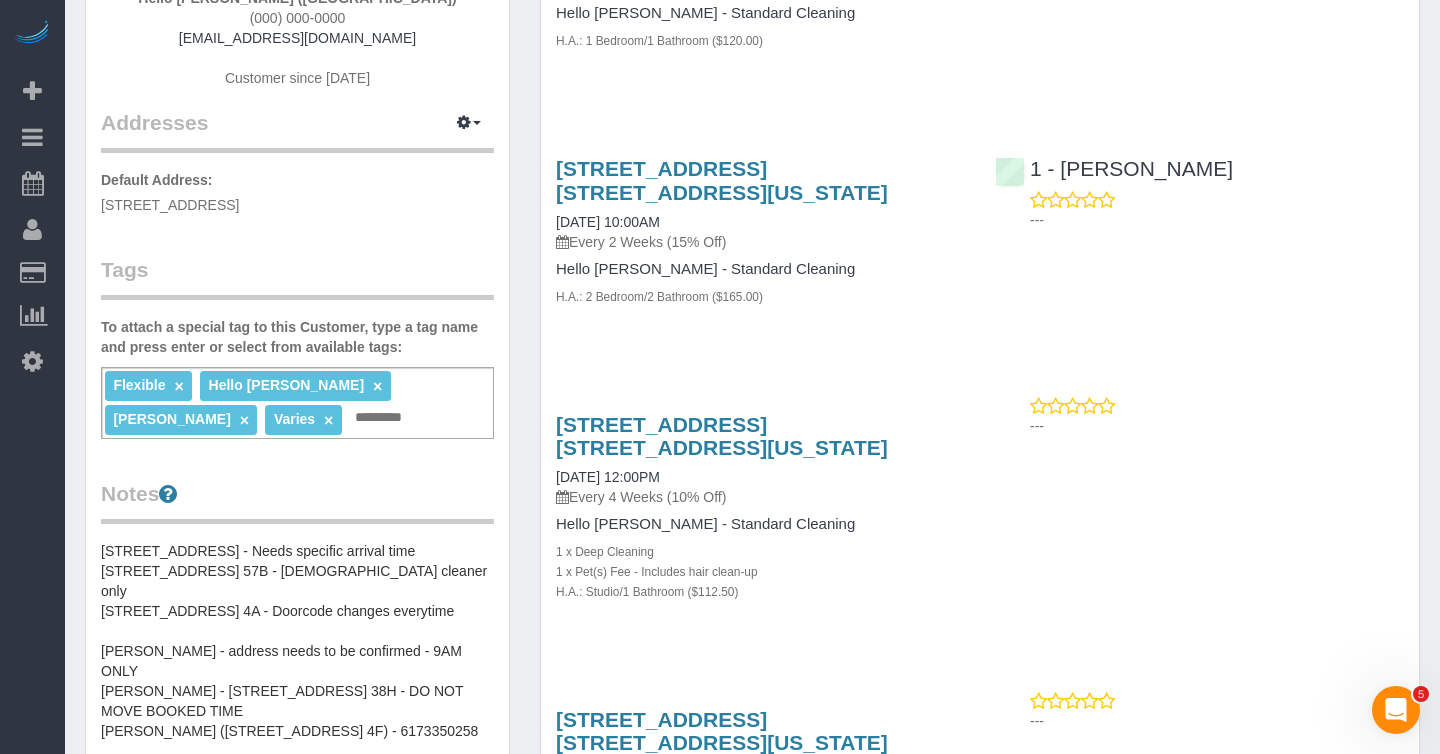 scroll, scrollTop: 0, scrollLeft: 0, axis: both 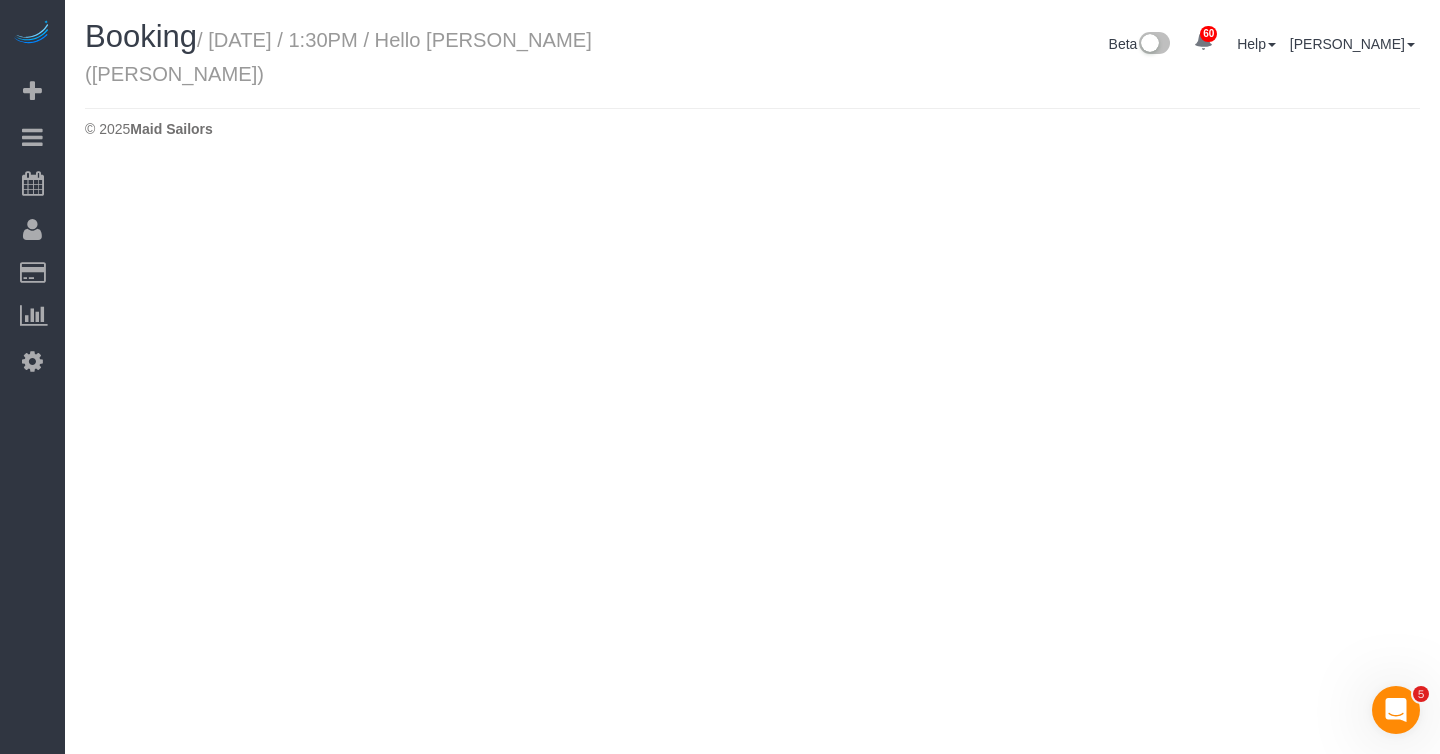 select on "NC" 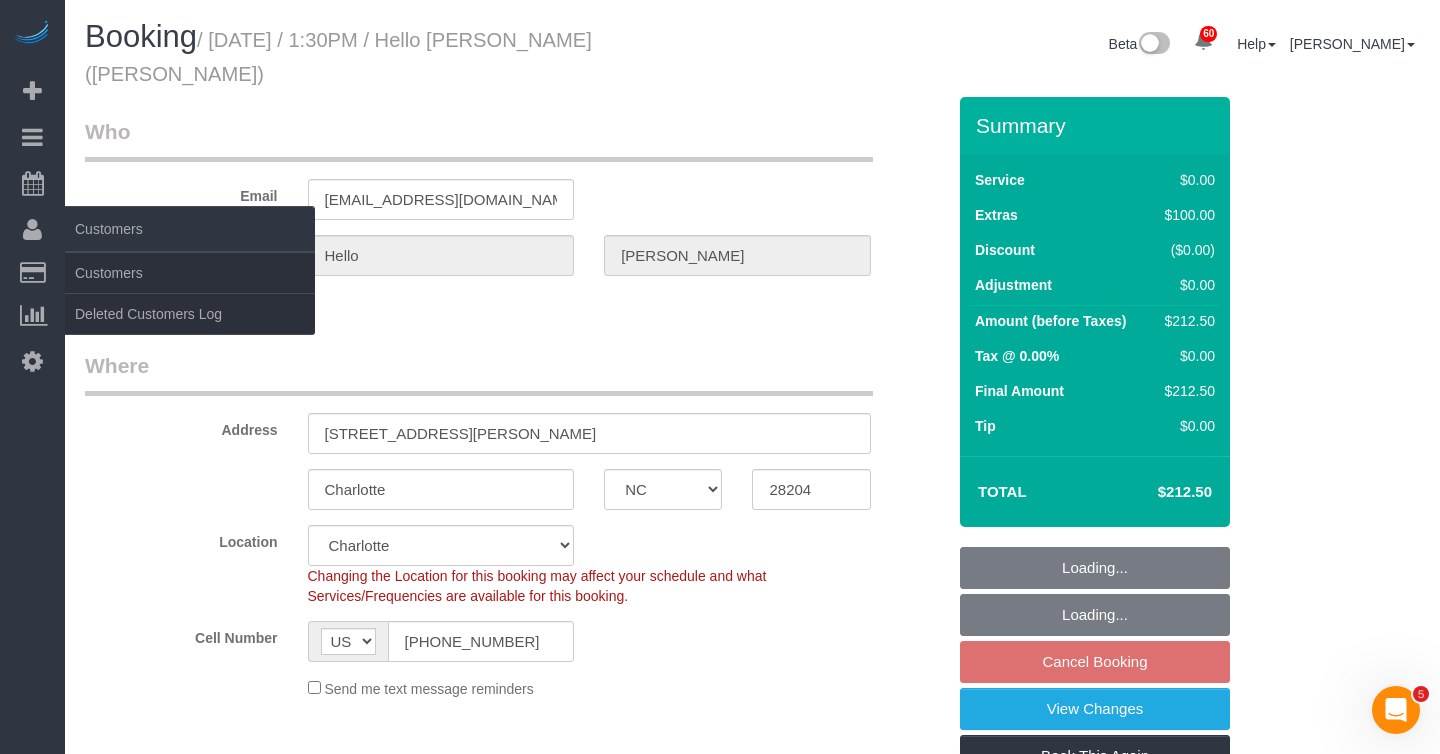 select on "object:4018" 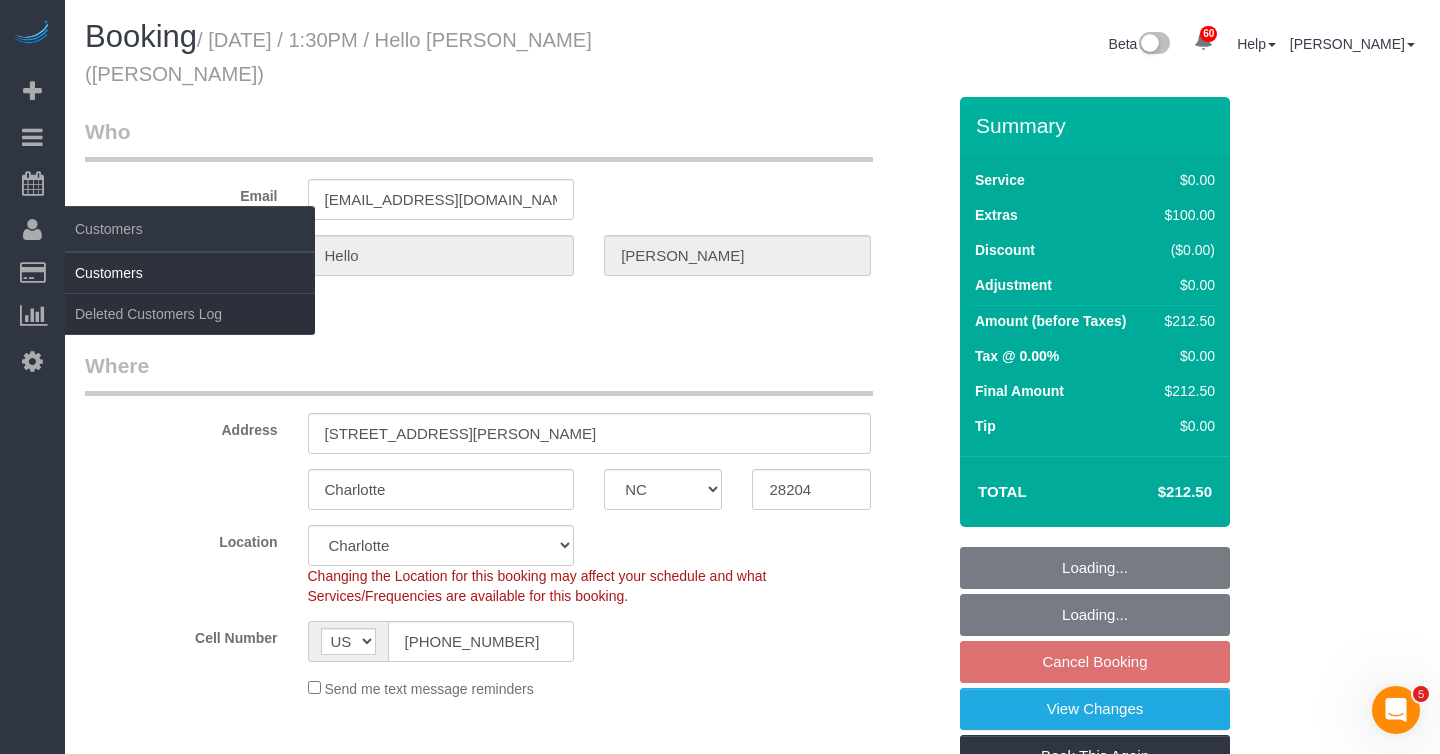 select on "number:89" 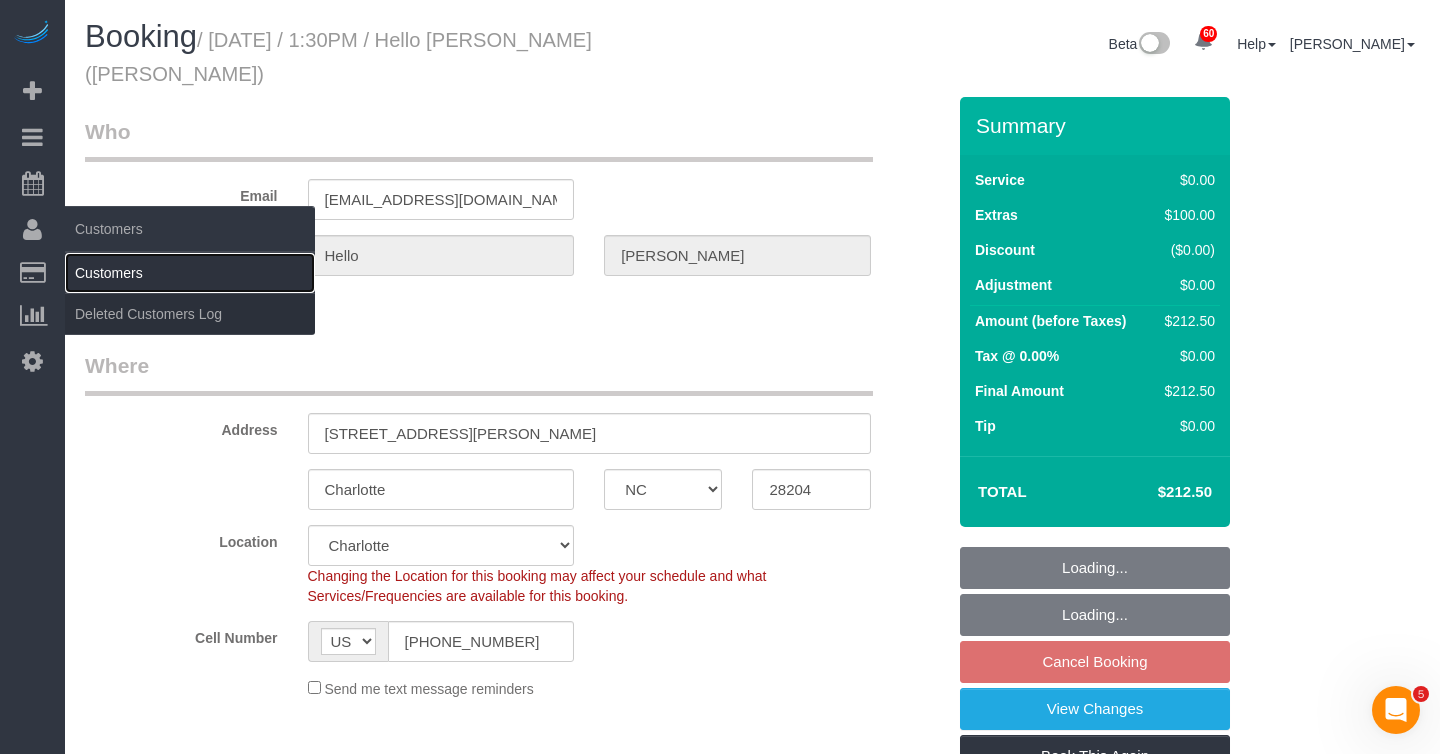 click on "Customers" at bounding box center [190, 273] 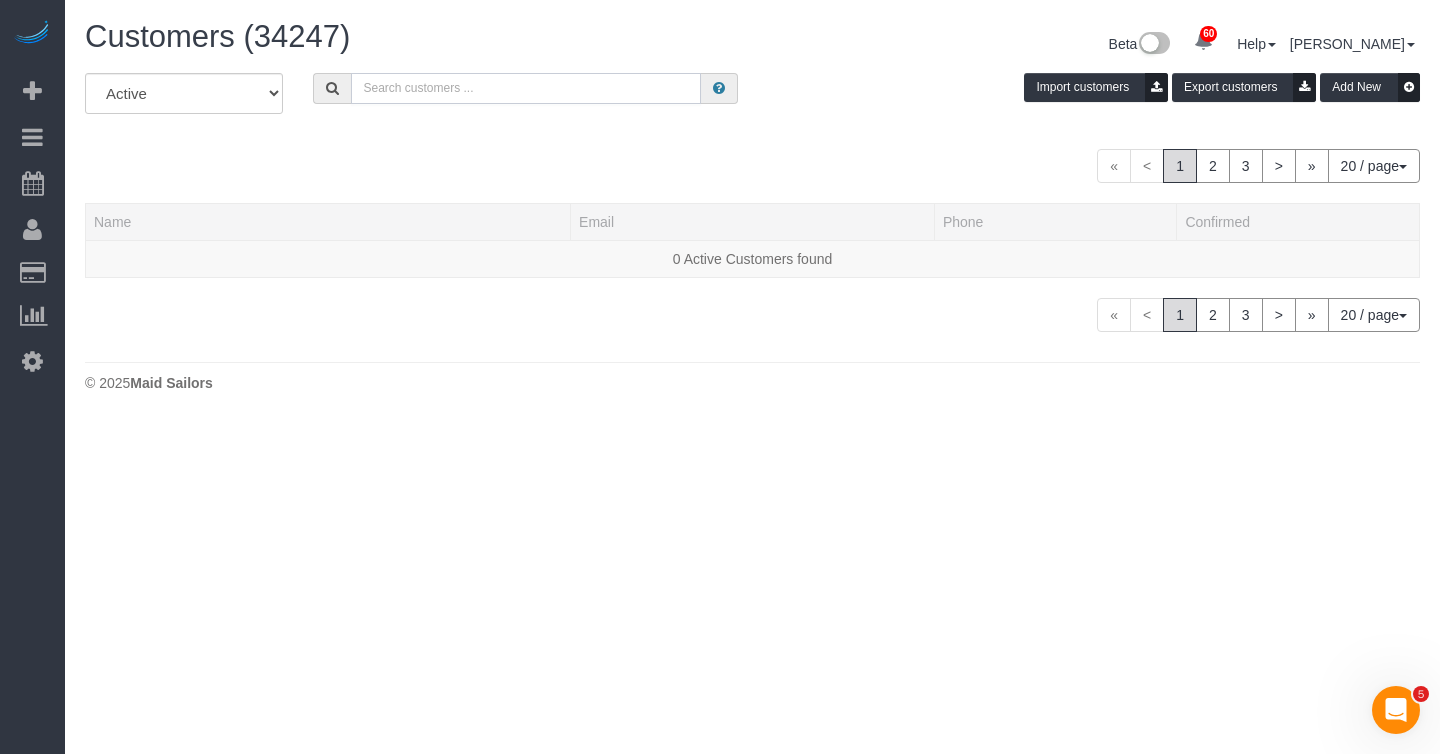 click at bounding box center [526, 88] 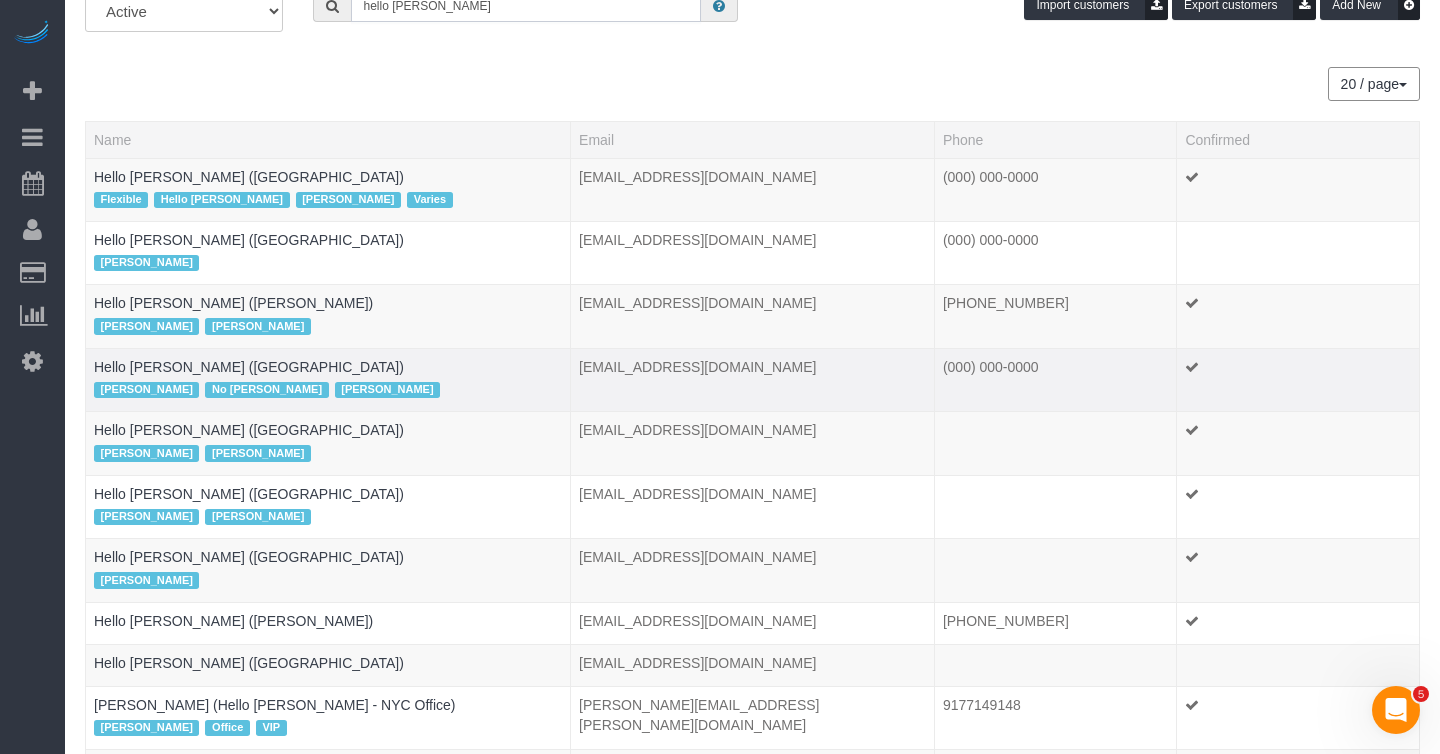 scroll, scrollTop: 84, scrollLeft: 0, axis: vertical 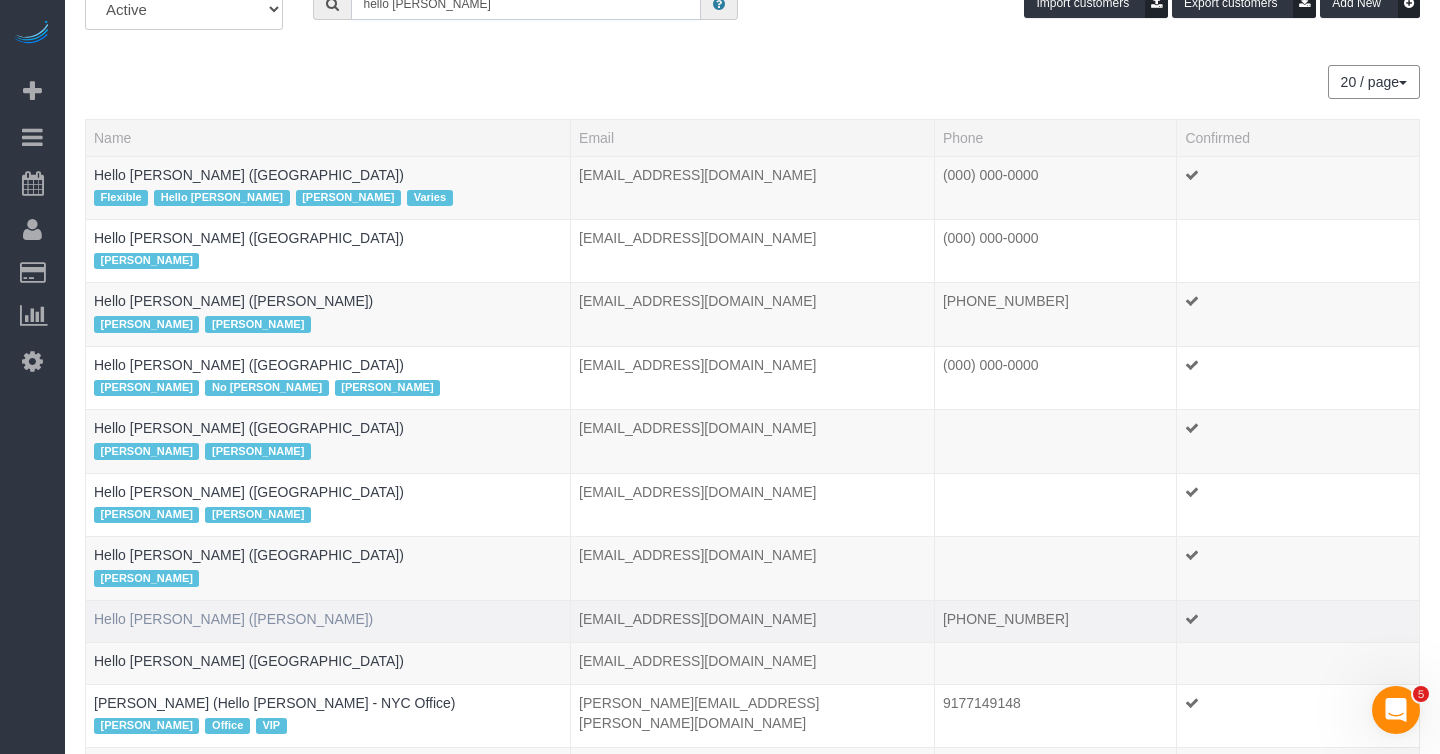 type on "hello alfred" 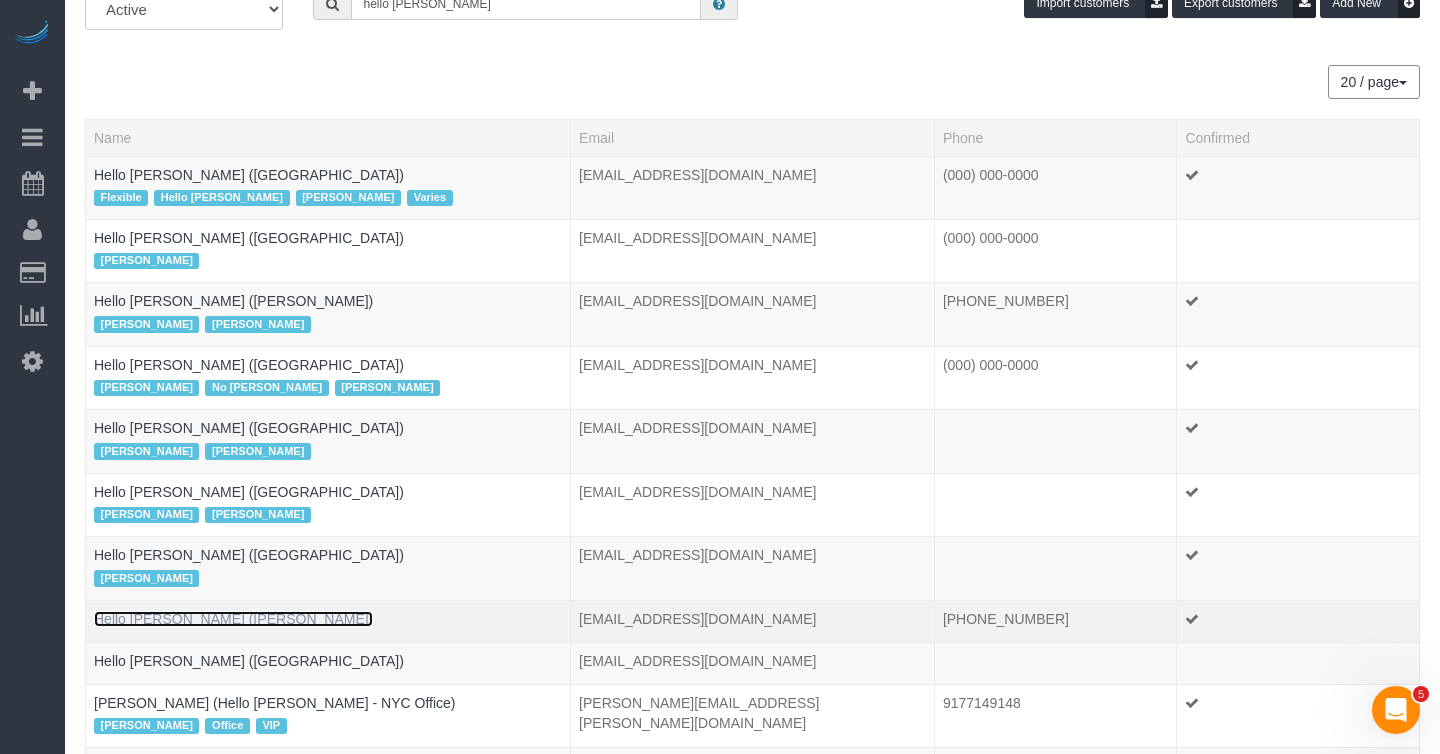 click on "Hello Alfred (Charlotte)" at bounding box center [233, 619] 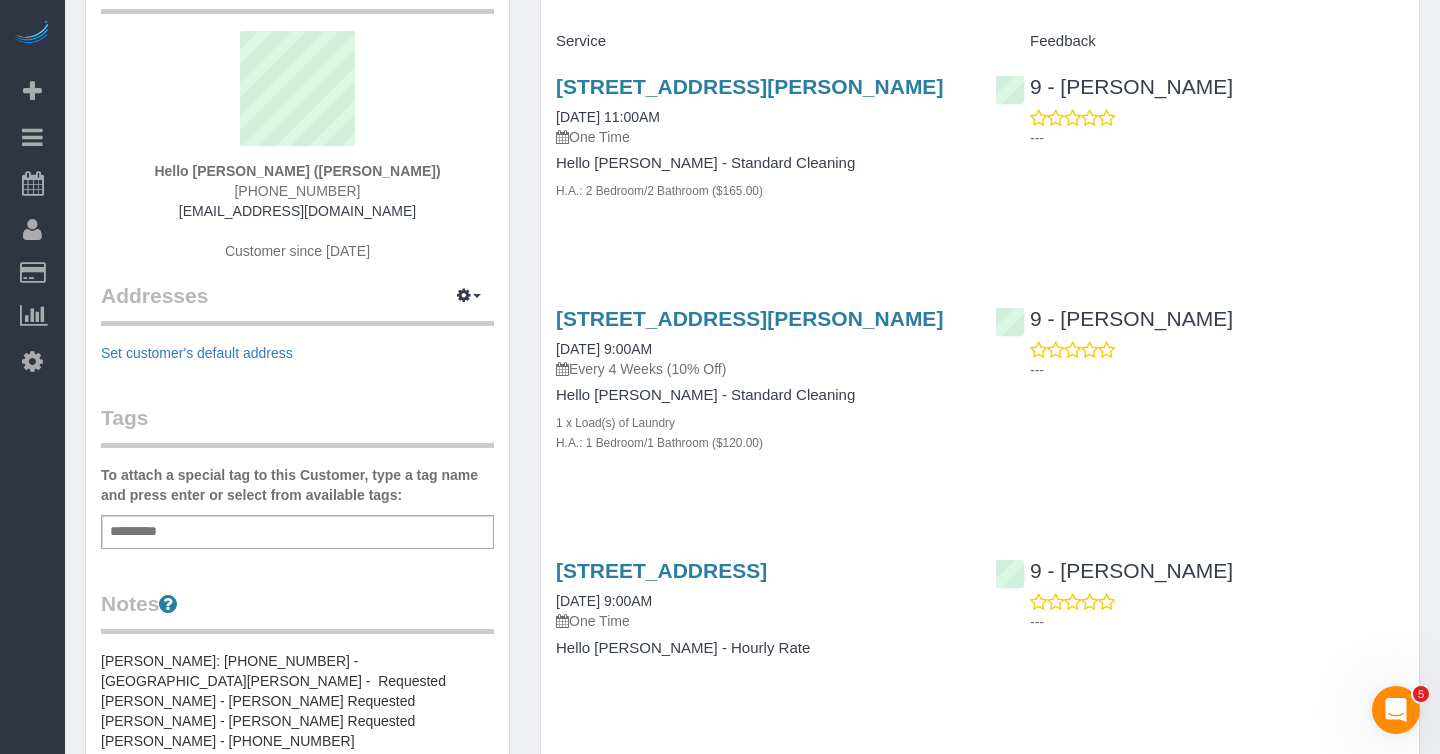 scroll, scrollTop: 0, scrollLeft: 0, axis: both 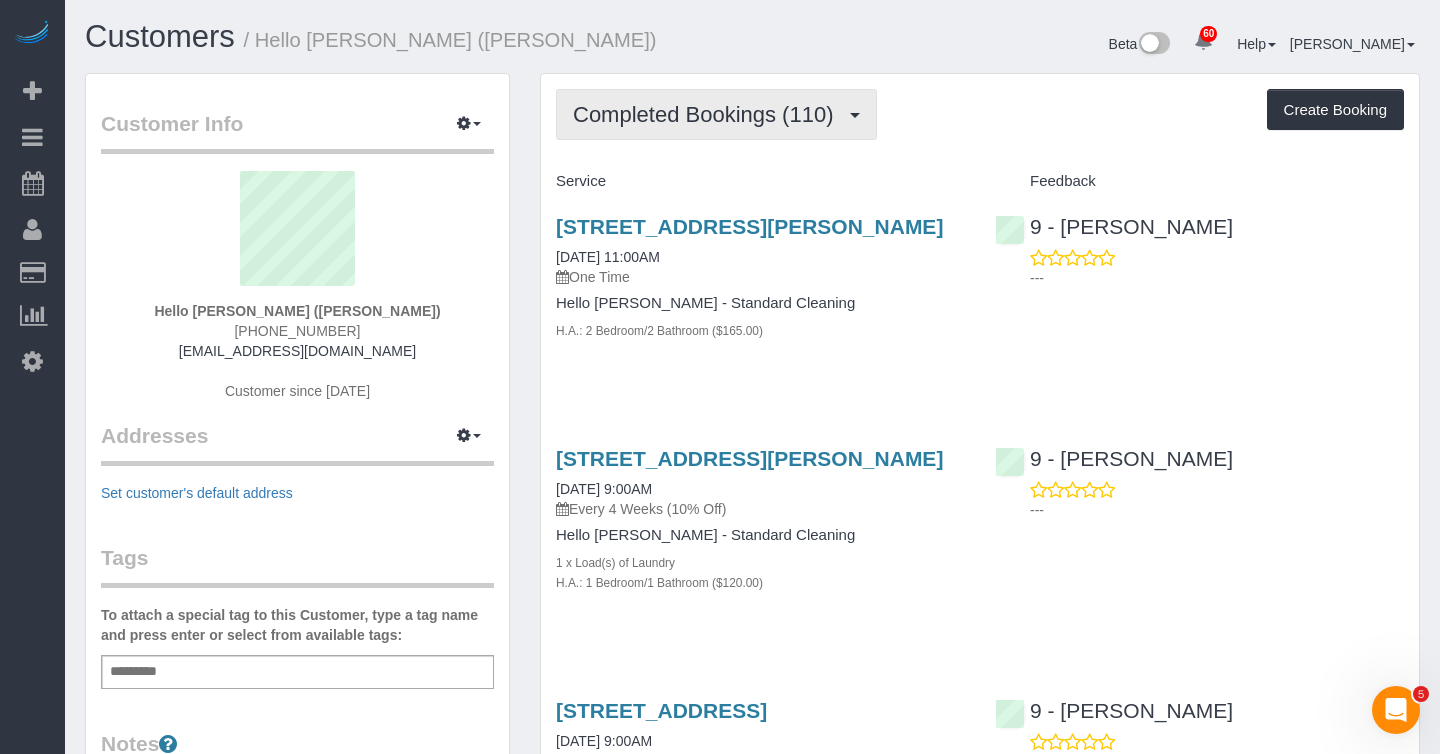 click on "Completed Bookings (110)" at bounding box center (716, 114) 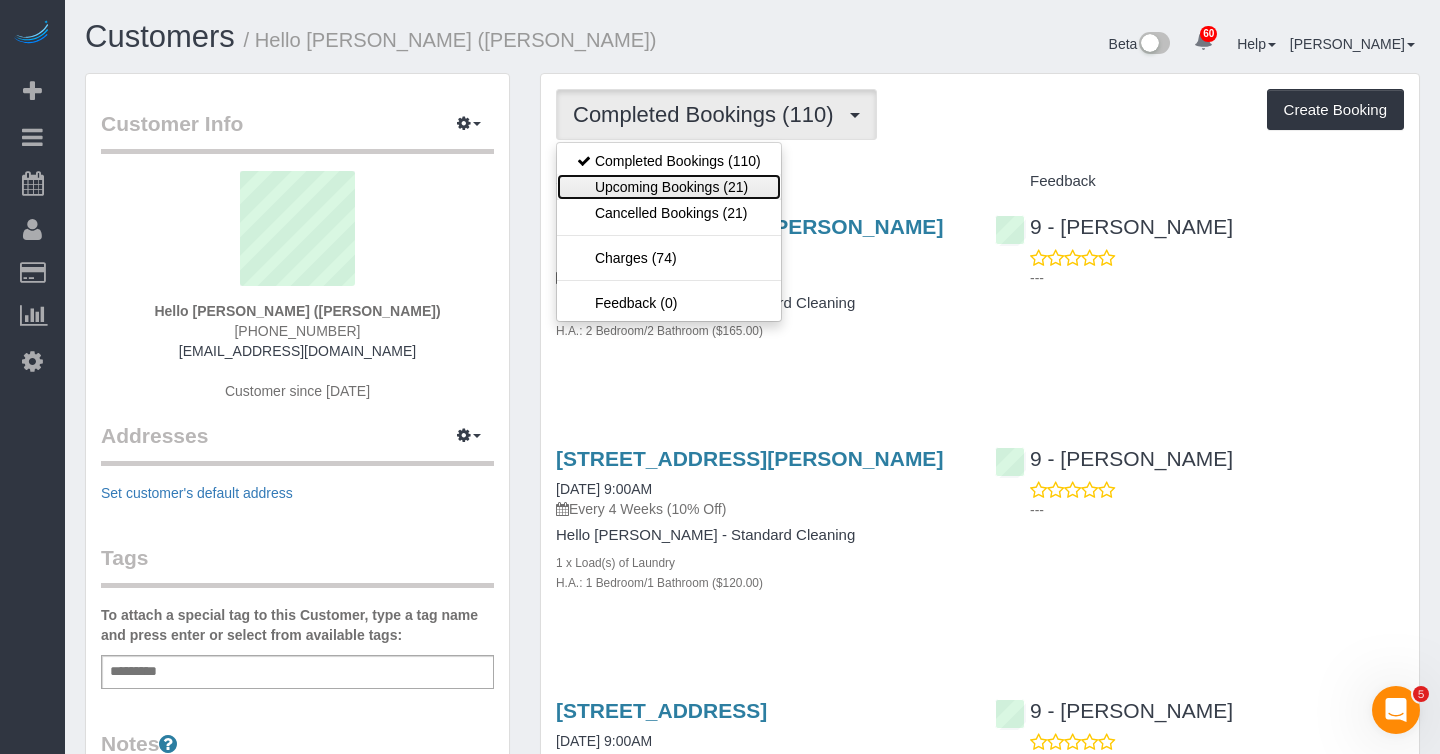 click on "Upcoming Bookings (21)" at bounding box center (669, 187) 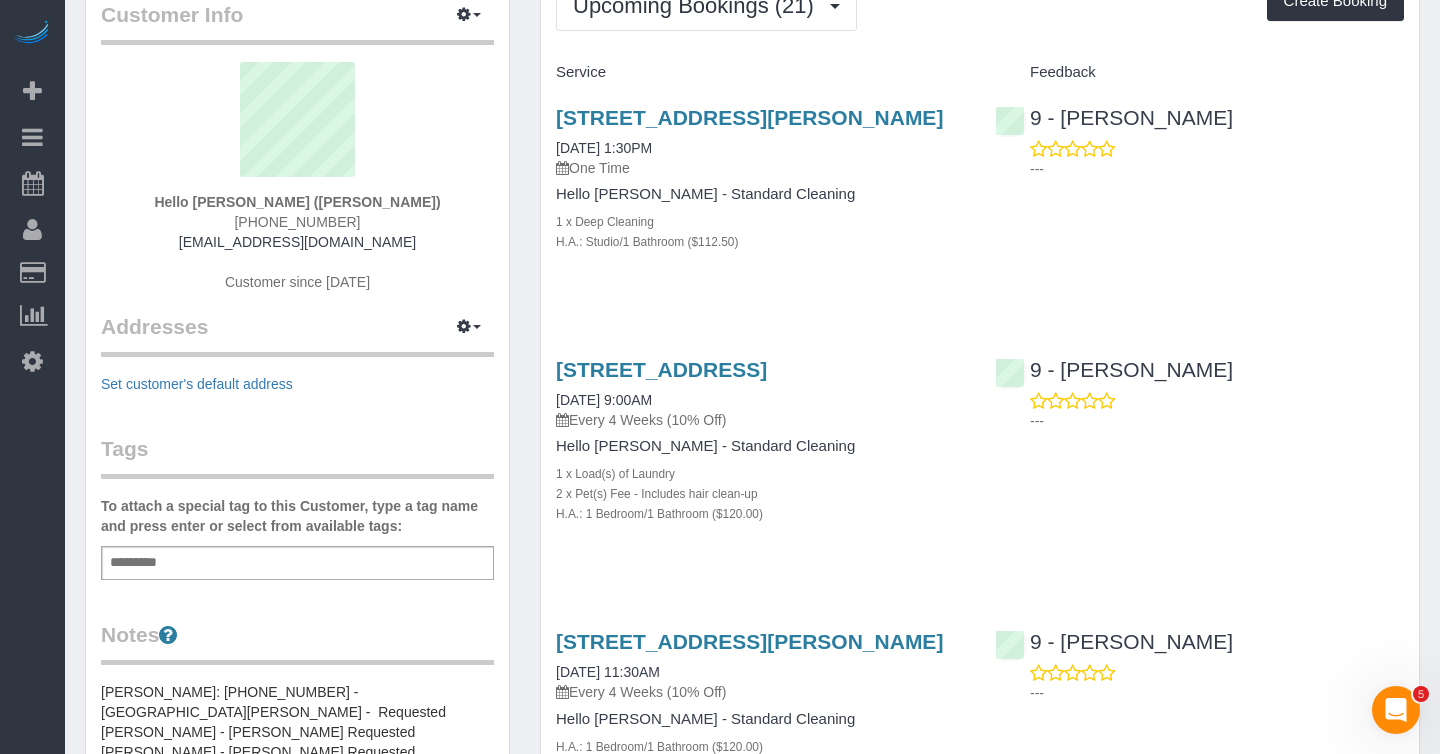 scroll, scrollTop: 113, scrollLeft: 0, axis: vertical 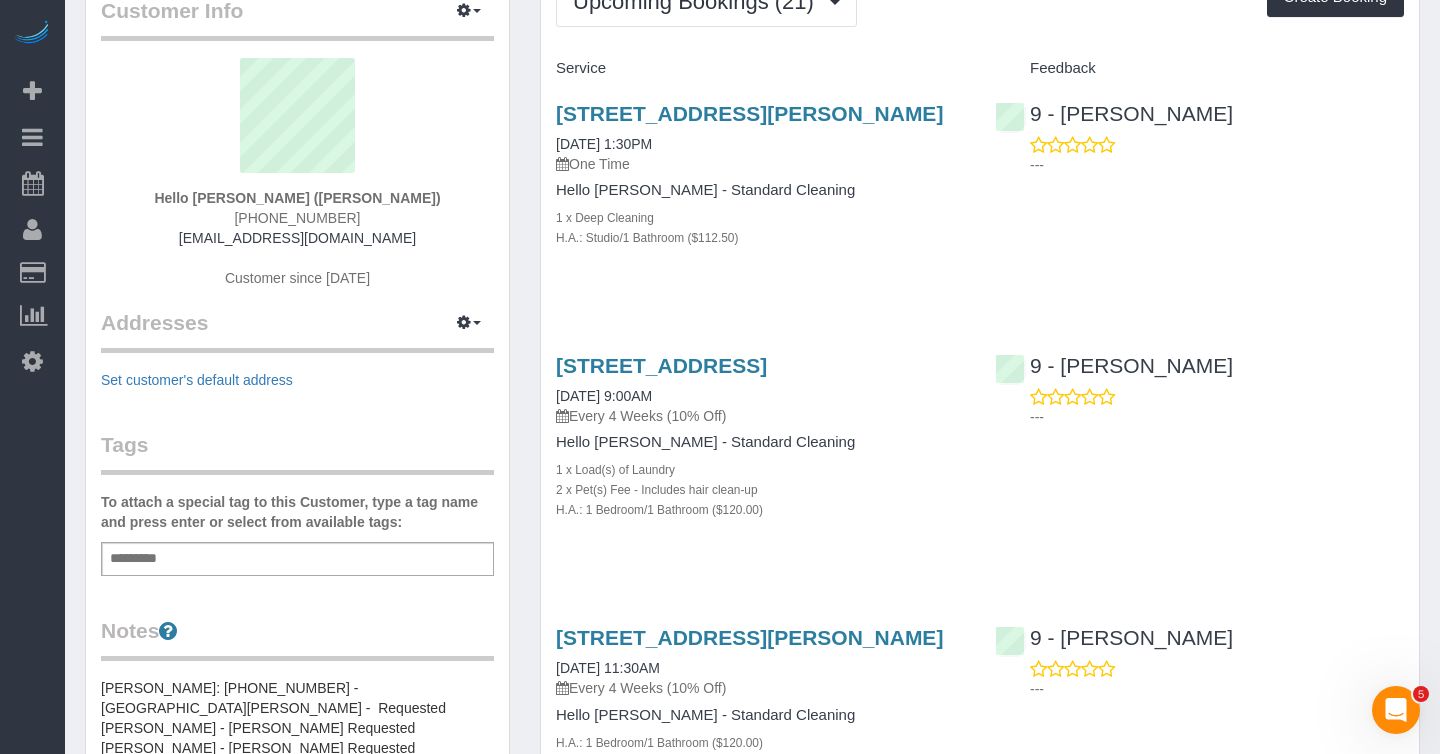 click on "Add a tag" at bounding box center [297, 559] 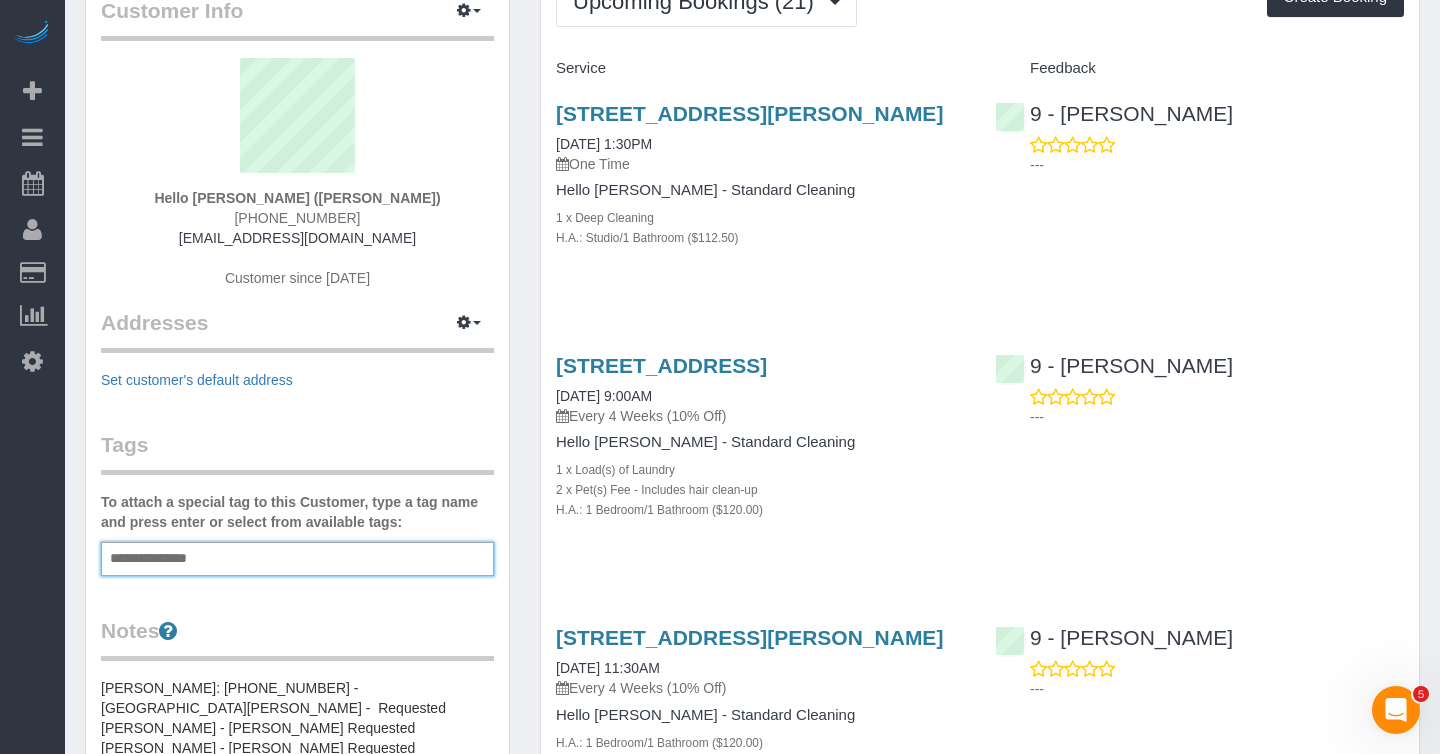paste on "**********" 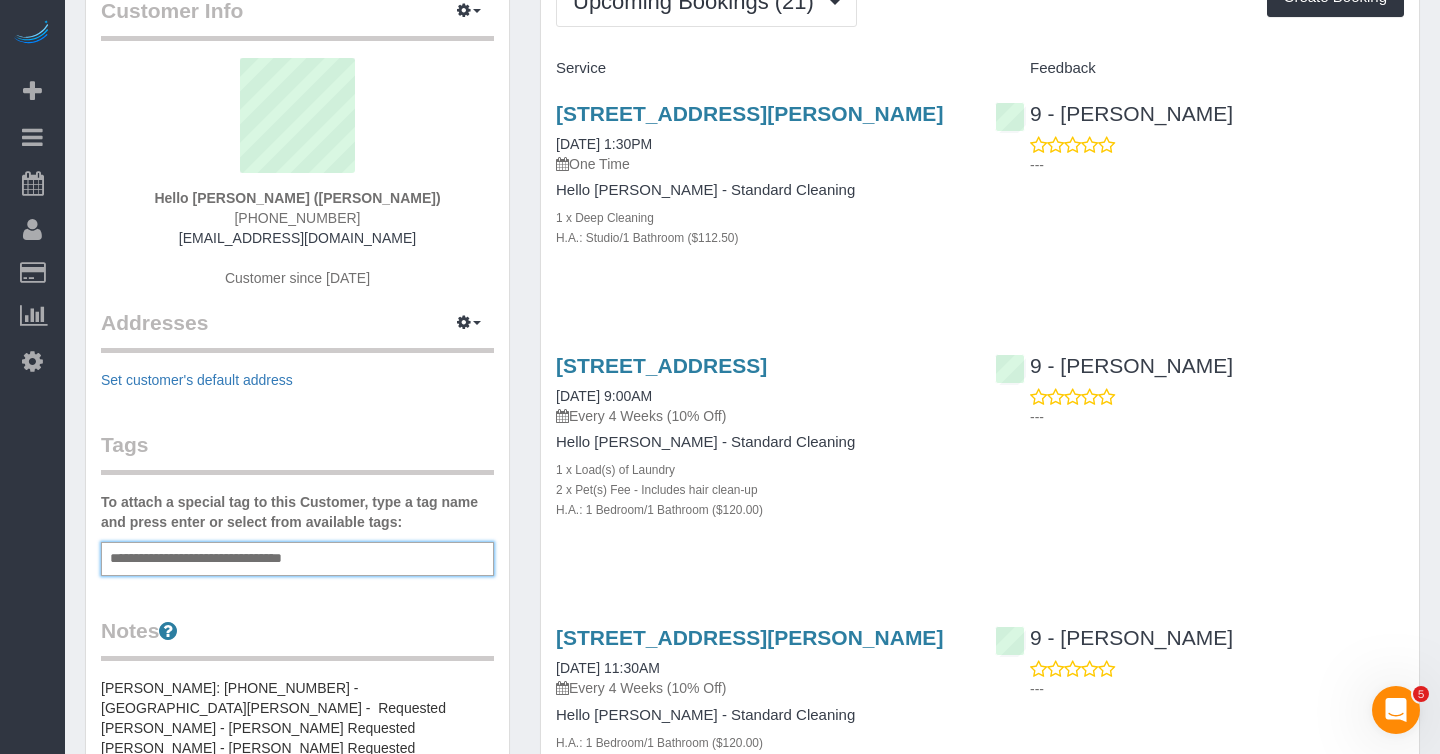 click on "**********" at bounding box center (221, 559) 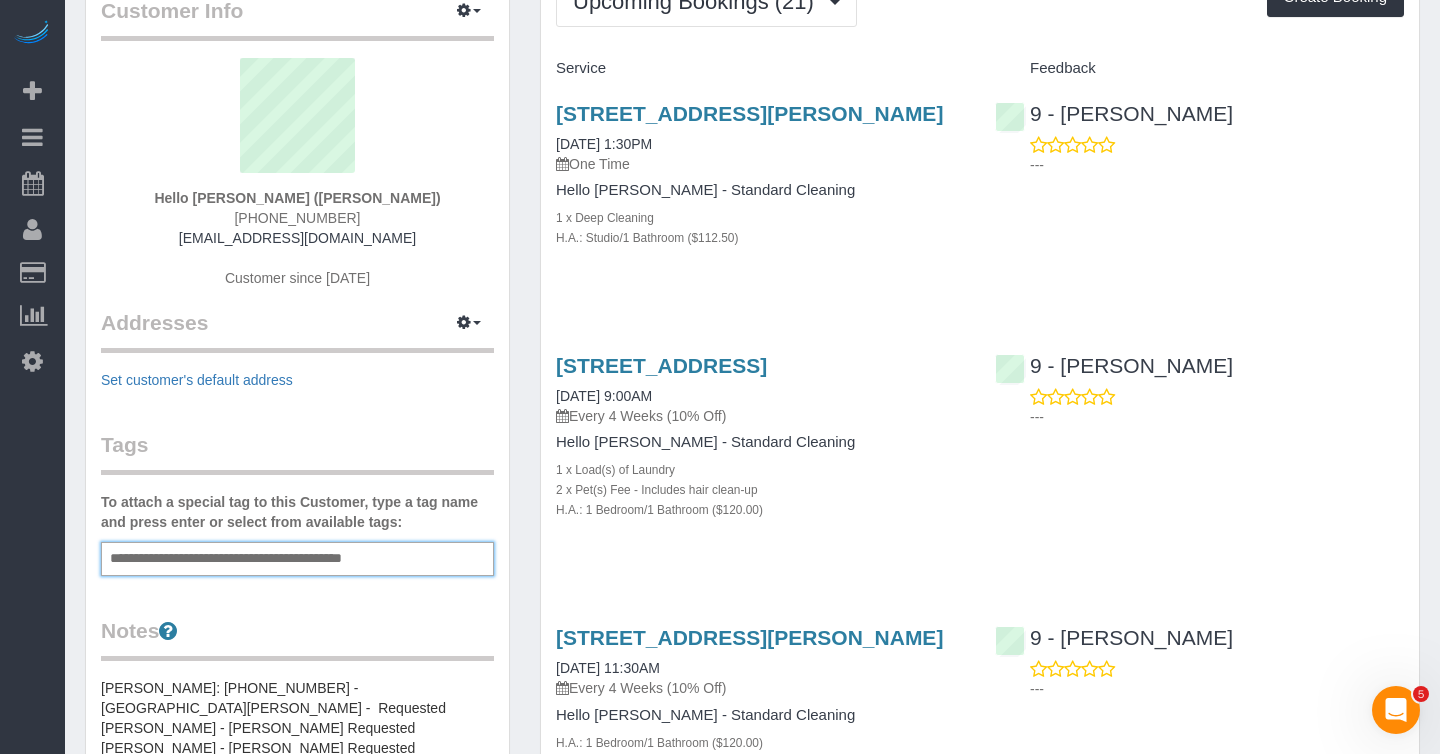type on "**********" 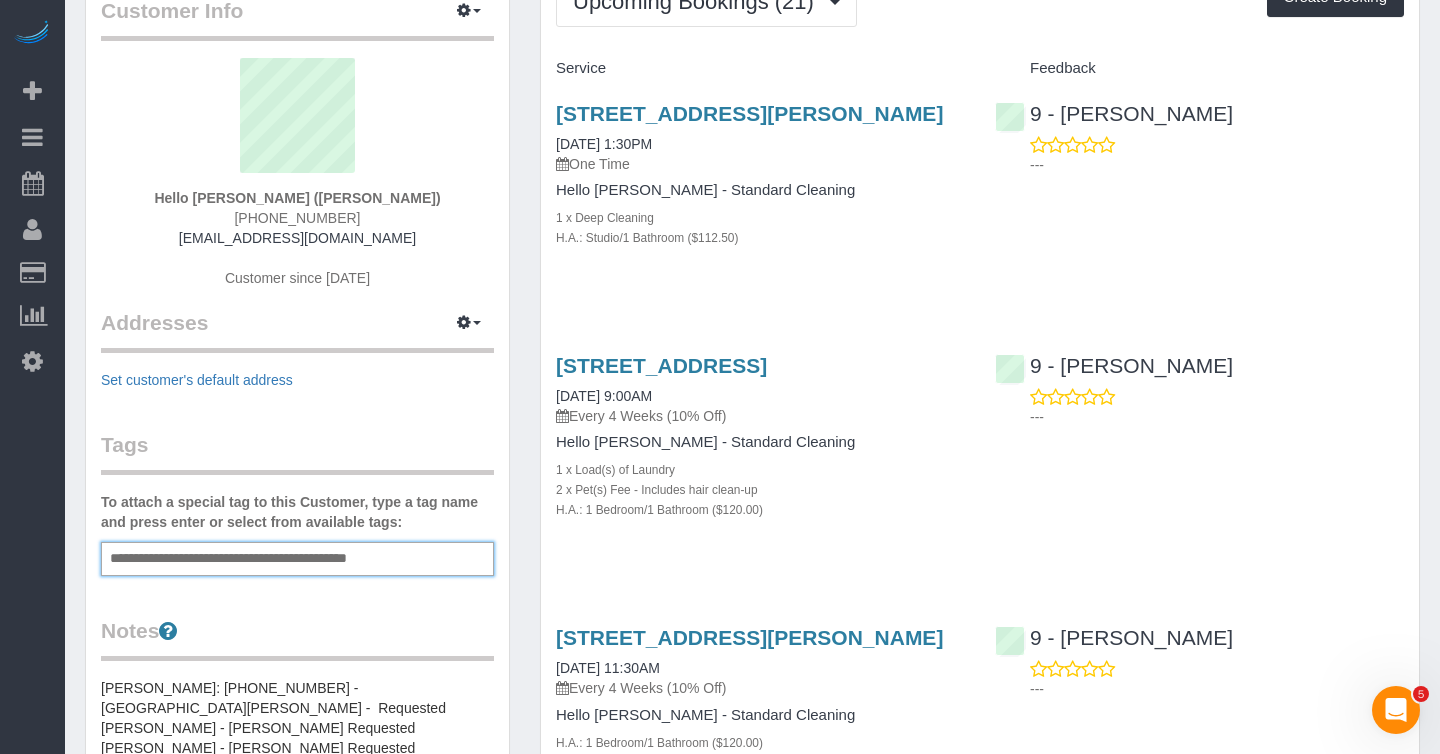 type 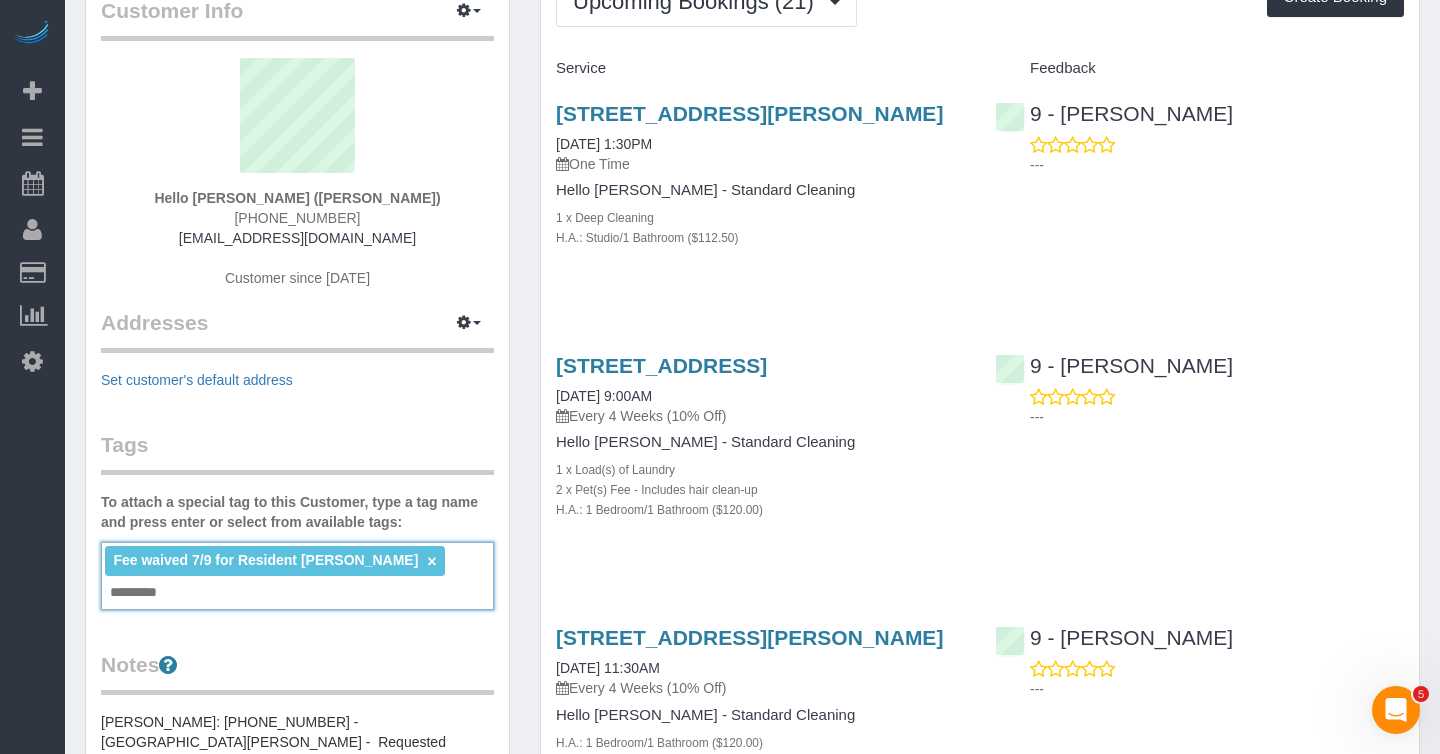 click on "Fee waived 7/9 for Resident Alexander Bonifacio" at bounding box center (265, 560) 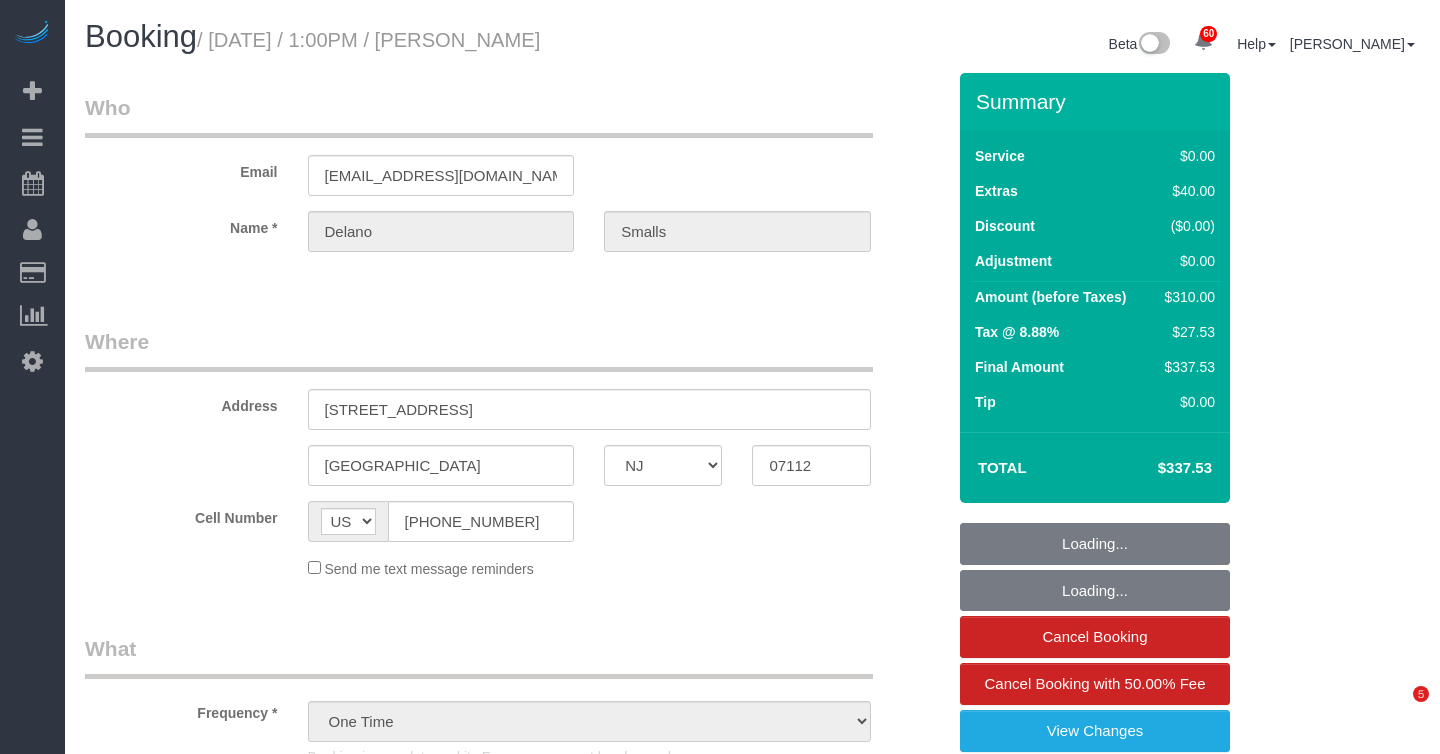select on "NJ" 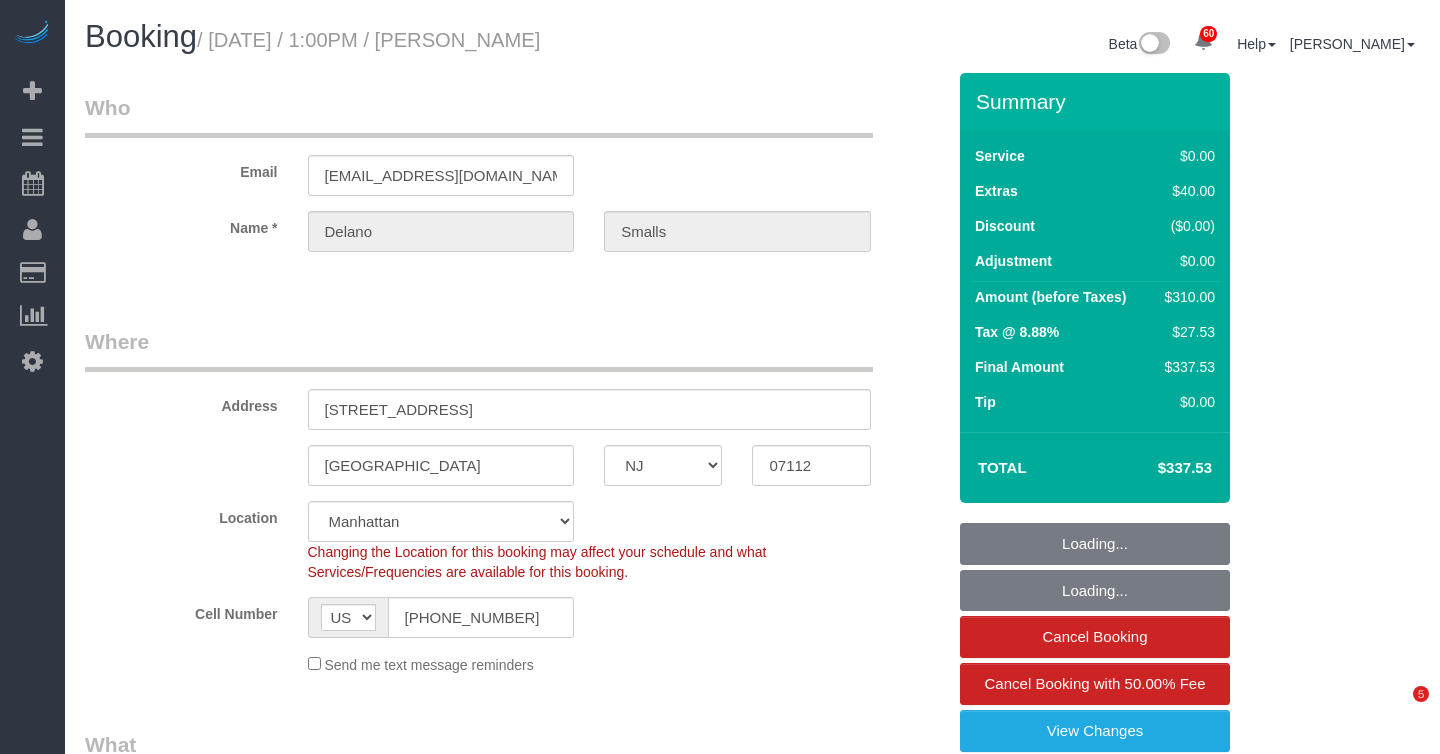 select on "spot1" 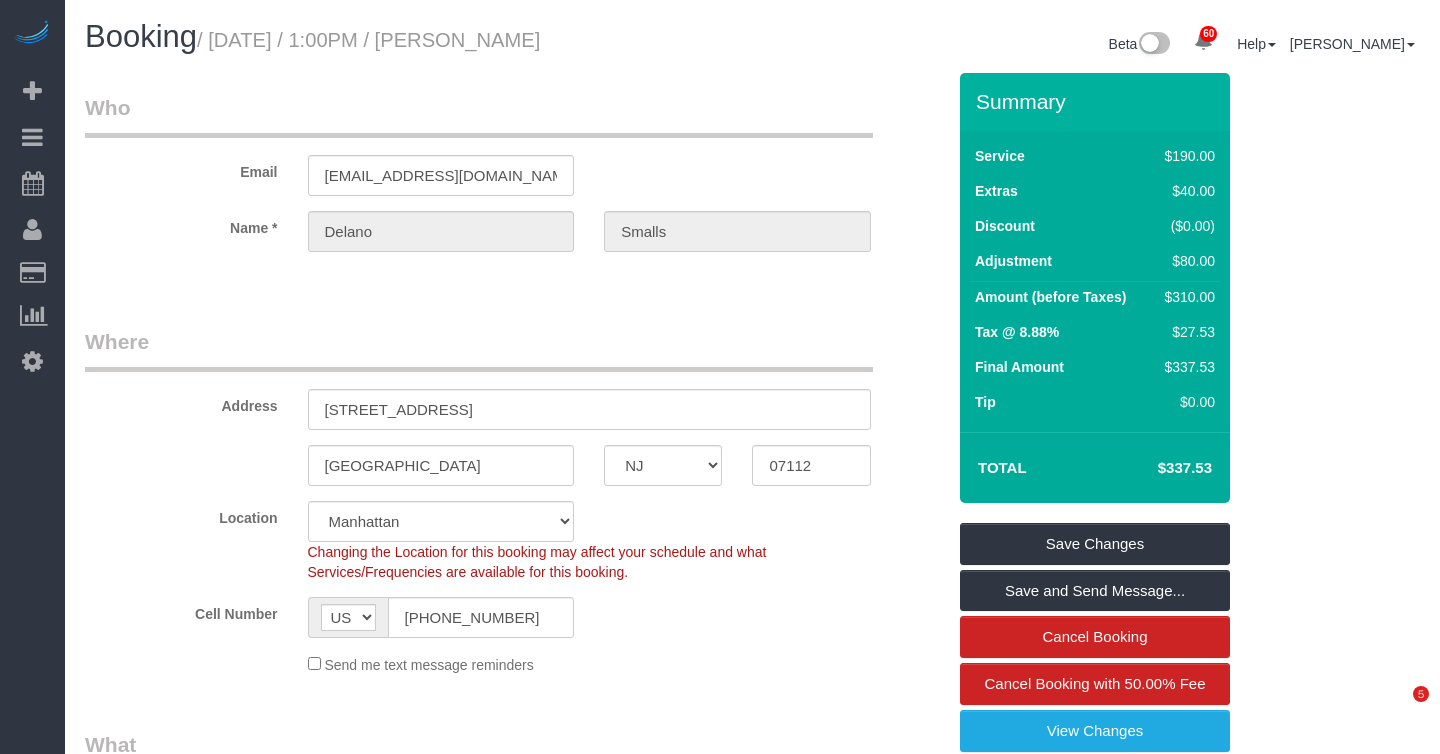 scroll, scrollTop: 0, scrollLeft: 0, axis: both 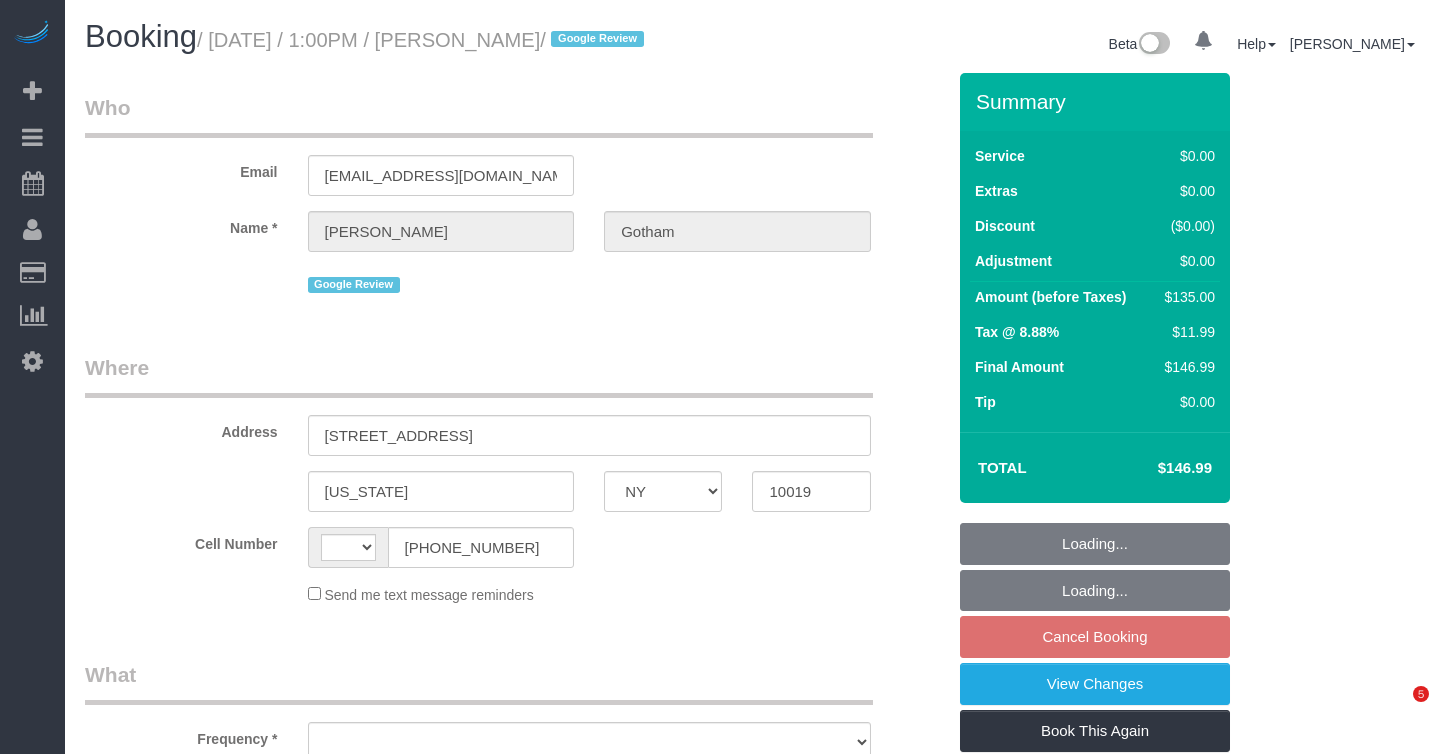 select on "NY" 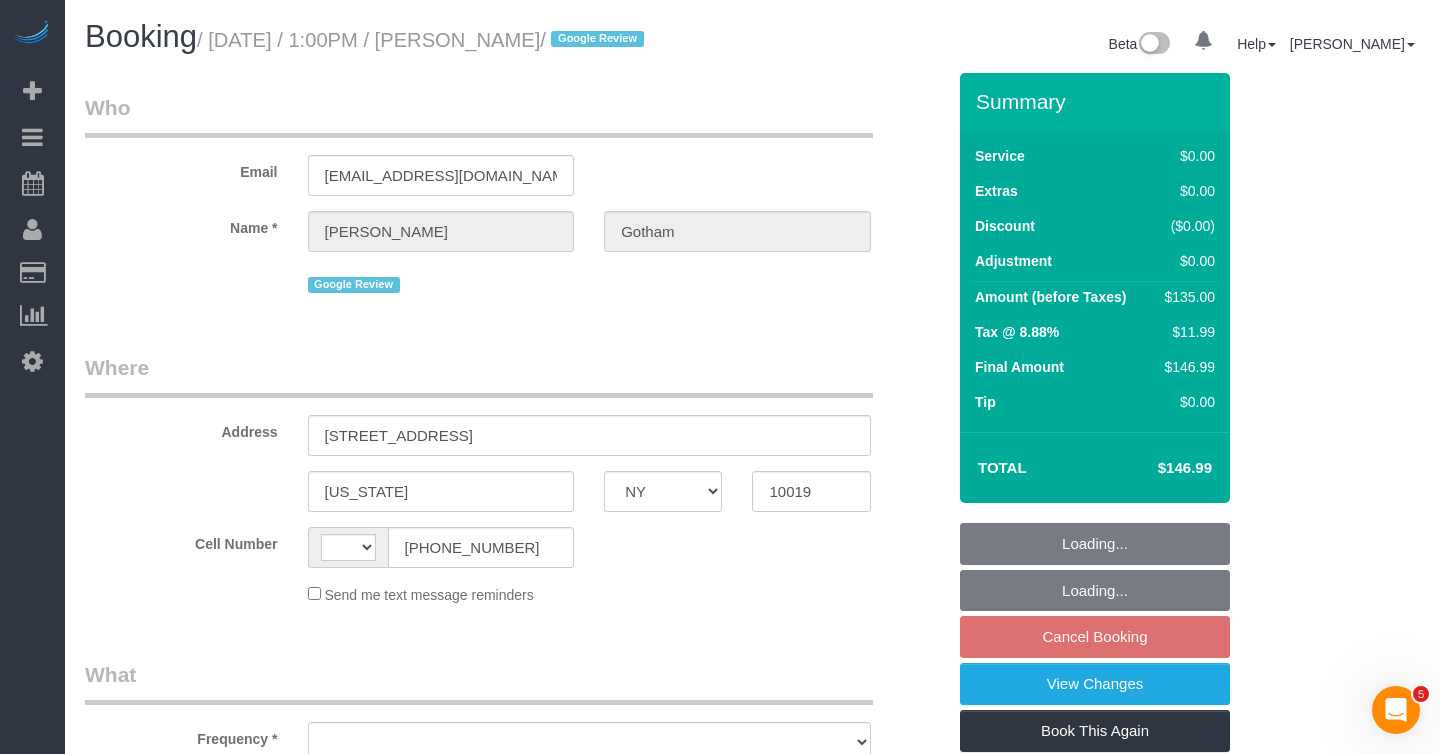 scroll, scrollTop: 0, scrollLeft: 0, axis: both 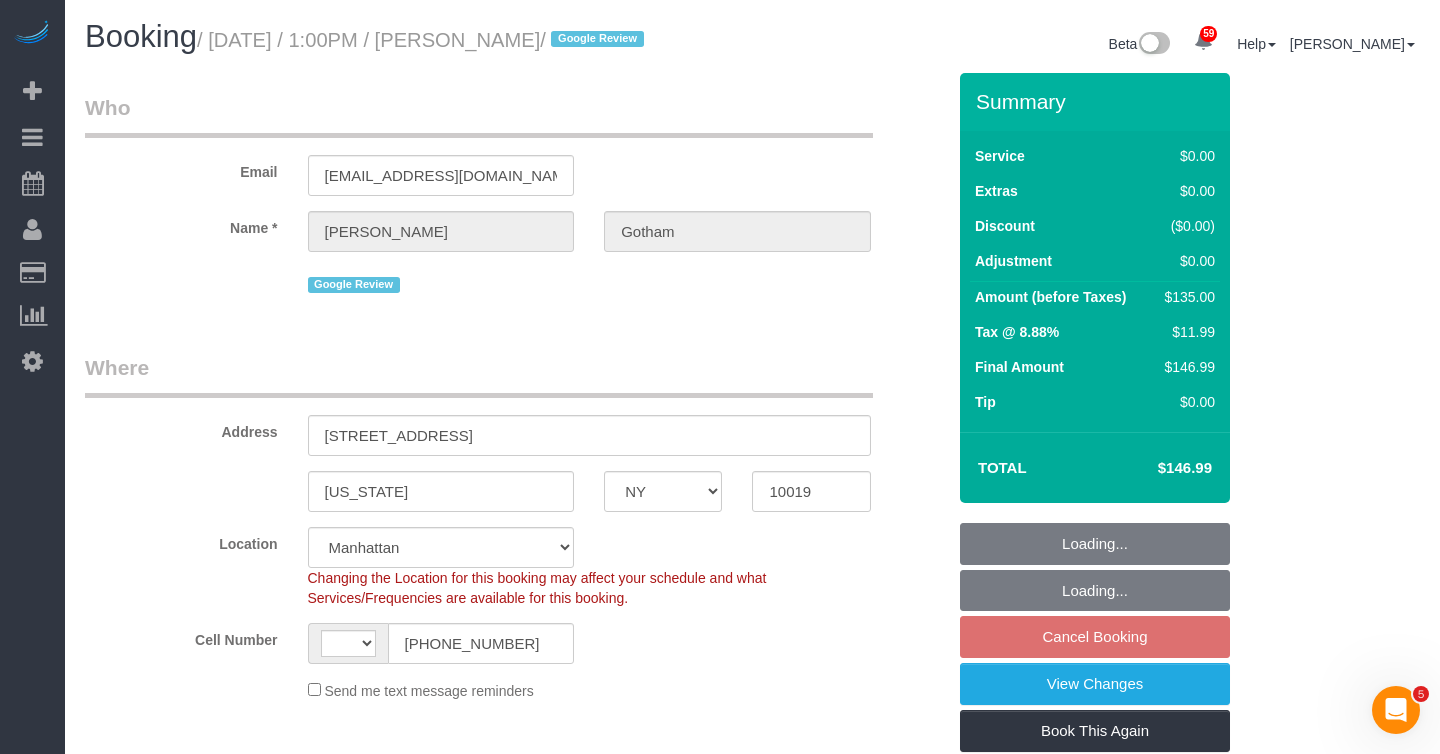 select on "string:[GEOGRAPHIC_DATA]" 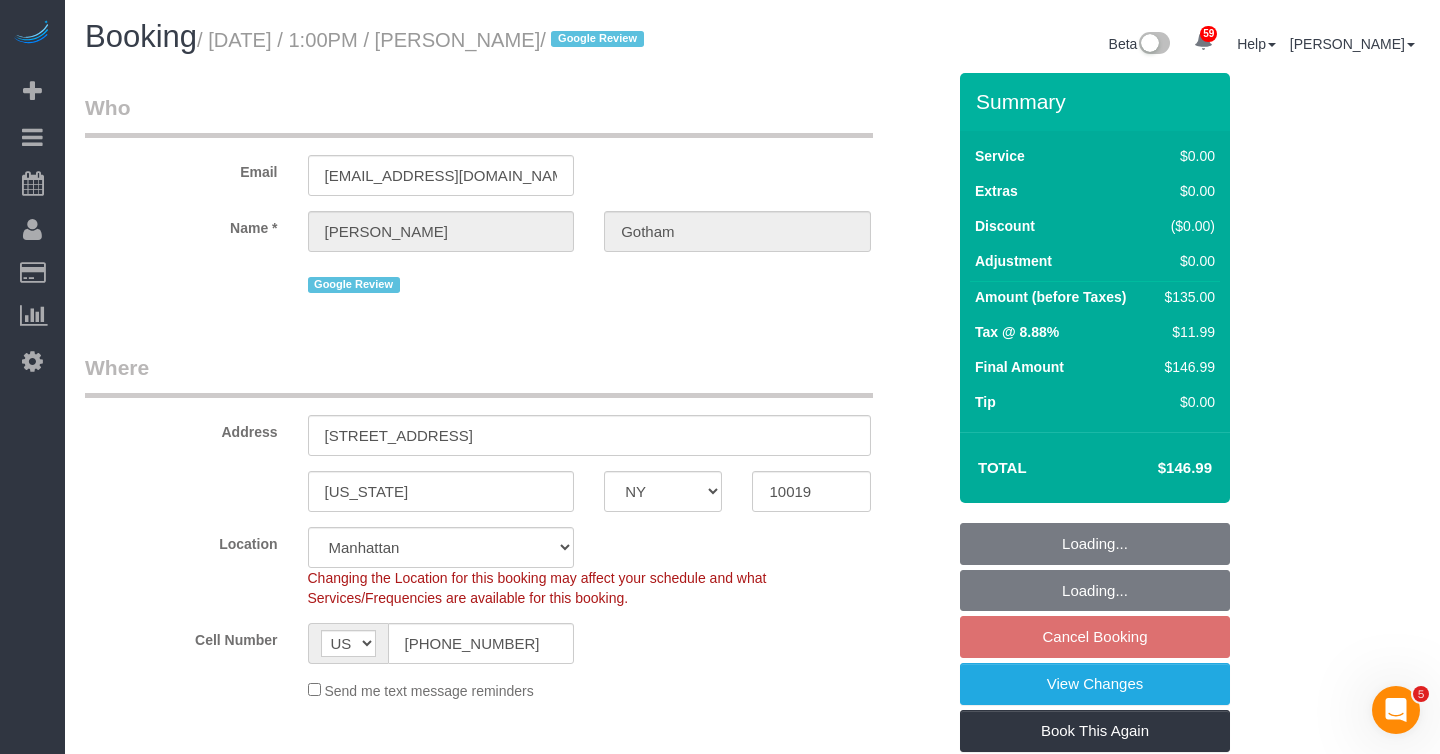 select on "object:966" 